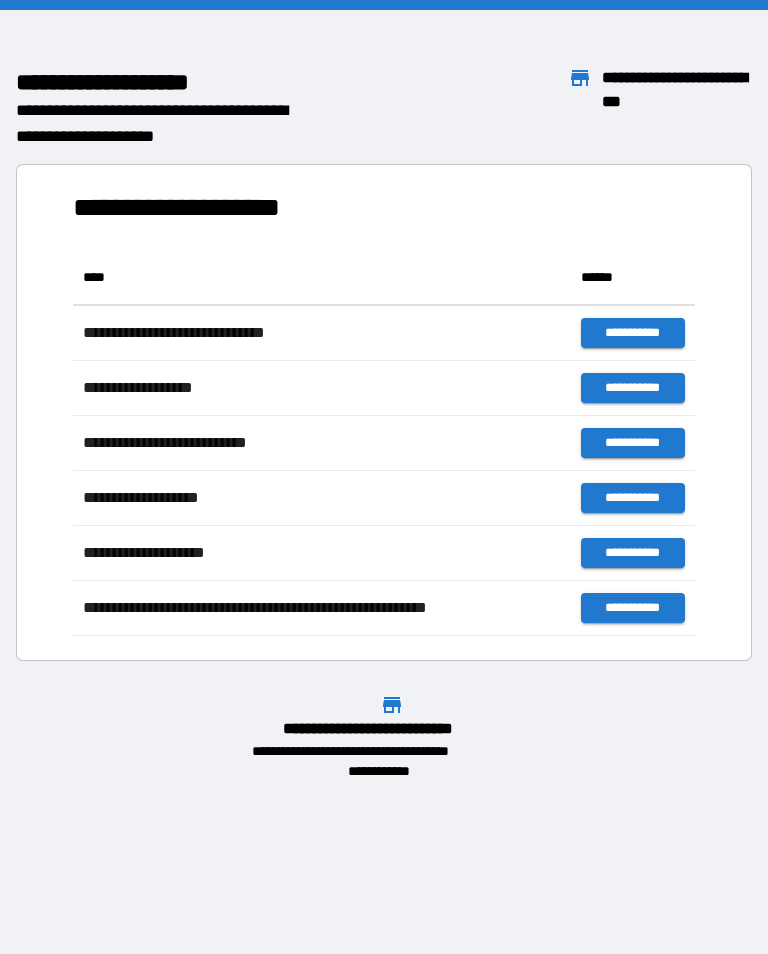 scroll, scrollTop: 0, scrollLeft: 0, axis: both 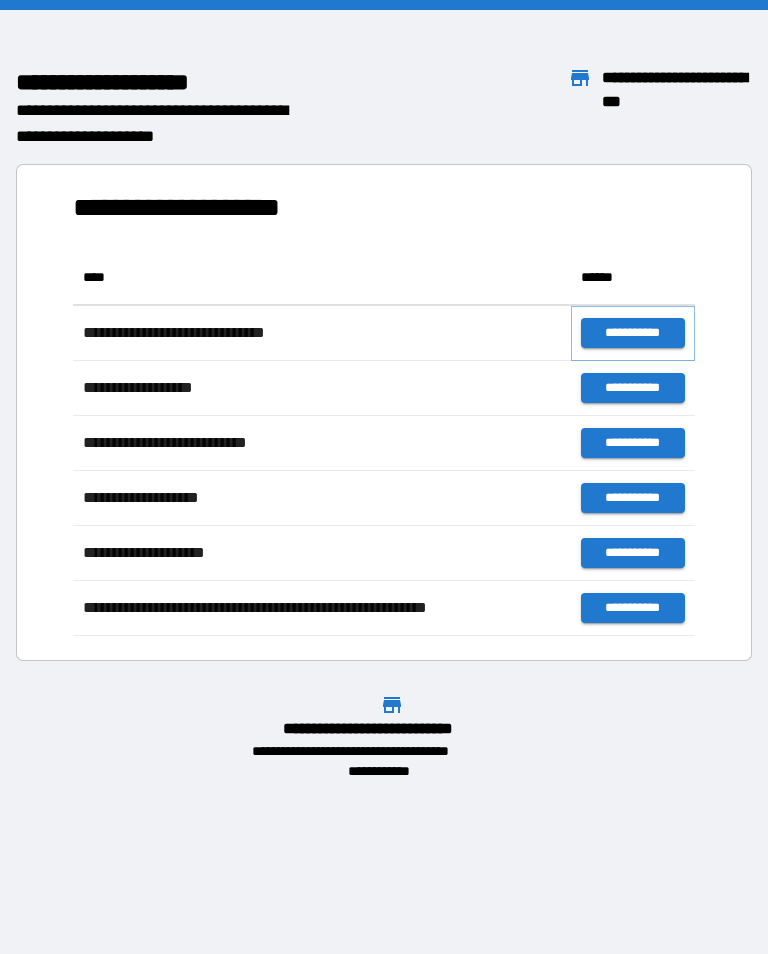 click on "**********" at bounding box center (633, 333) 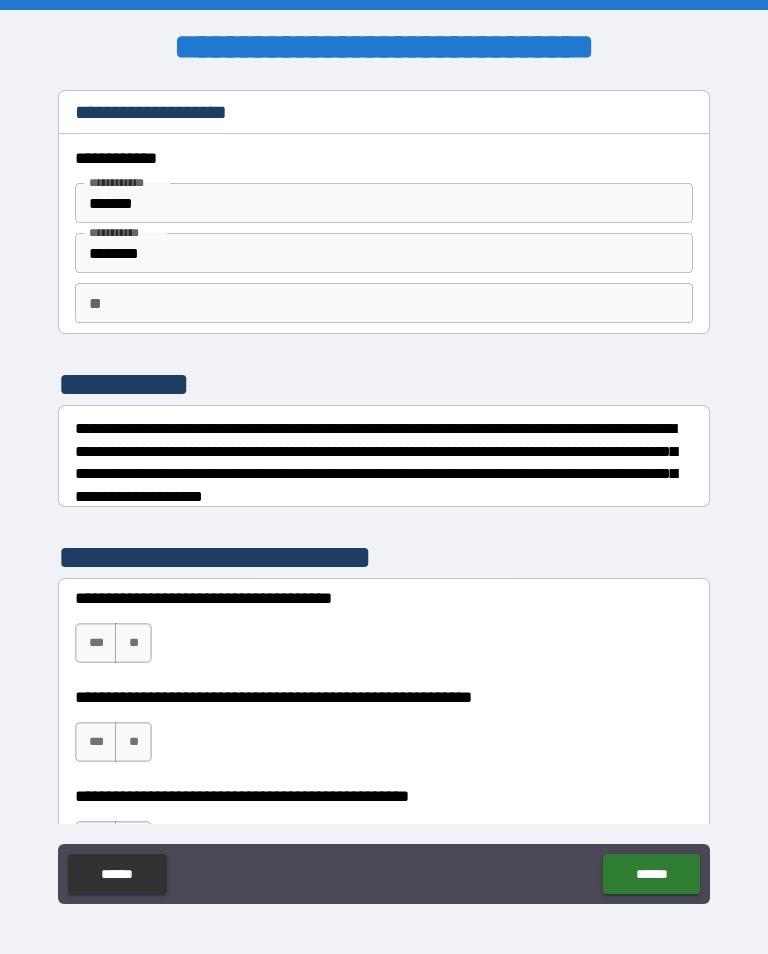 click on "**********" at bounding box center [384, 495] 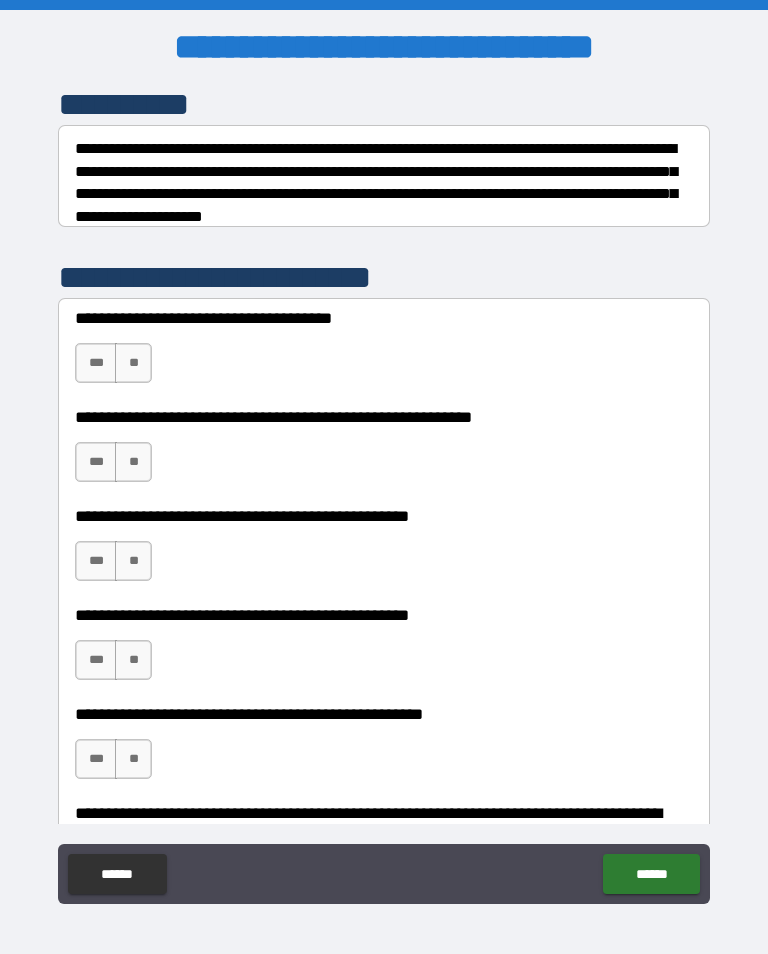 scroll, scrollTop: 288, scrollLeft: 0, axis: vertical 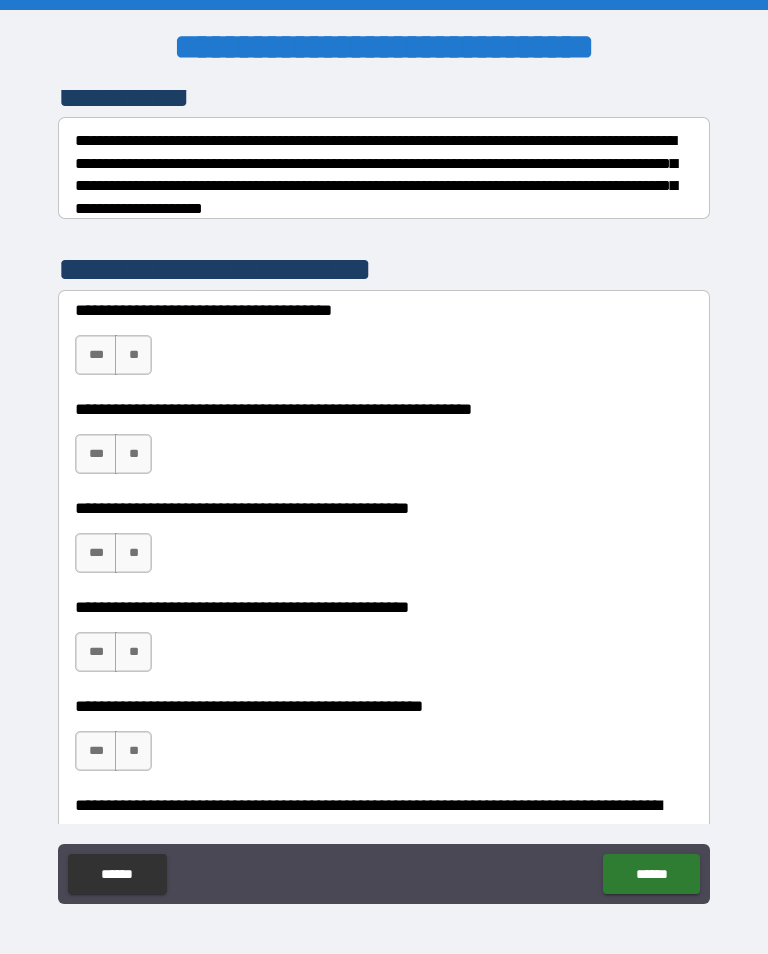 click on "***" at bounding box center [96, 355] 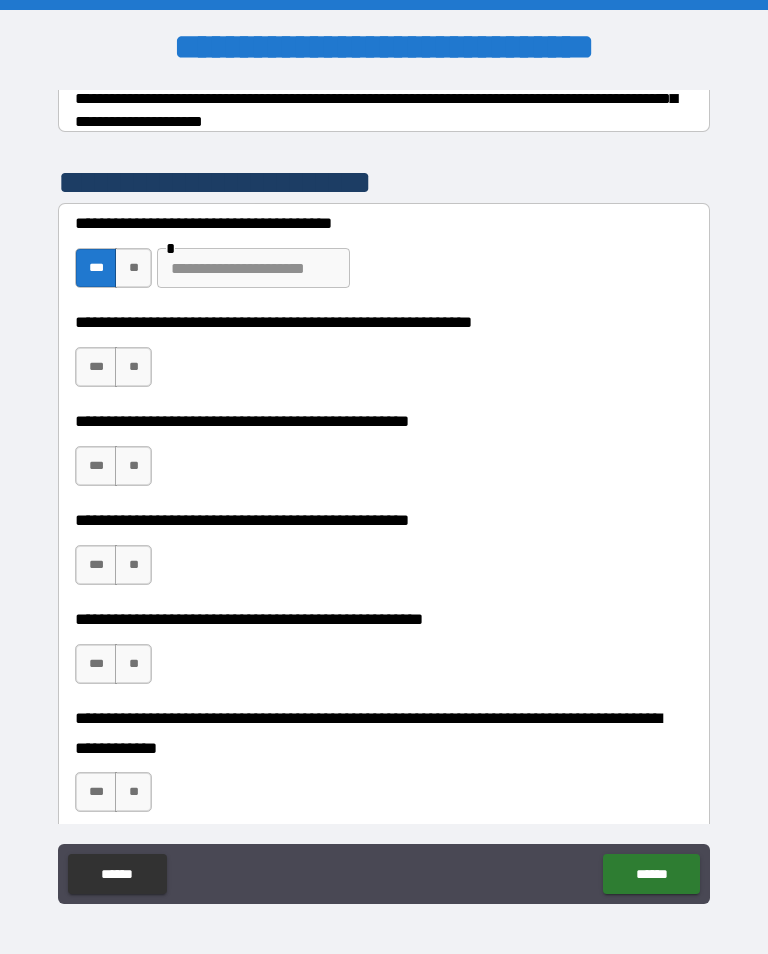 scroll, scrollTop: 381, scrollLeft: 0, axis: vertical 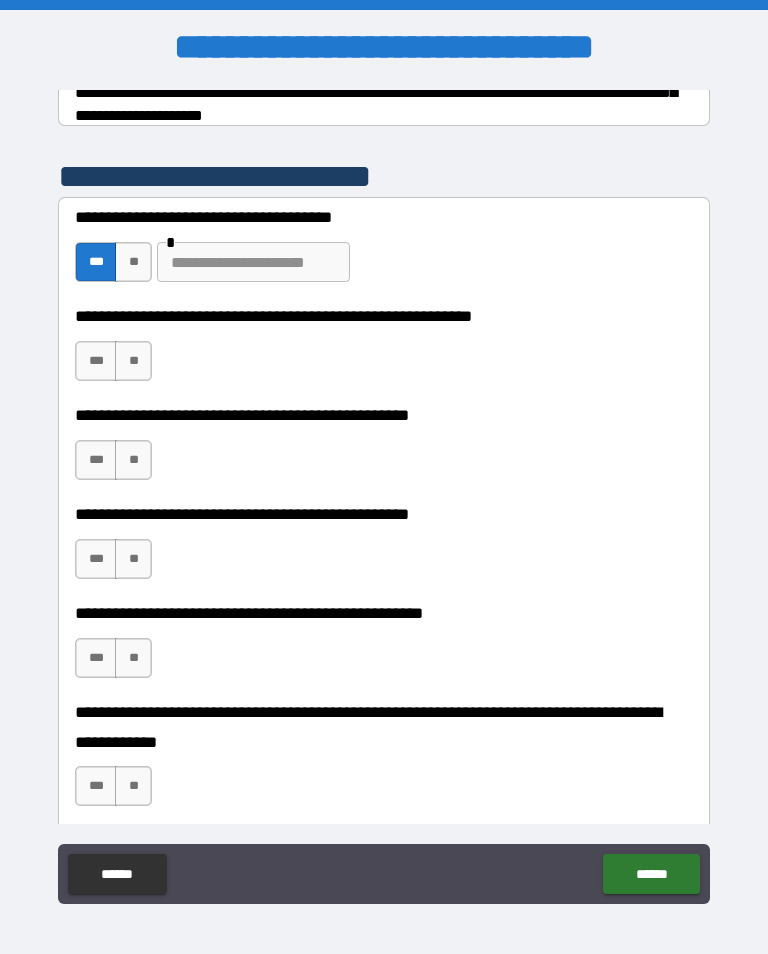 click on "***" at bounding box center [96, 262] 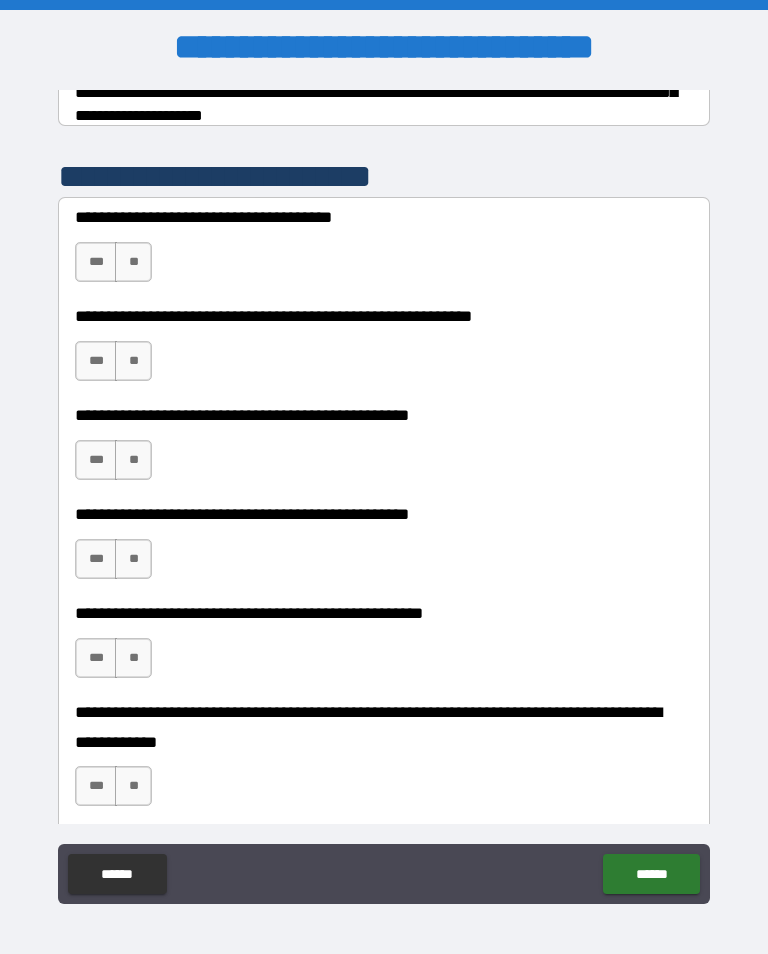 click on "**" at bounding box center (133, 262) 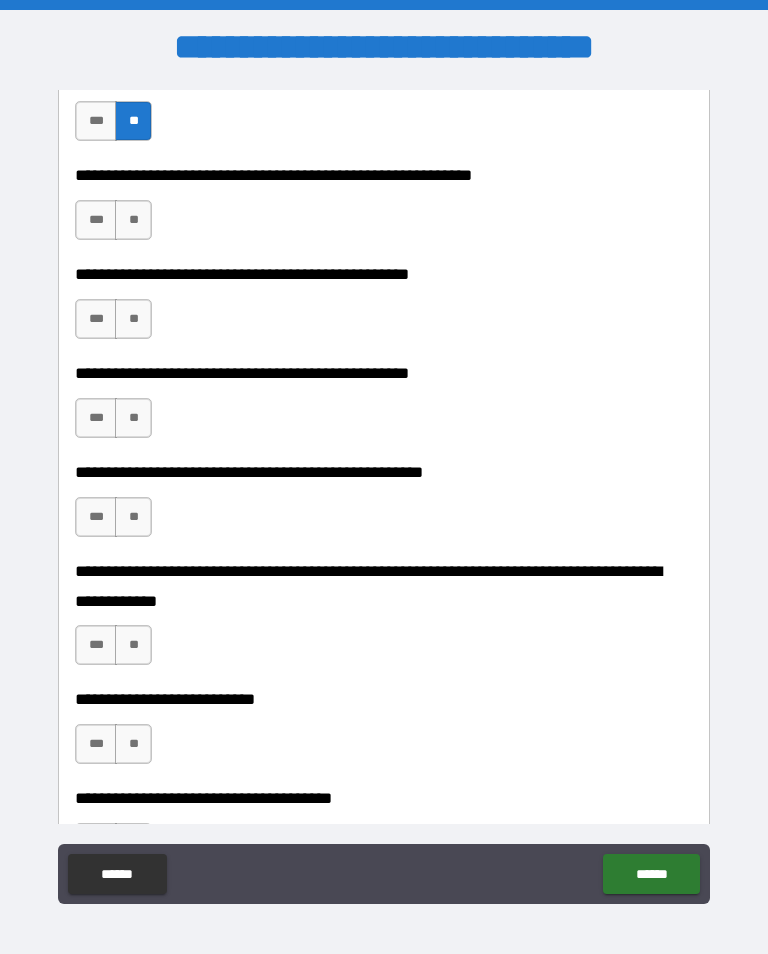 scroll, scrollTop: 522, scrollLeft: 0, axis: vertical 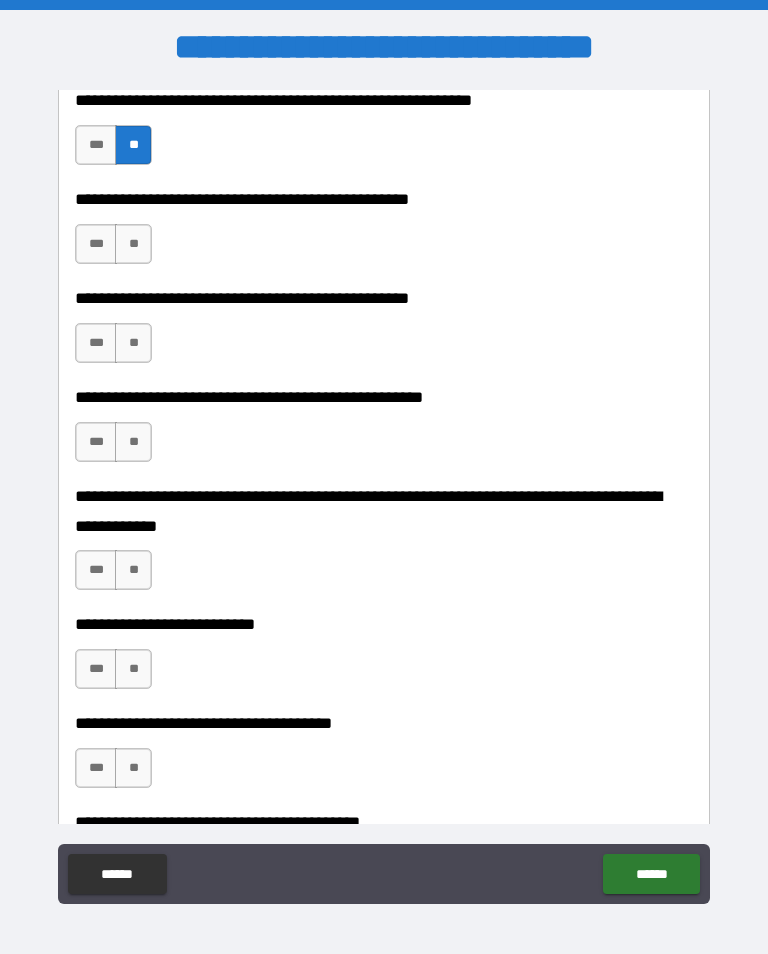 click on "**" at bounding box center (133, 244) 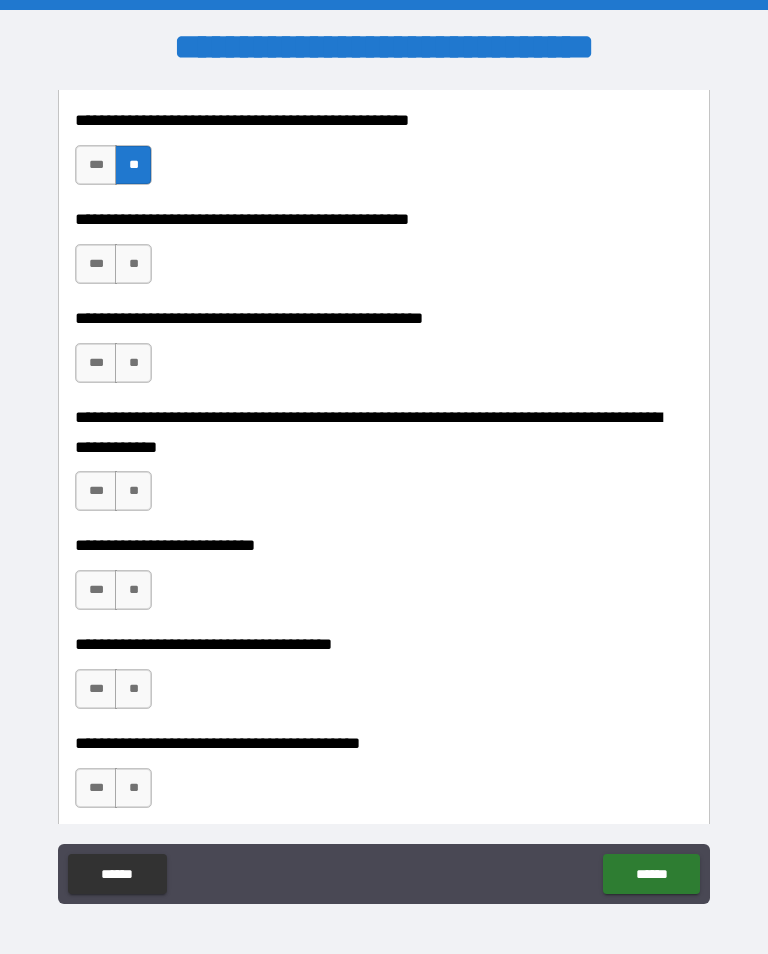 scroll, scrollTop: 678, scrollLeft: 0, axis: vertical 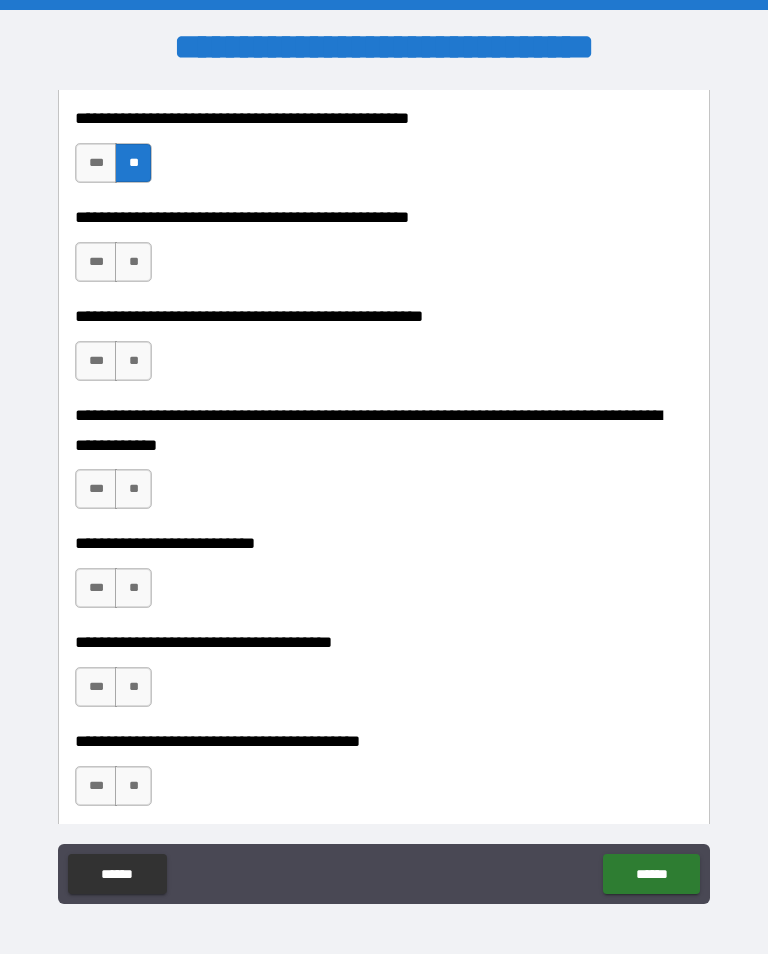 click on "**" at bounding box center (133, 262) 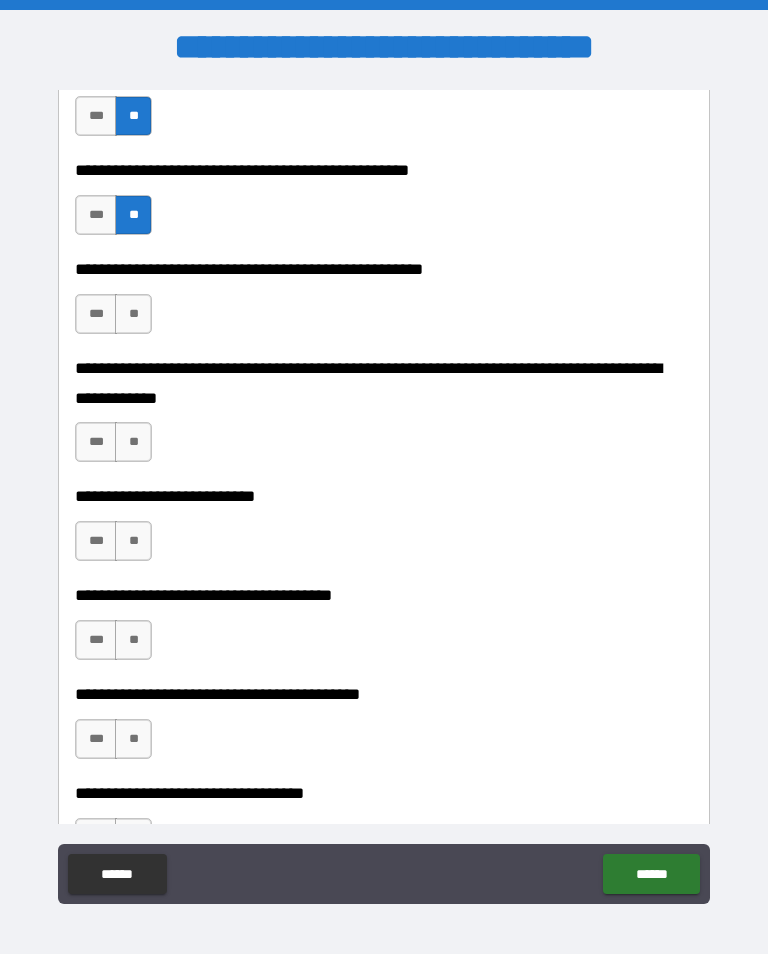 scroll, scrollTop: 729, scrollLeft: 0, axis: vertical 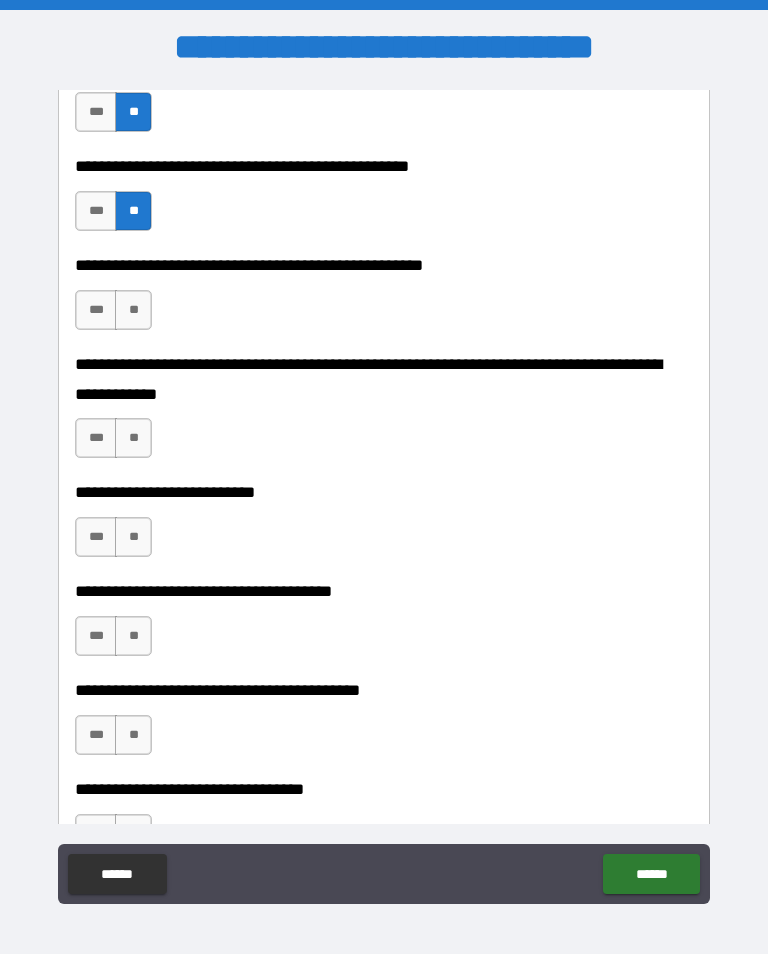 click on "**" at bounding box center (133, 310) 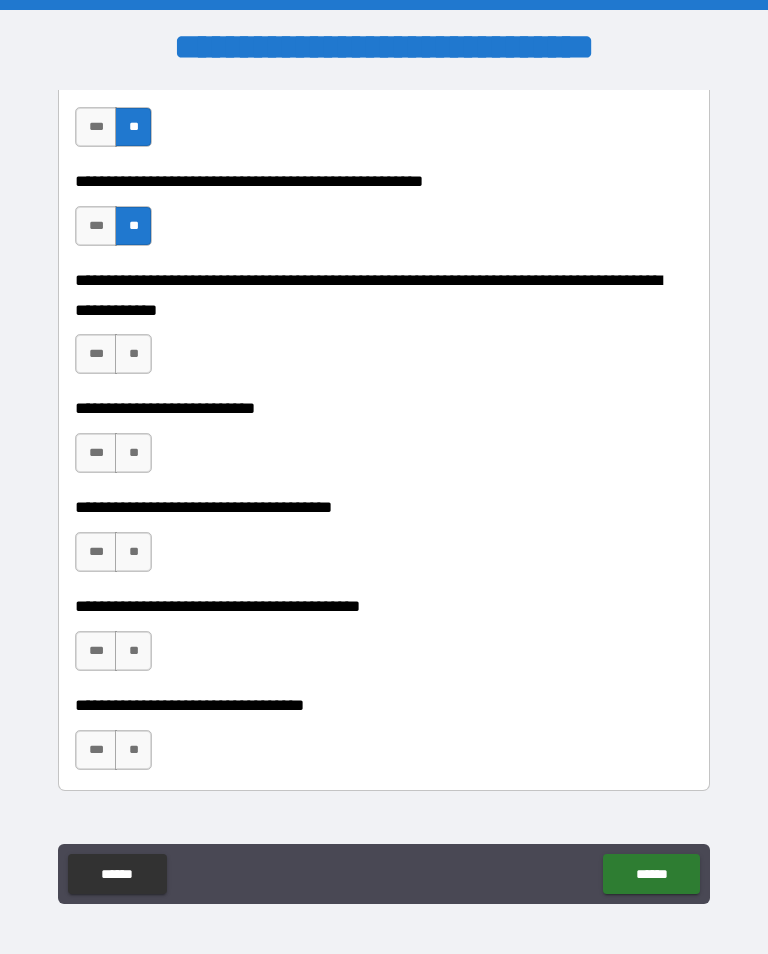 click on "**" at bounding box center (133, 354) 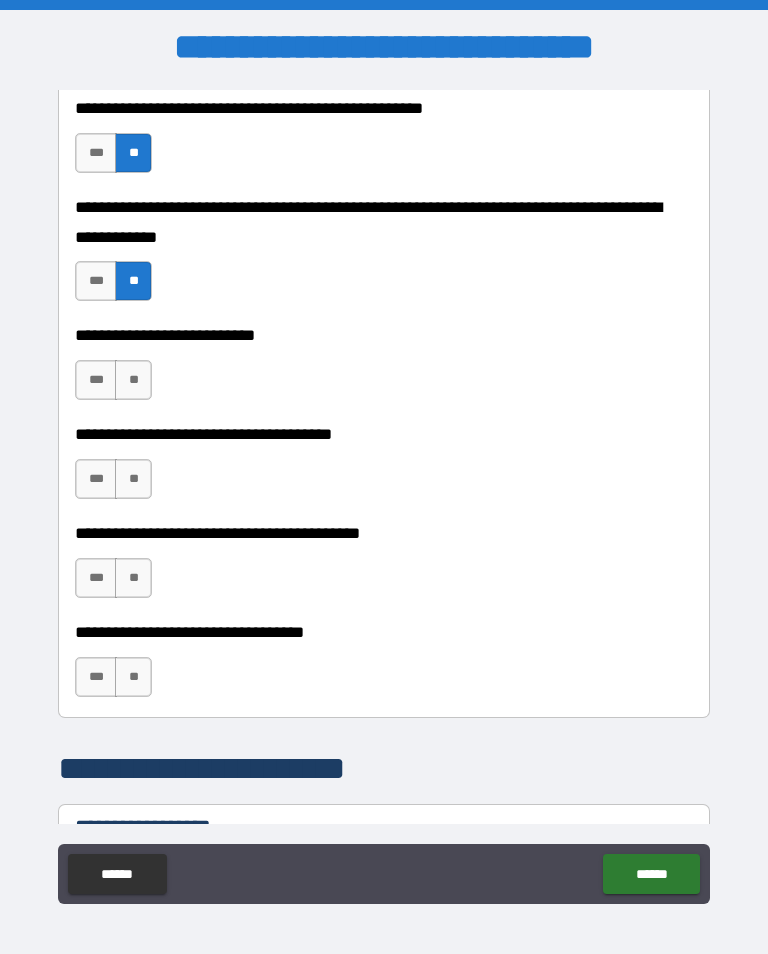 scroll, scrollTop: 894, scrollLeft: 0, axis: vertical 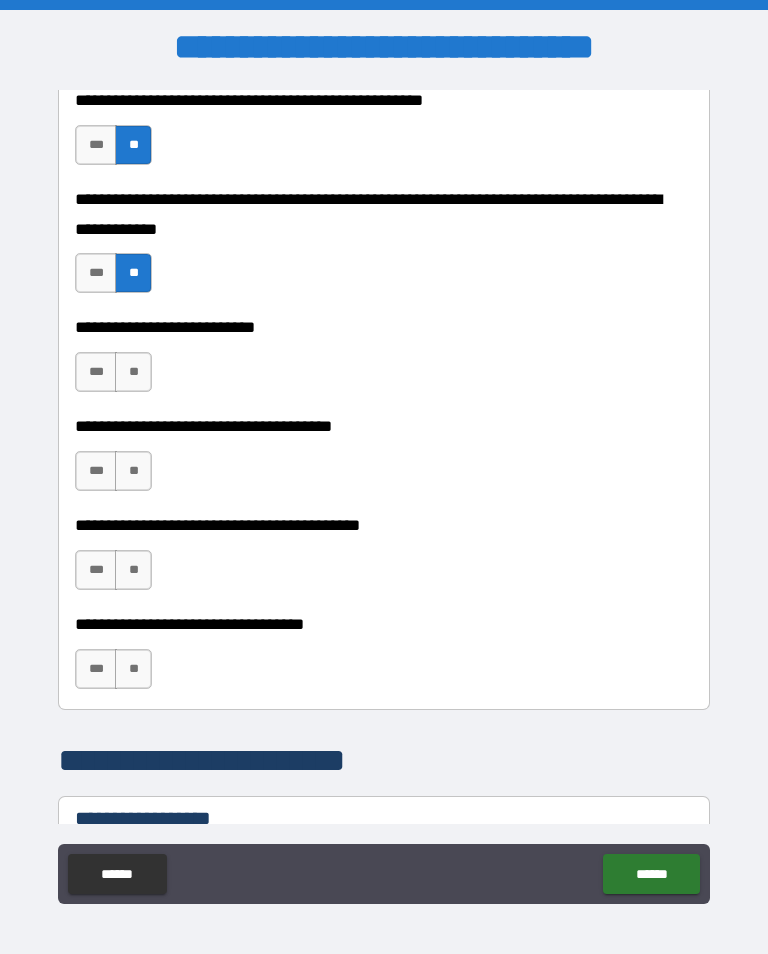 click on "**" at bounding box center [133, 372] 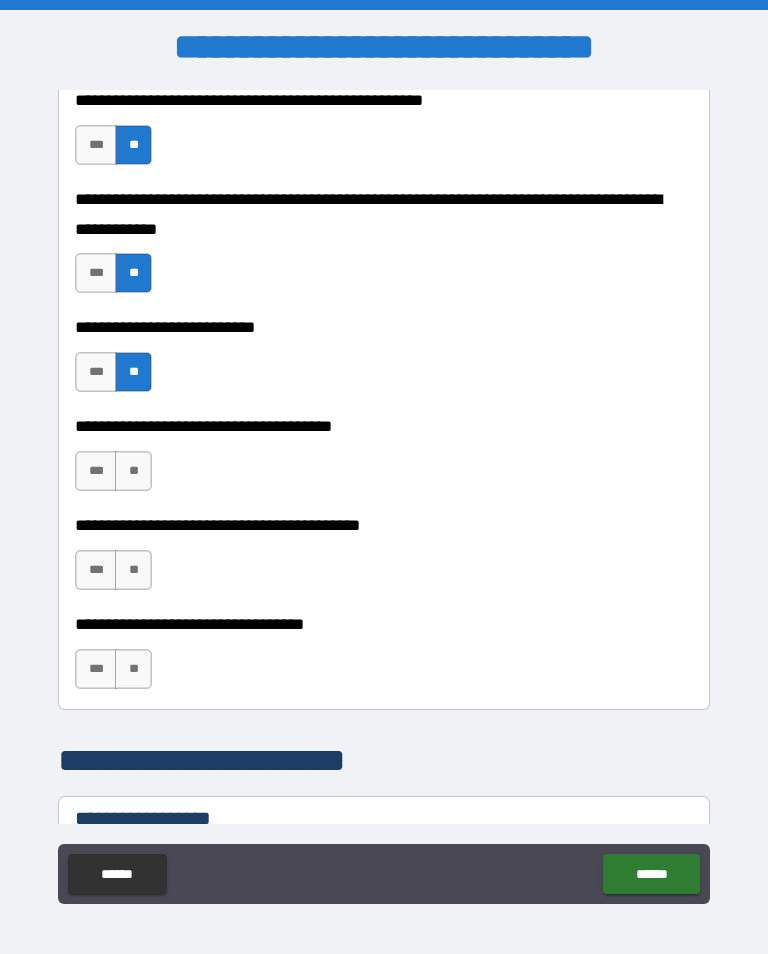 scroll, scrollTop: 928, scrollLeft: 0, axis: vertical 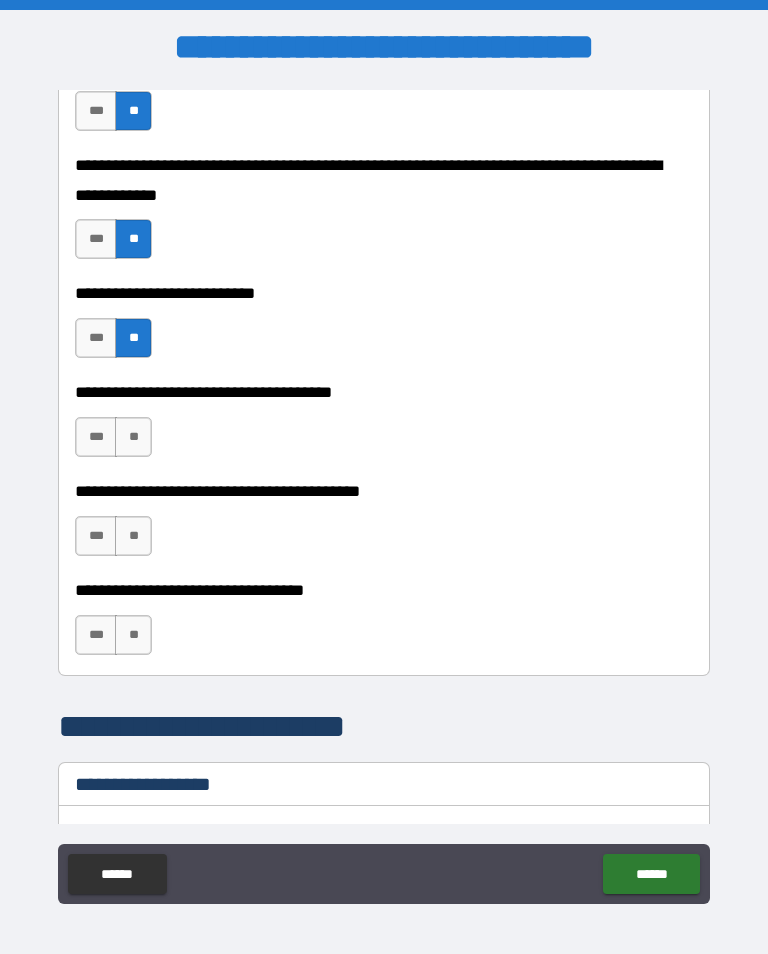 click on "**" at bounding box center [133, 437] 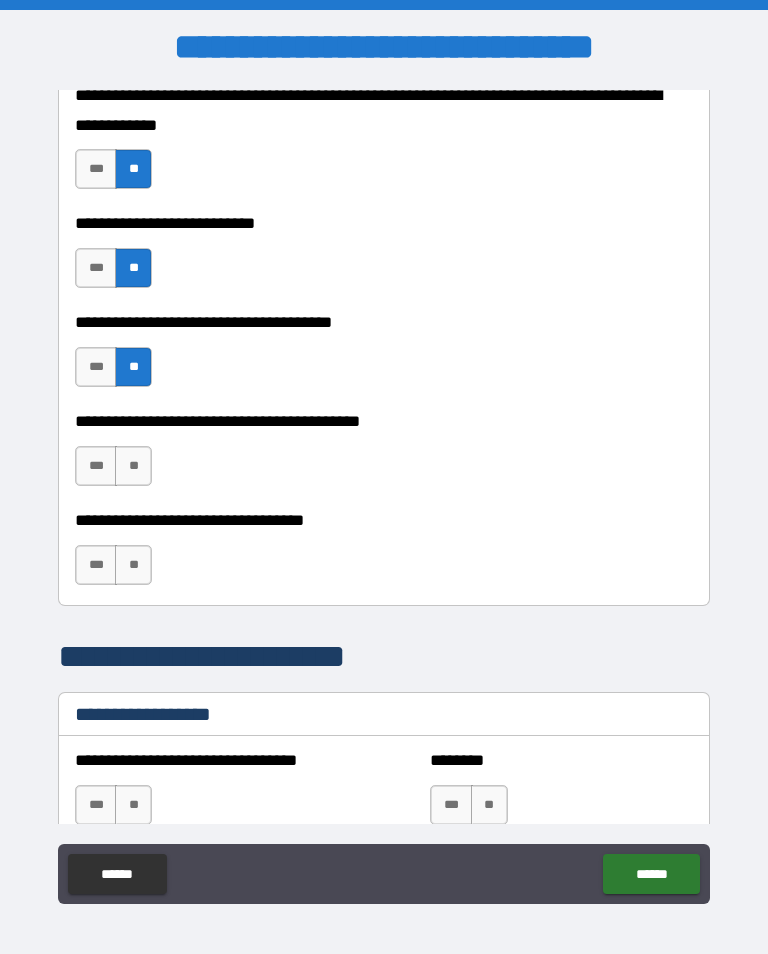 click on "**" at bounding box center (133, 466) 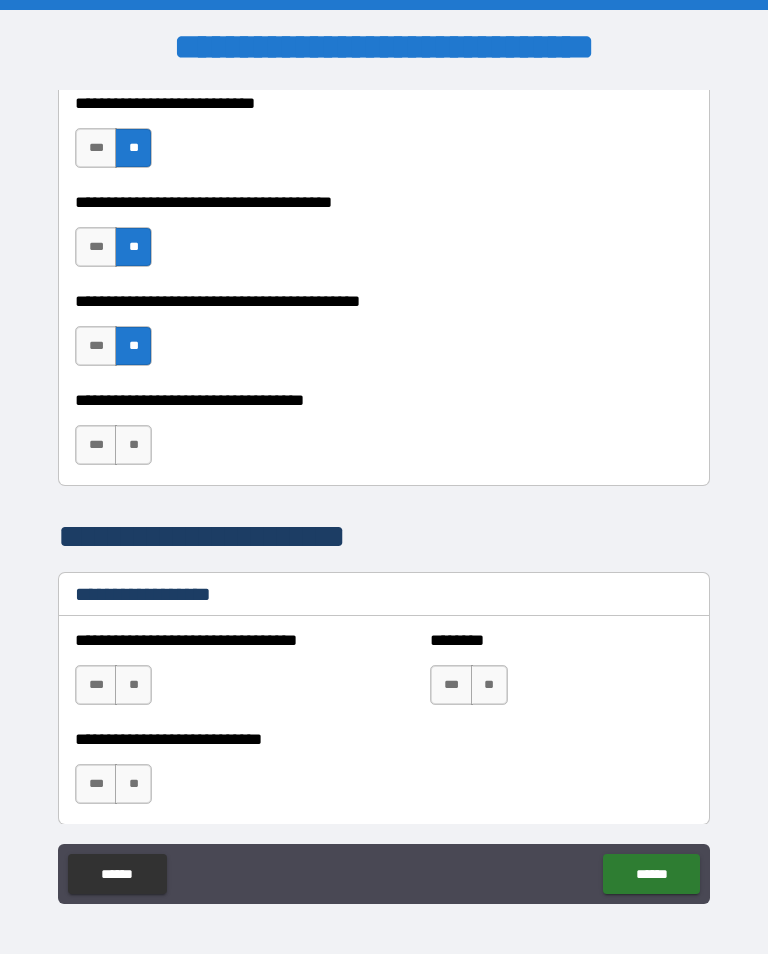scroll, scrollTop: 1123, scrollLeft: 0, axis: vertical 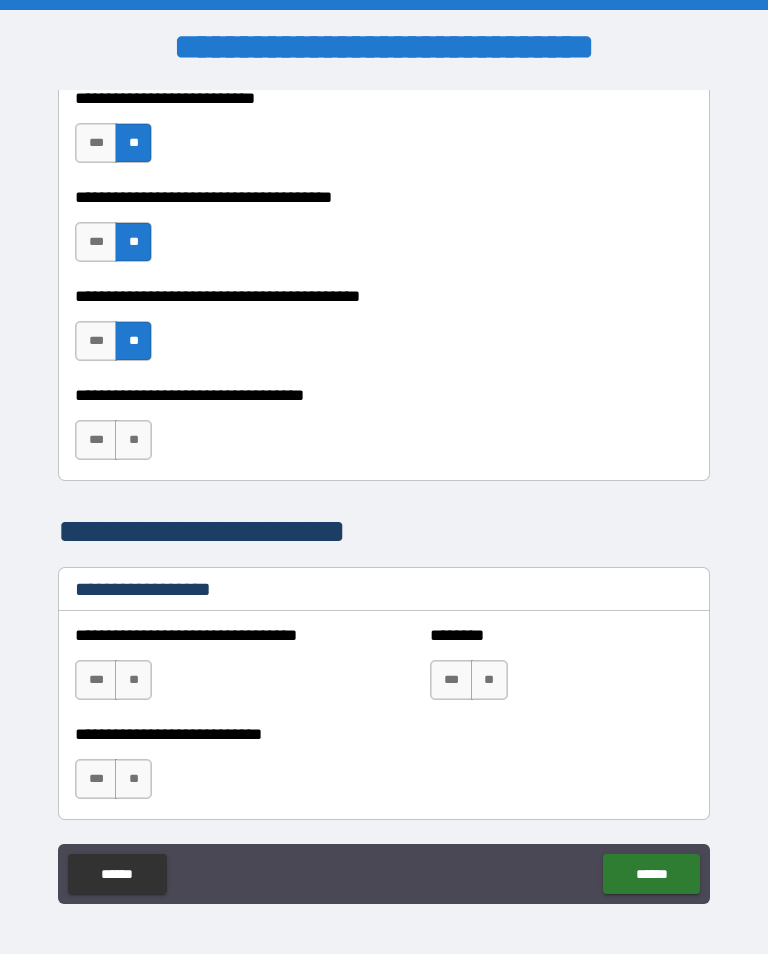 click on "**" at bounding box center (133, 440) 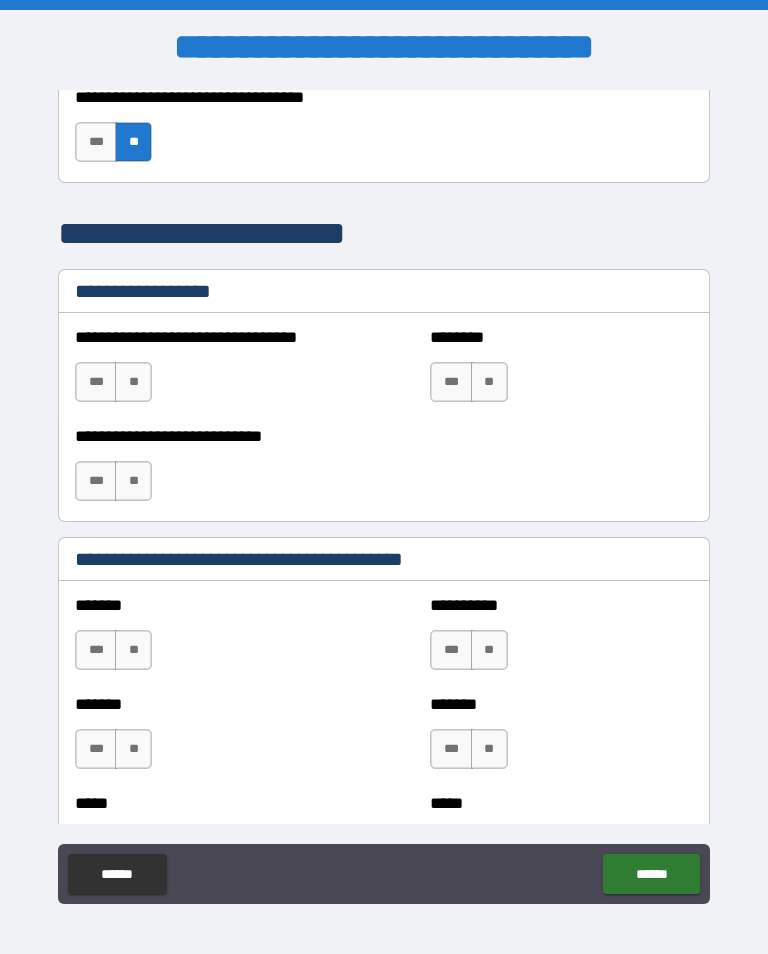 scroll, scrollTop: 1420, scrollLeft: 0, axis: vertical 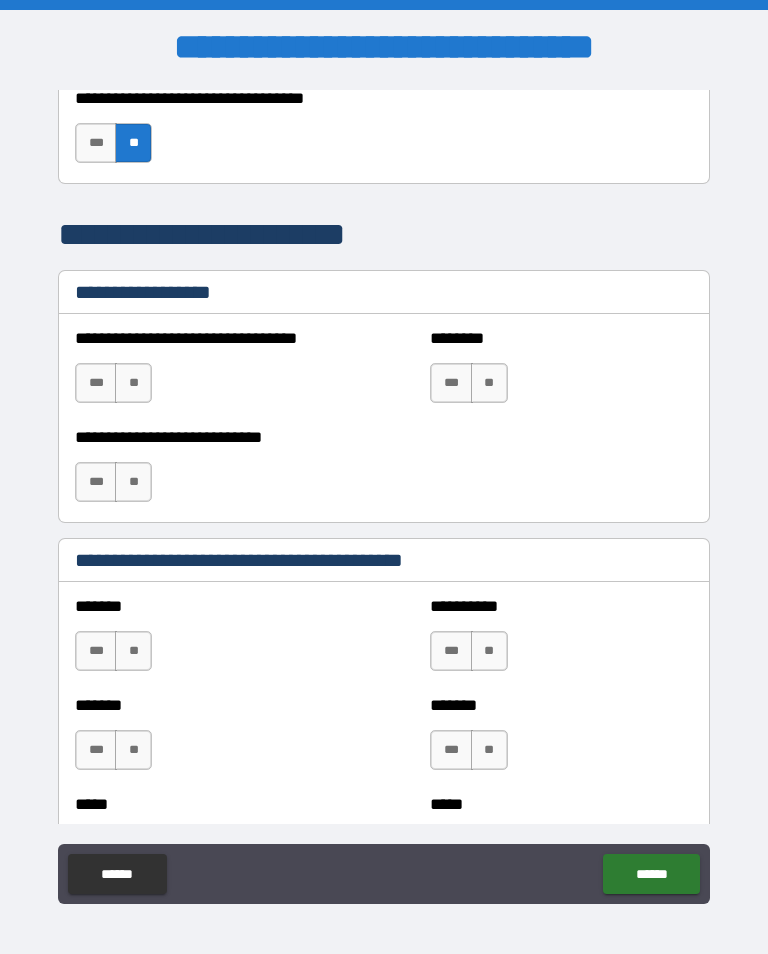 click on "**" at bounding box center [133, 383] 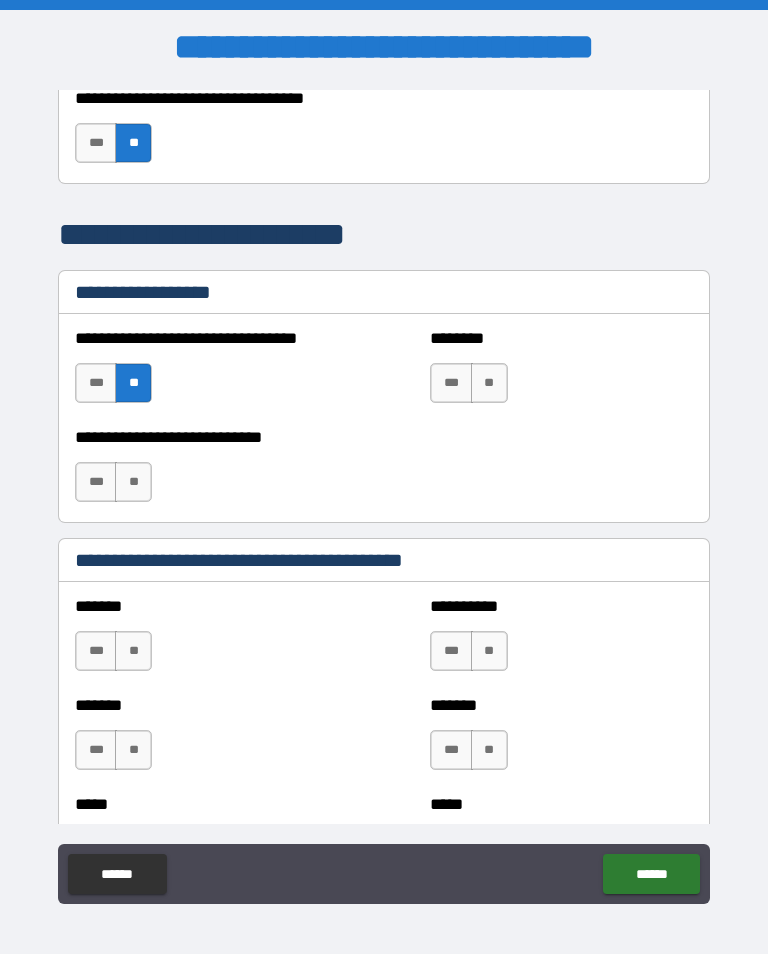 click on "**" at bounding box center [489, 383] 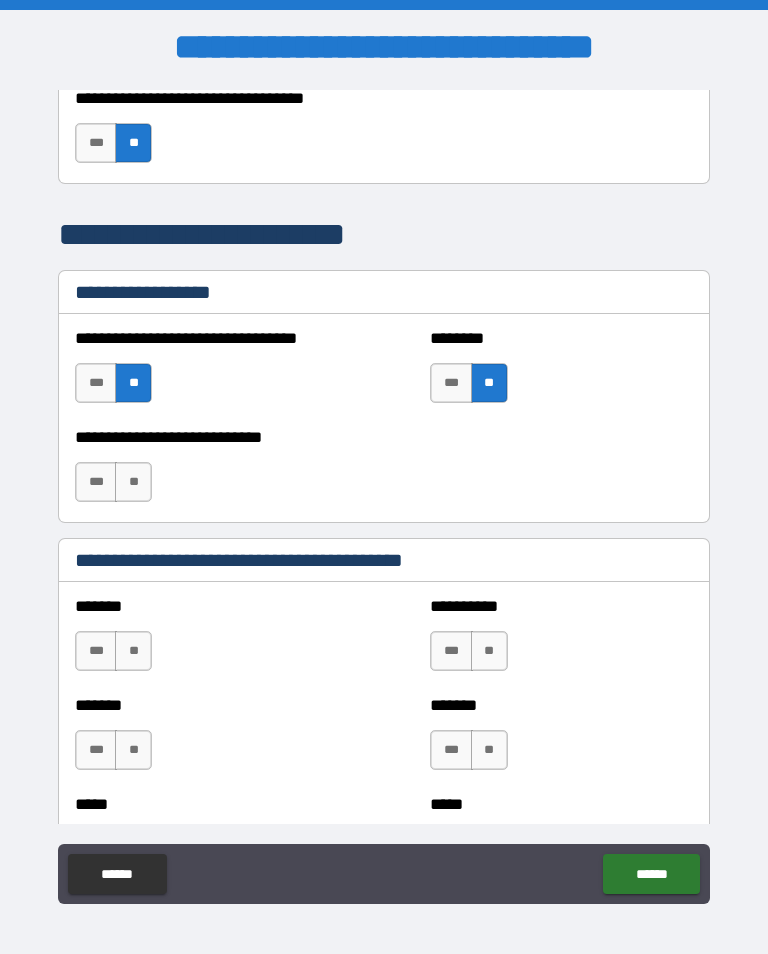 click on "**" at bounding box center (133, 482) 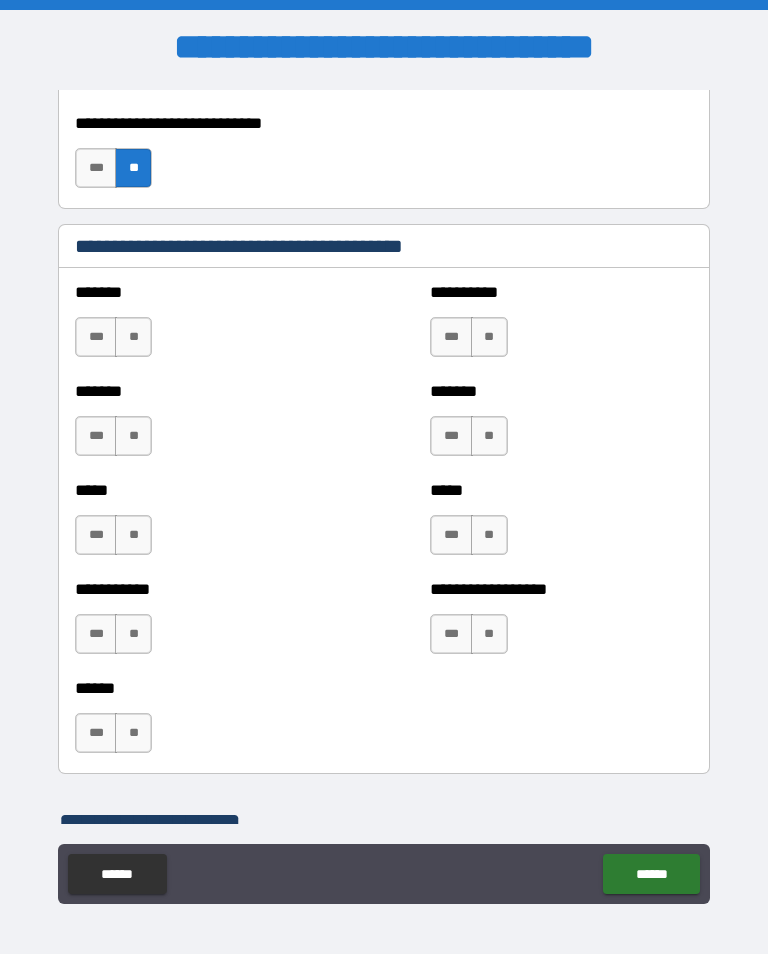 scroll, scrollTop: 1735, scrollLeft: 0, axis: vertical 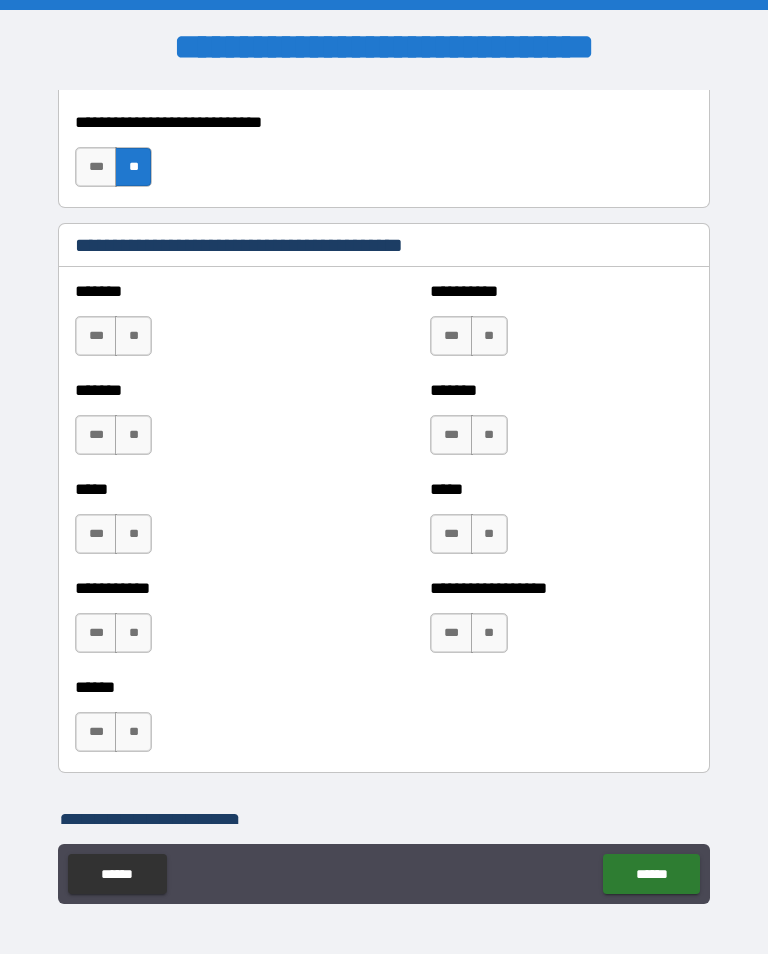 click on "**" at bounding box center (133, 336) 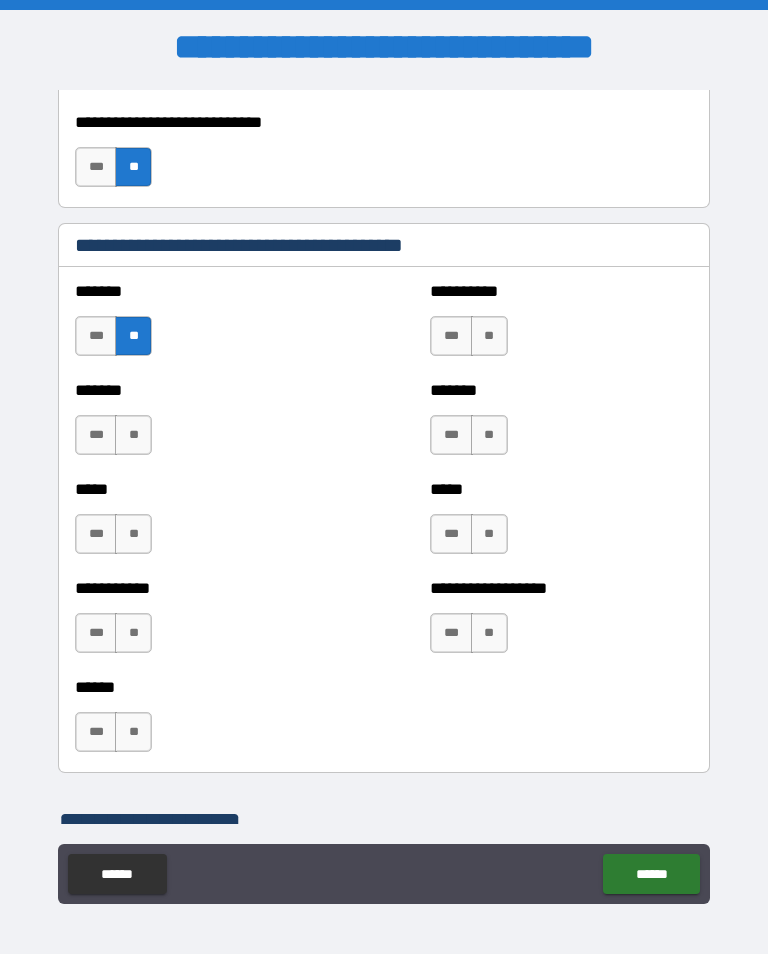 click on "**" at bounding box center (489, 336) 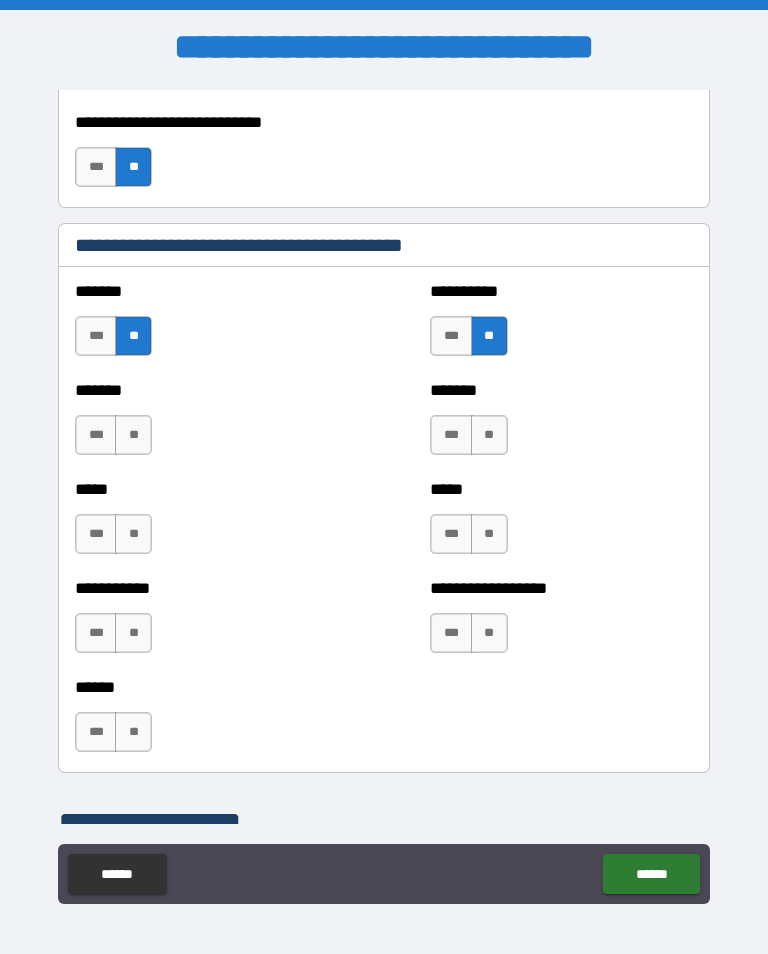 click on "**" at bounding box center [489, 435] 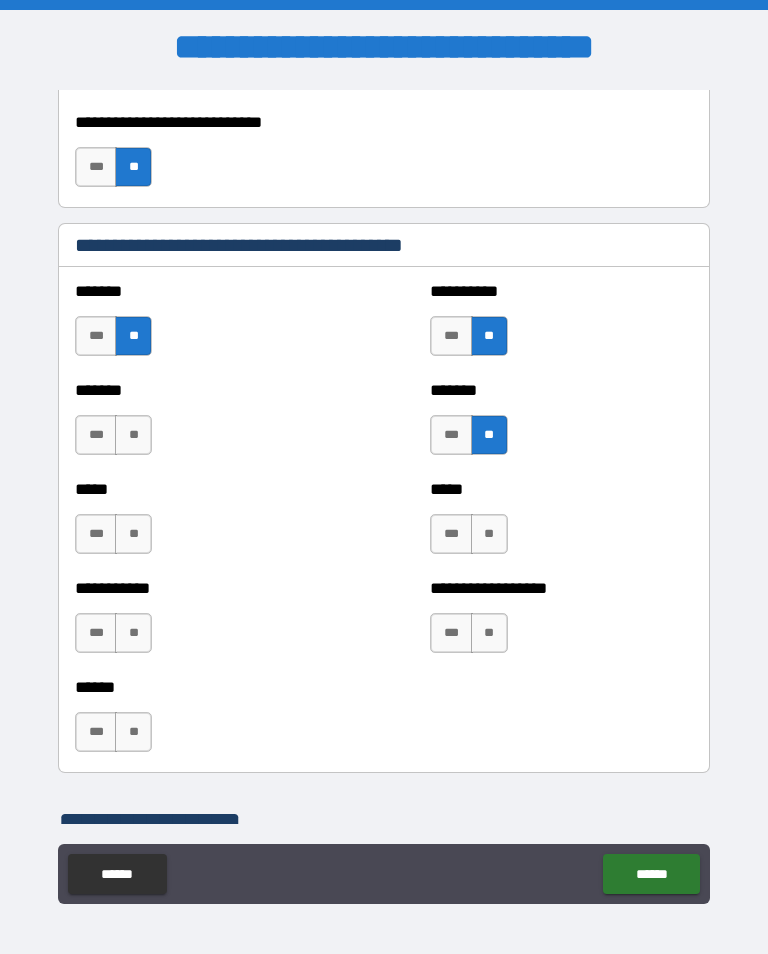click on "**" at bounding box center [133, 435] 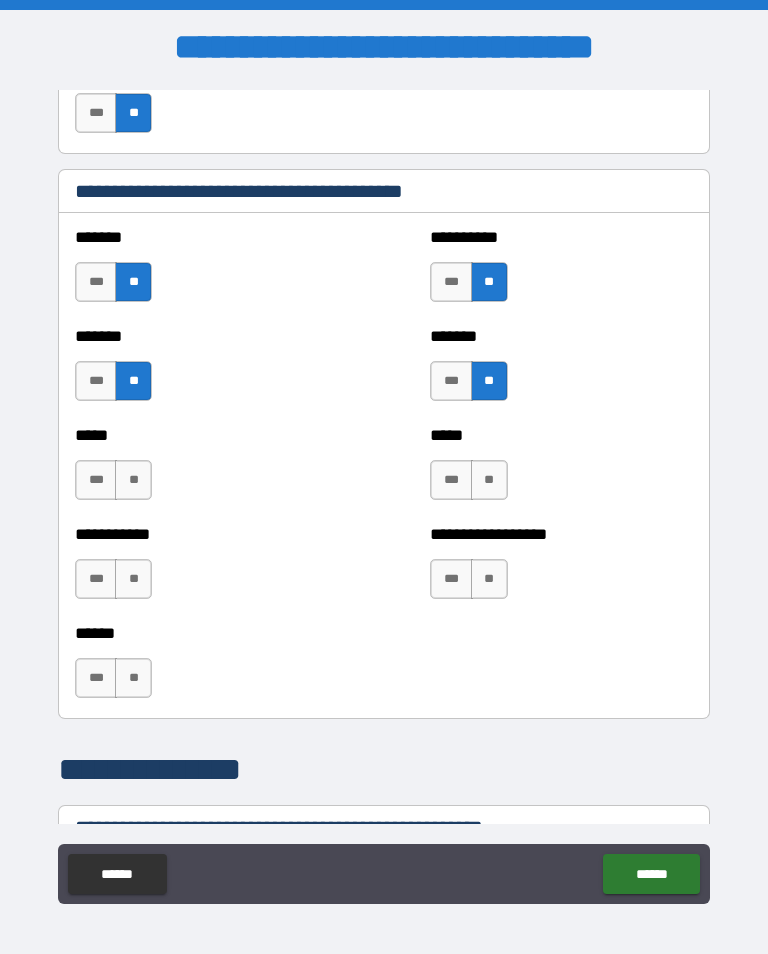 scroll, scrollTop: 1793, scrollLeft: 0, axis: vertical 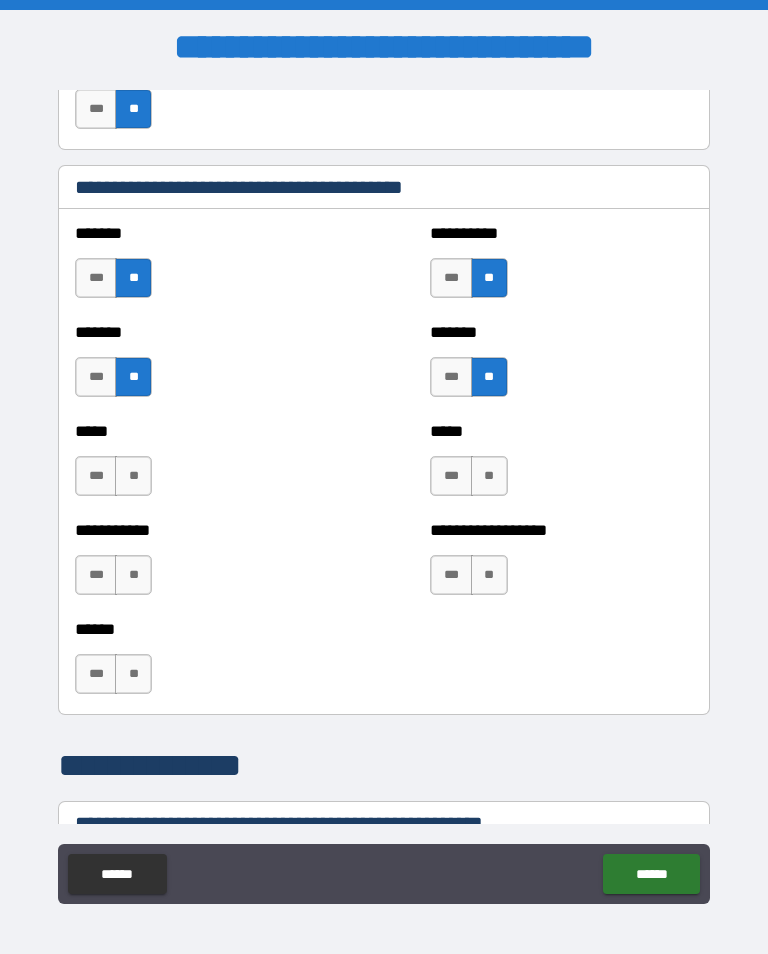 click on "**" at bounding box center [133, 476] 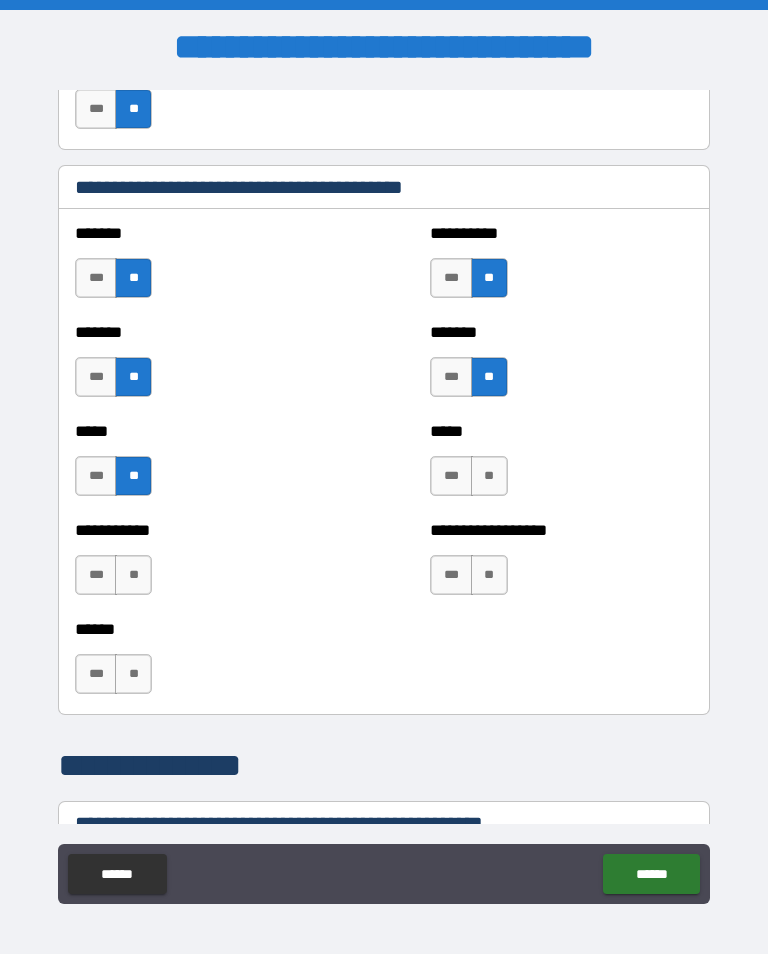 click on "**" at bounding box center (489, 476) 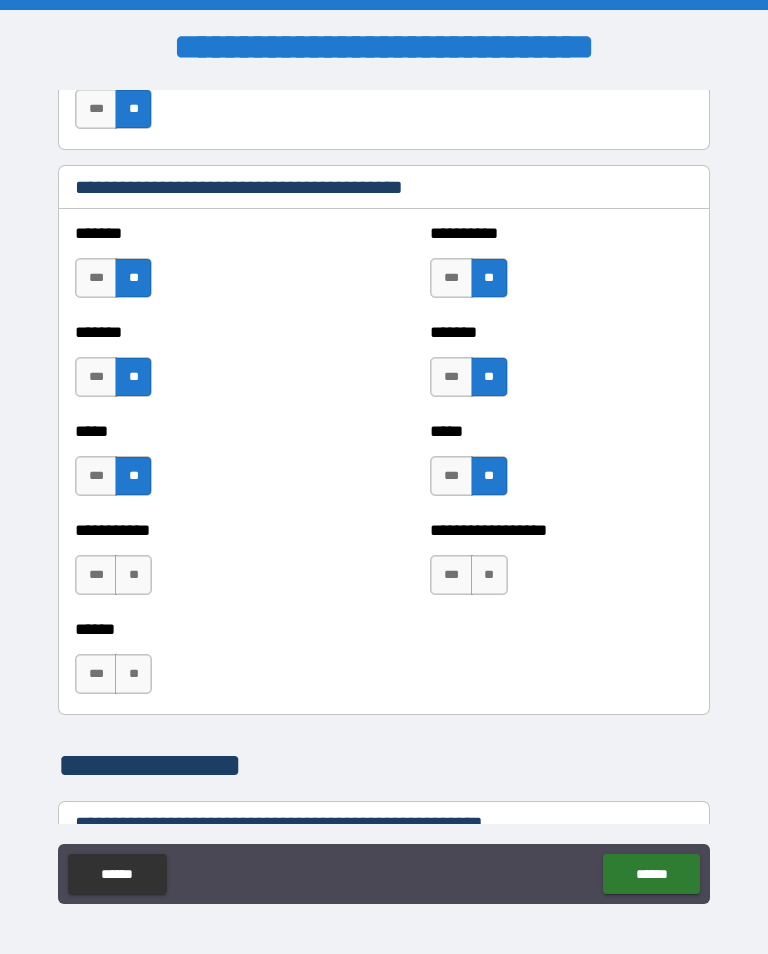 click on "**" at bounding box center (489, 575) 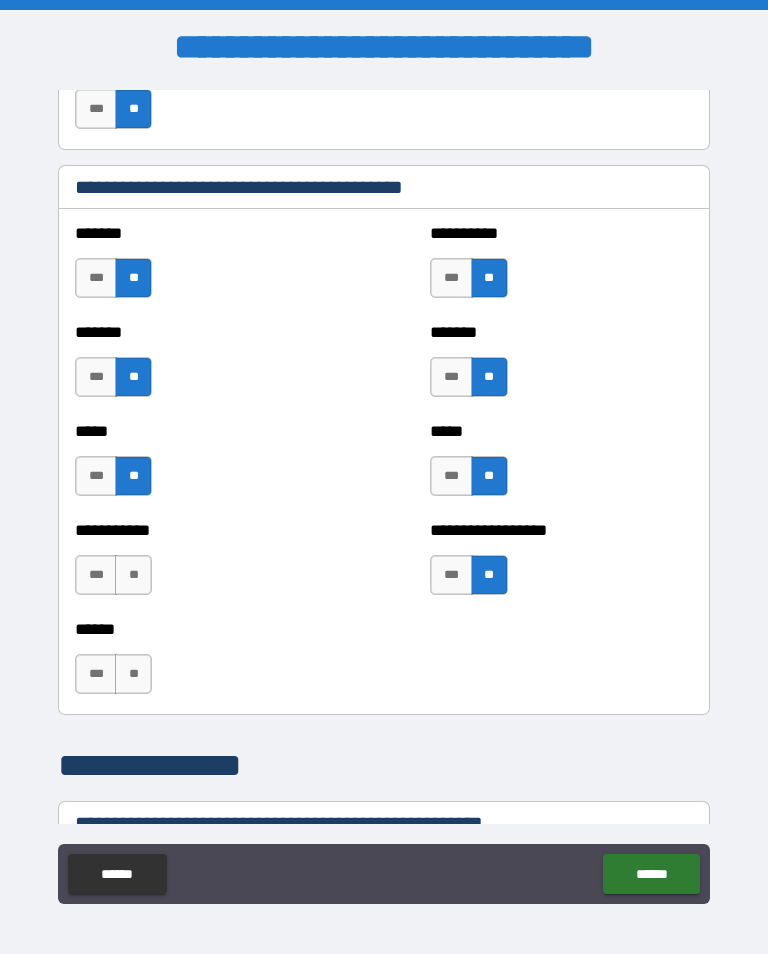 click on "**" at bounding box center (133, 575) 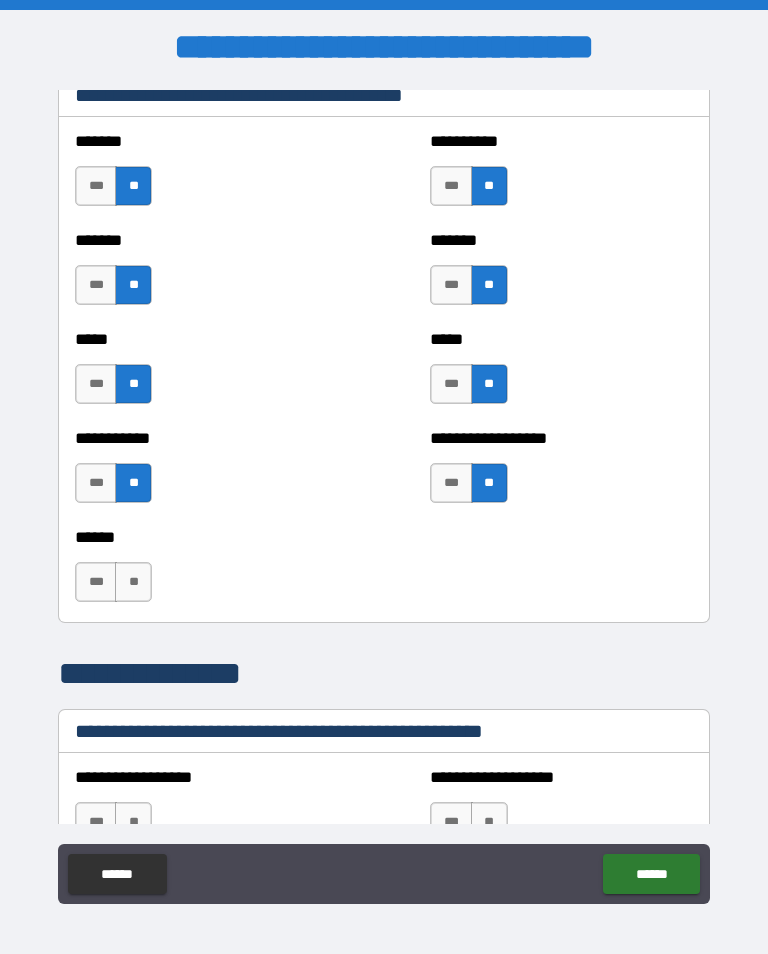click on "****** *** **" at bounding box center [384, 572] 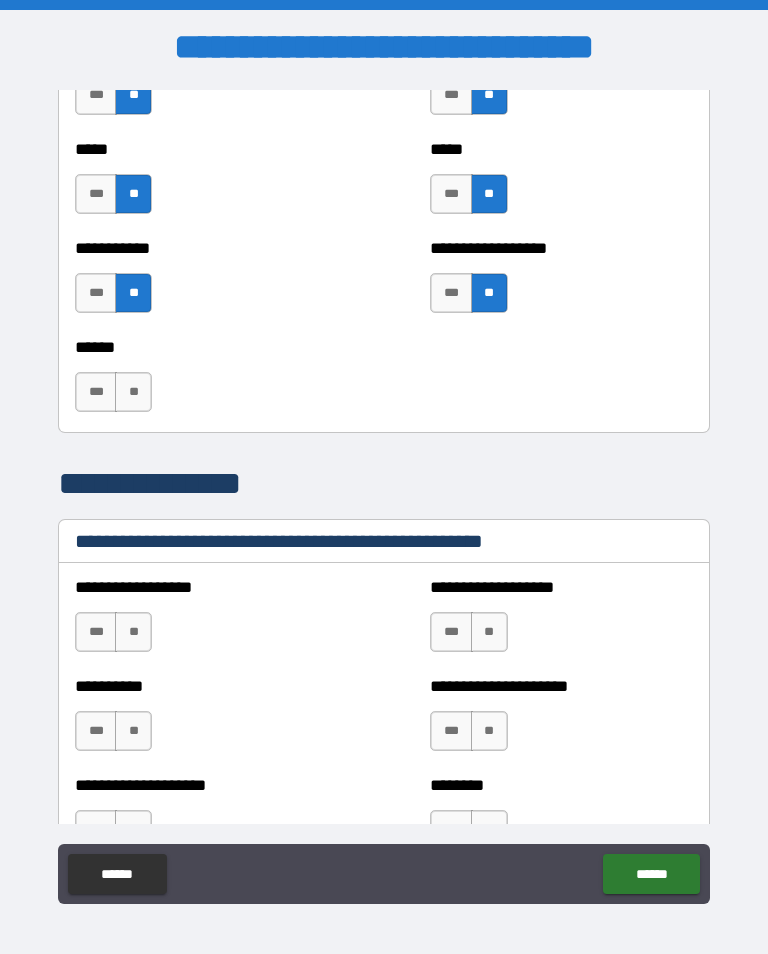 scroll, scrollTop: 2095, scrollLeft: 0, axis: vertical 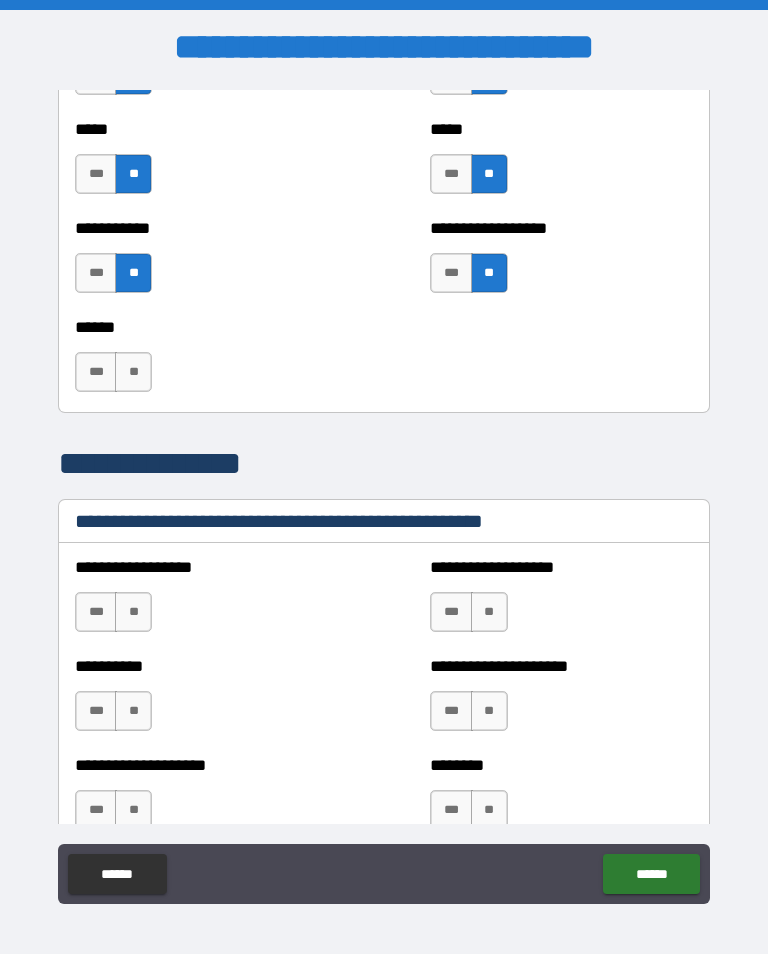 click on "**" at bounding box center (133, 372) 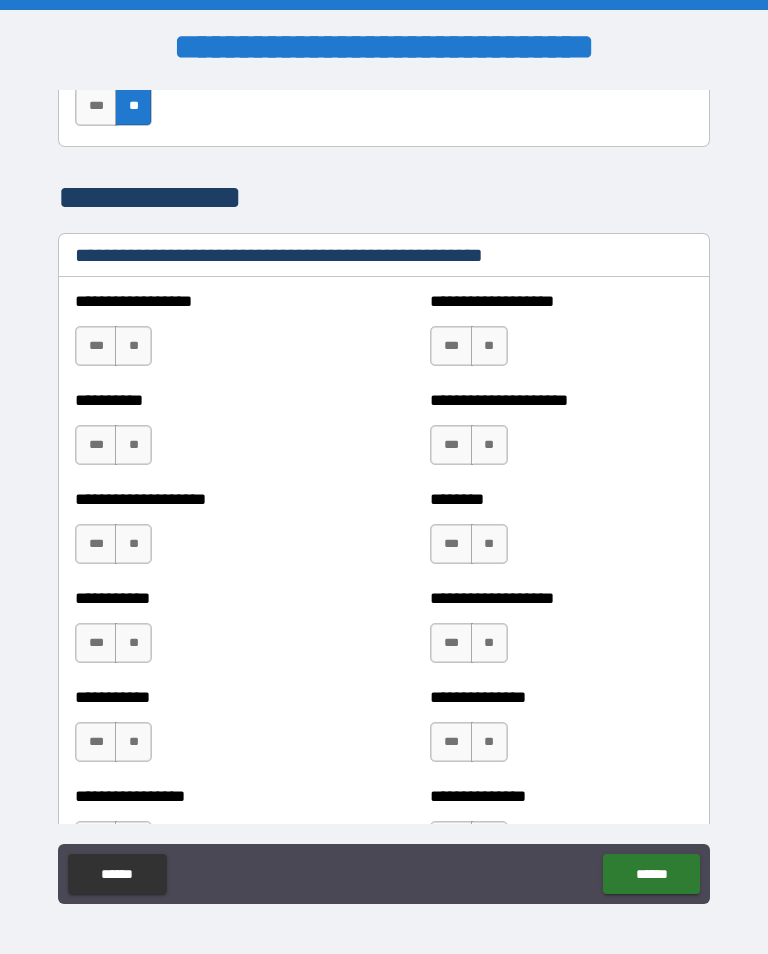 scroll, scrollTop: 2368, scrollLeft: 0, axis: vertical 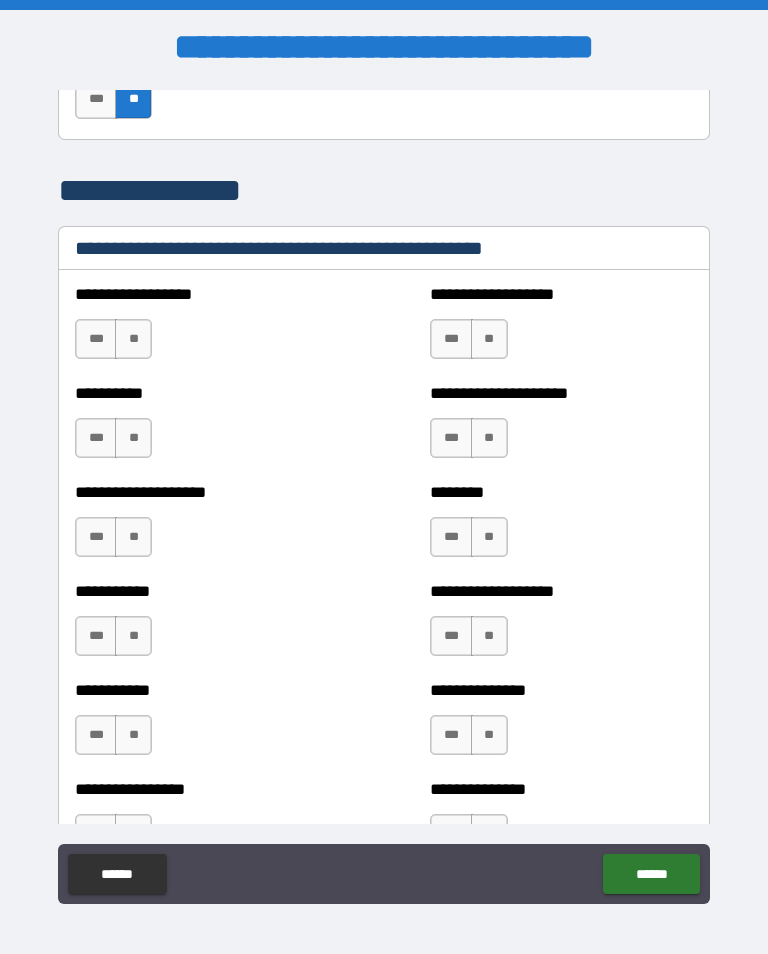 click on "**" at bounding box center (133, 339) 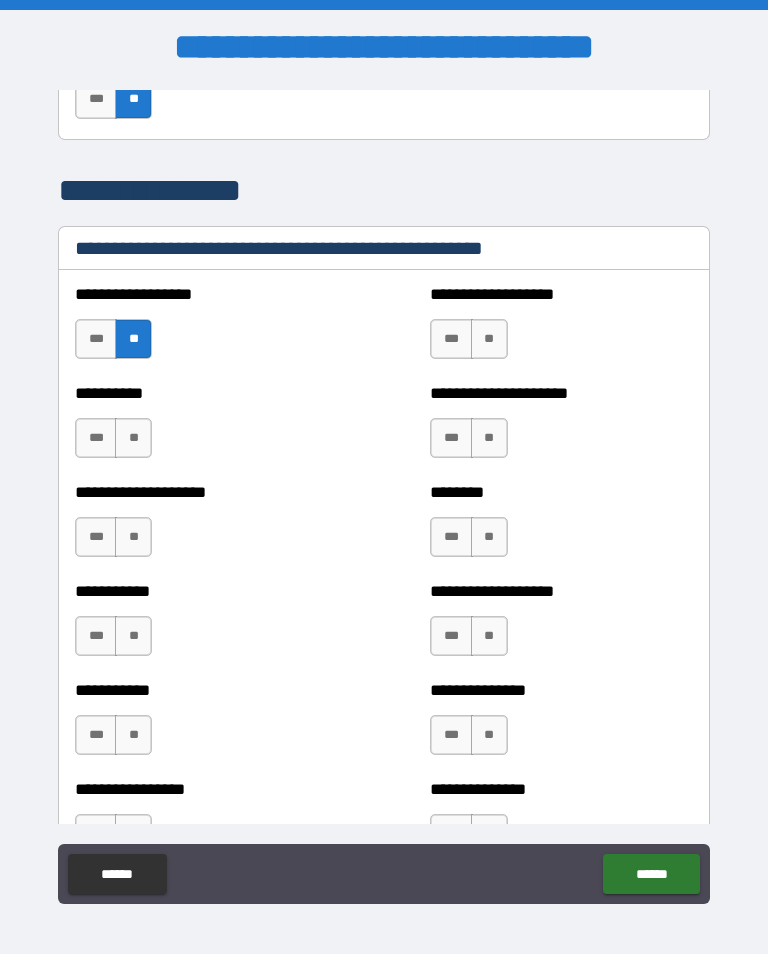 click on "**" at bounding box center [489, 339] 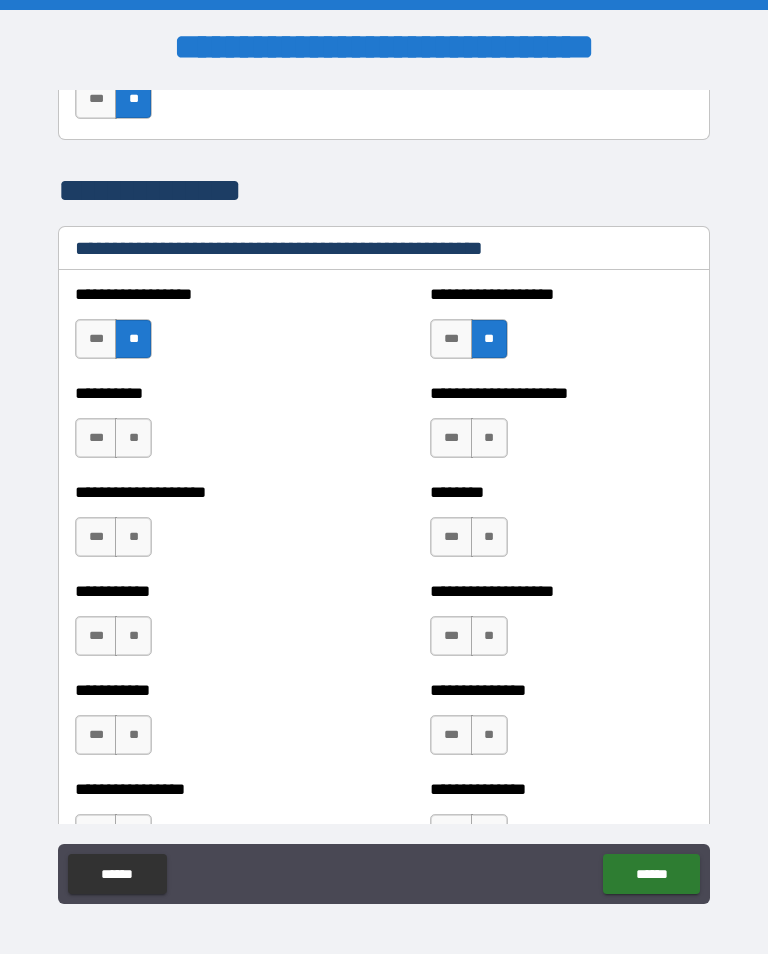 click on "**" at bounding box center [489, 438] 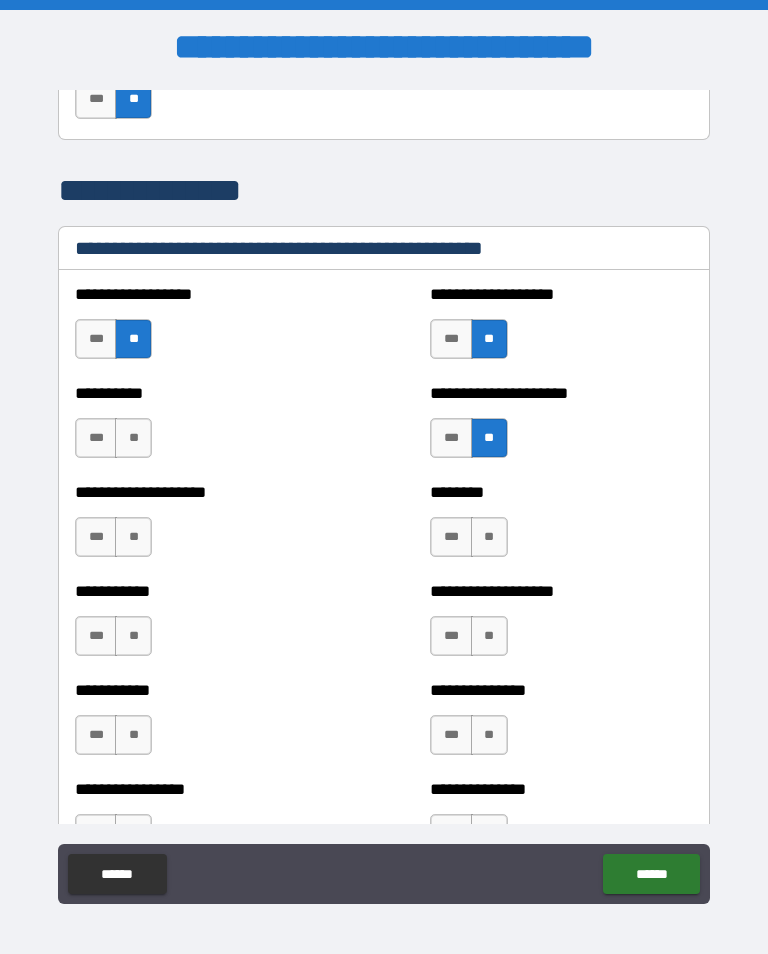 click on "**" at bounding box center (133, 438) 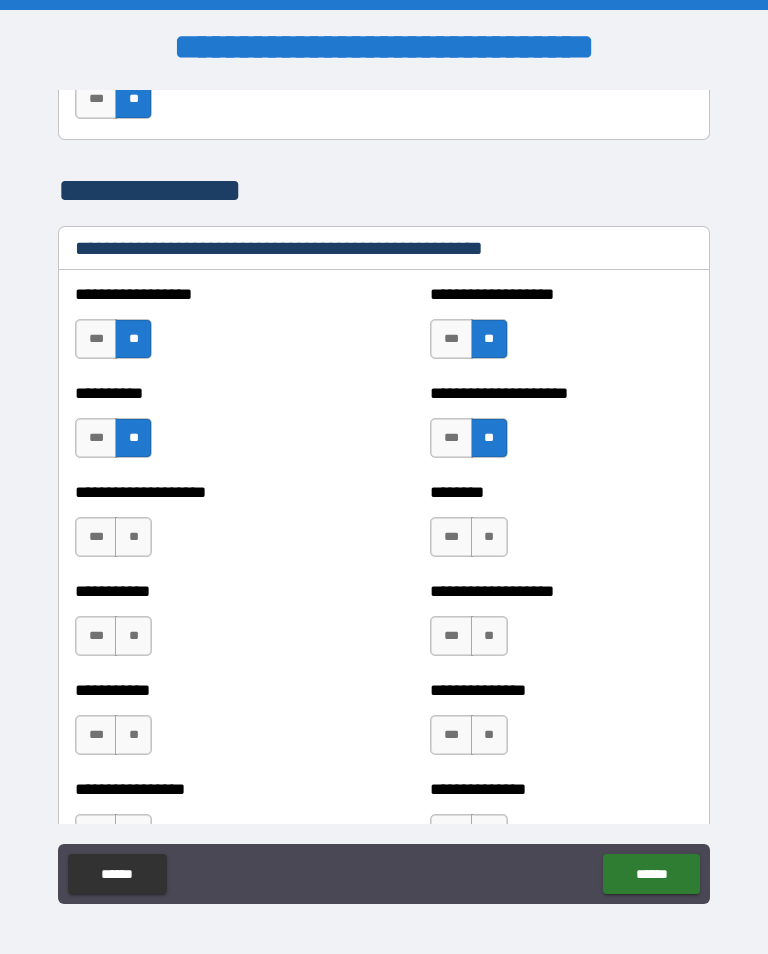scroll, scrollTop: 2441, scrollLeft: 0, axis: vertical 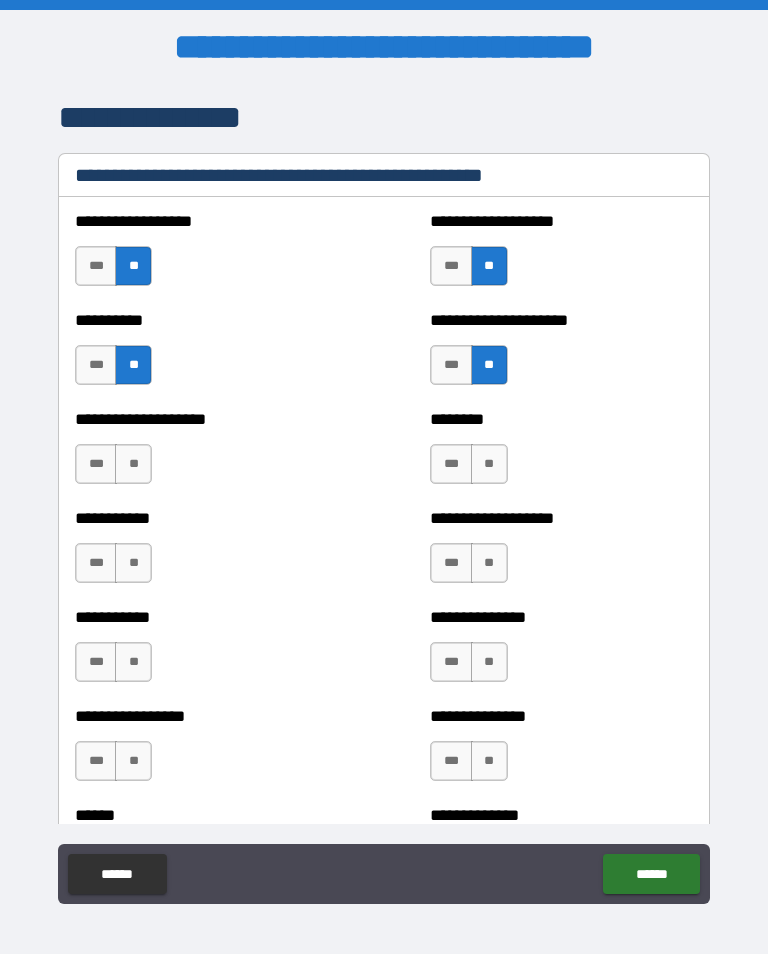 click on "**" at bounding box center (133, 464) 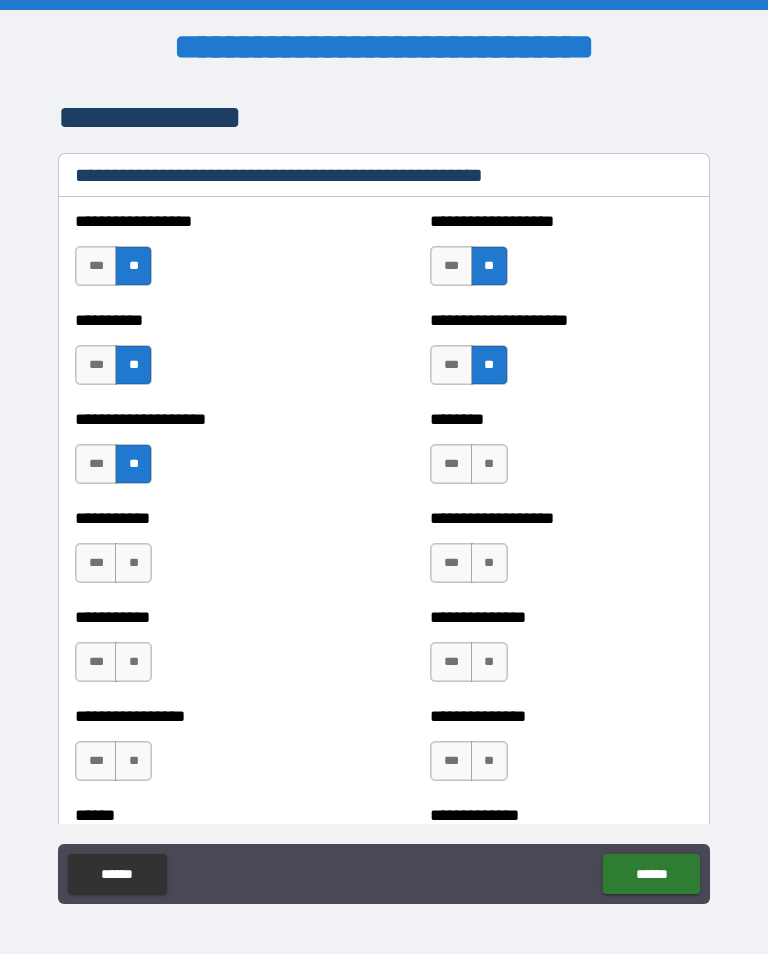 click on "**" at bounding box center [489, 464] 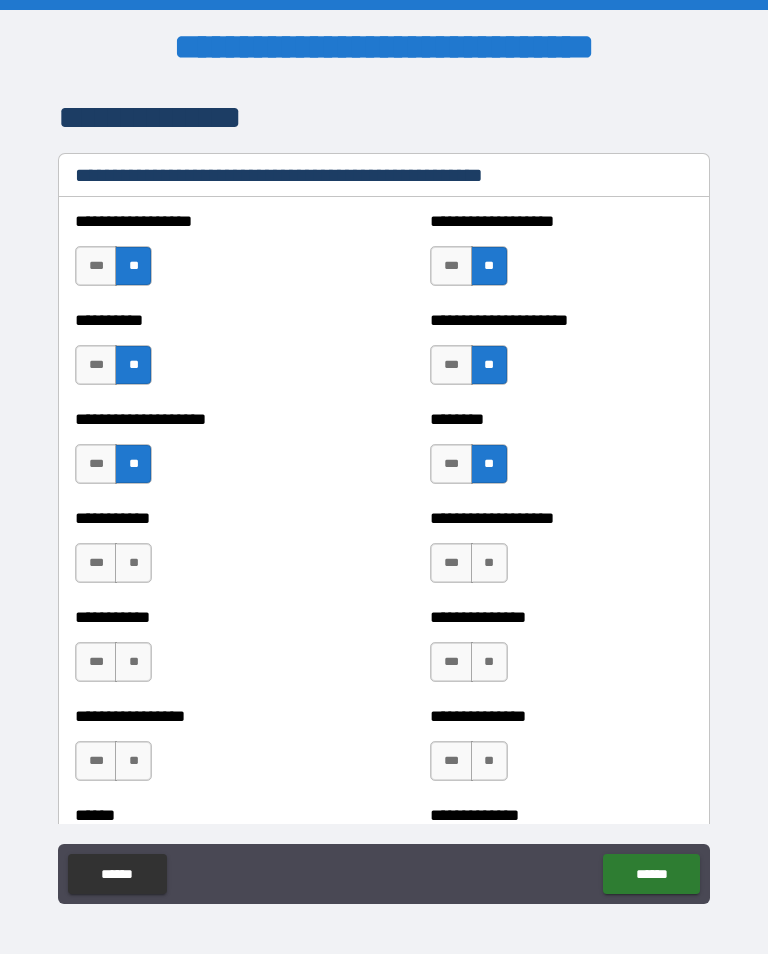 click on "**" at bounding box center (489, 563) 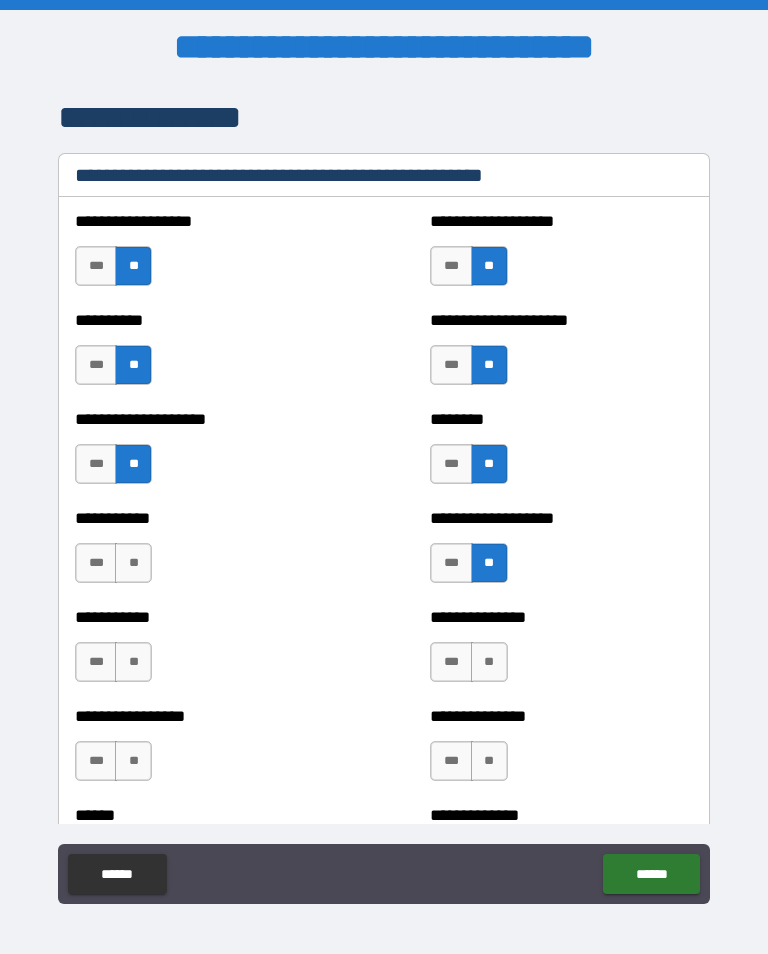 click on "**" at bounding box center (133, 563) 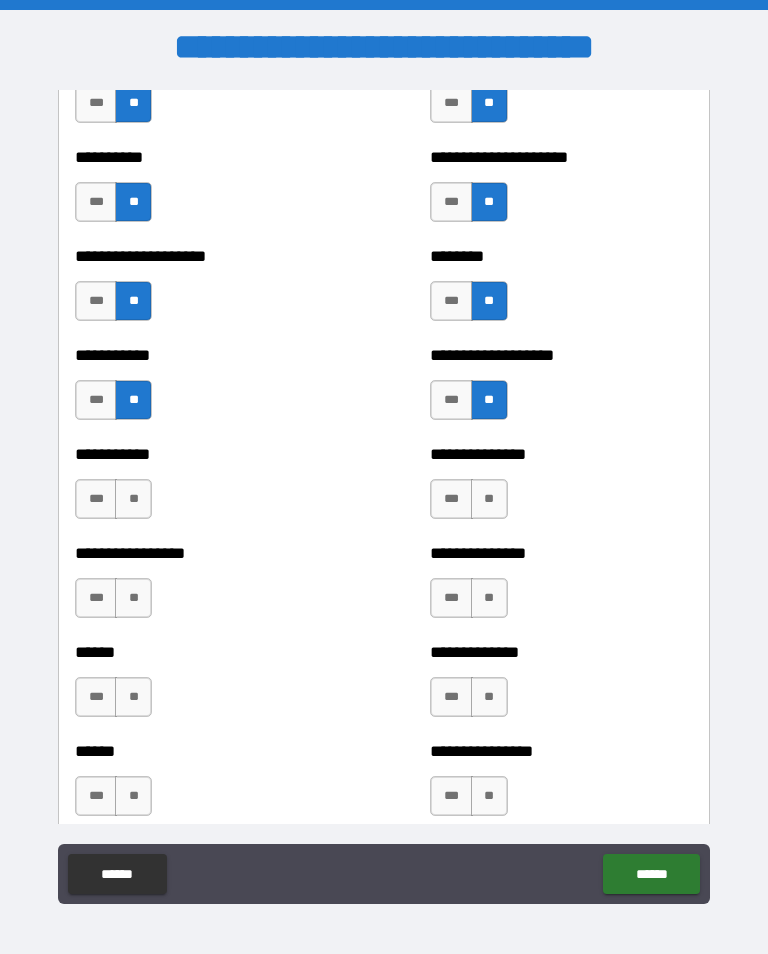 scroll, scrollTop: 2659, scrollLeft: 0, axis: vertical 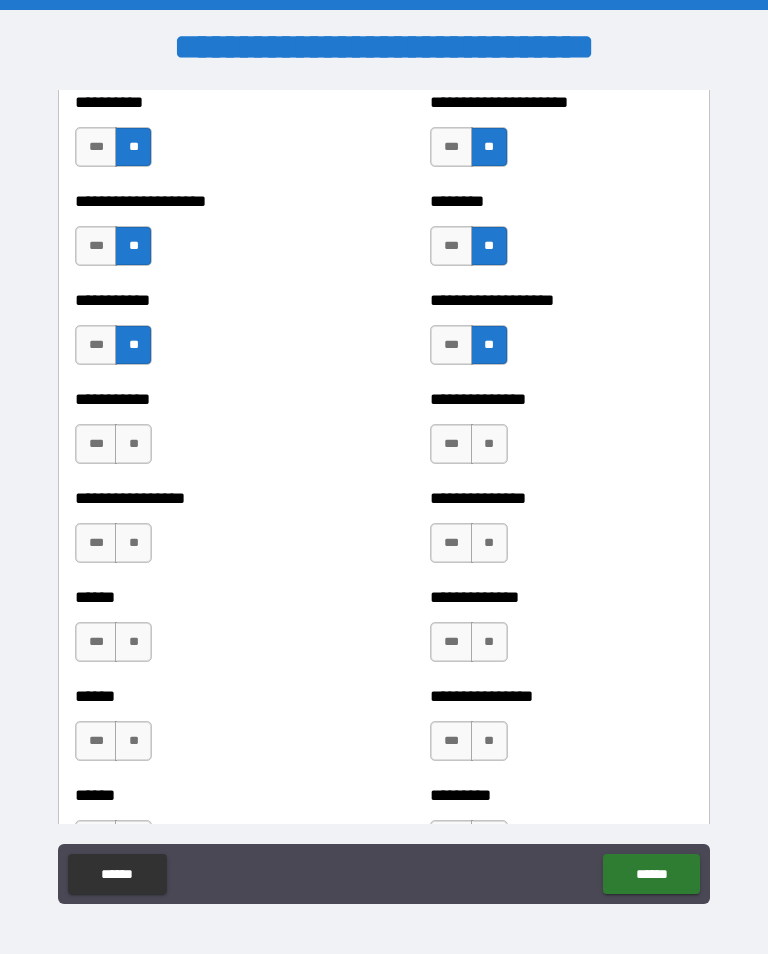 click on "**" at bounding box center [133, 444] 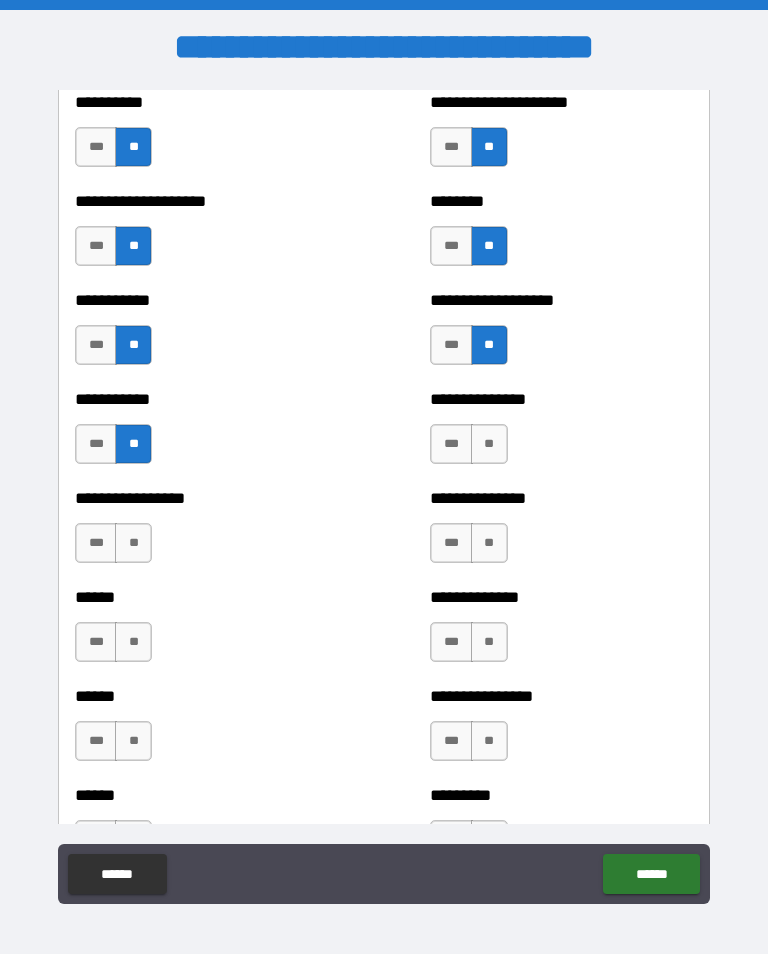 click on "**" at bounding box center (489, 444) 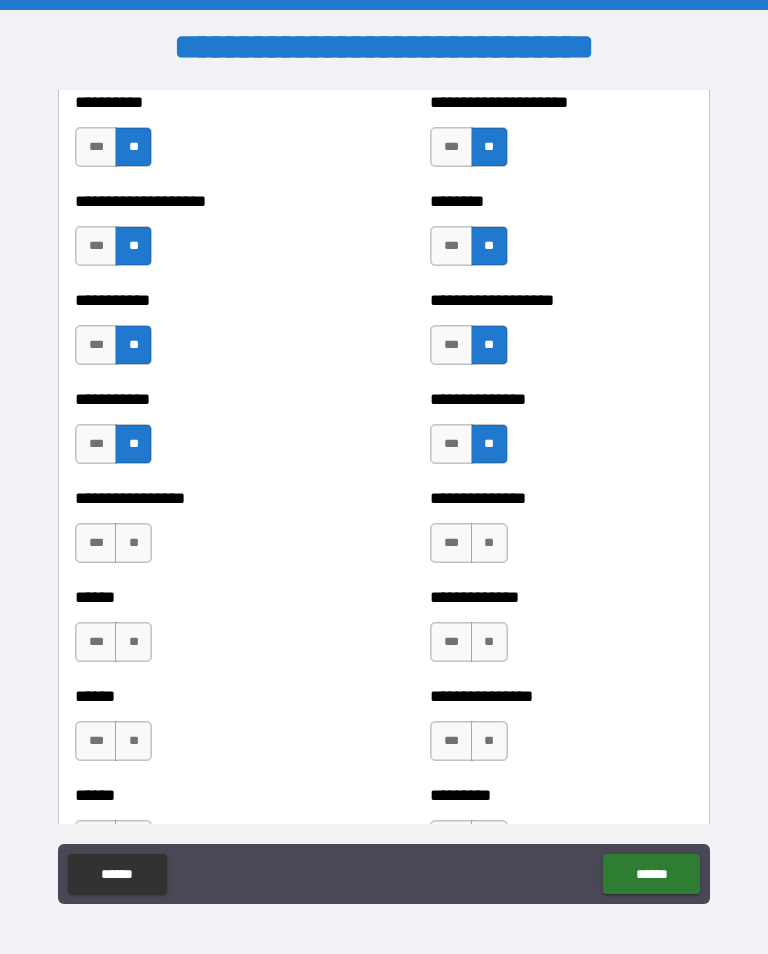 click on "**" at bounding box center (133, 543) 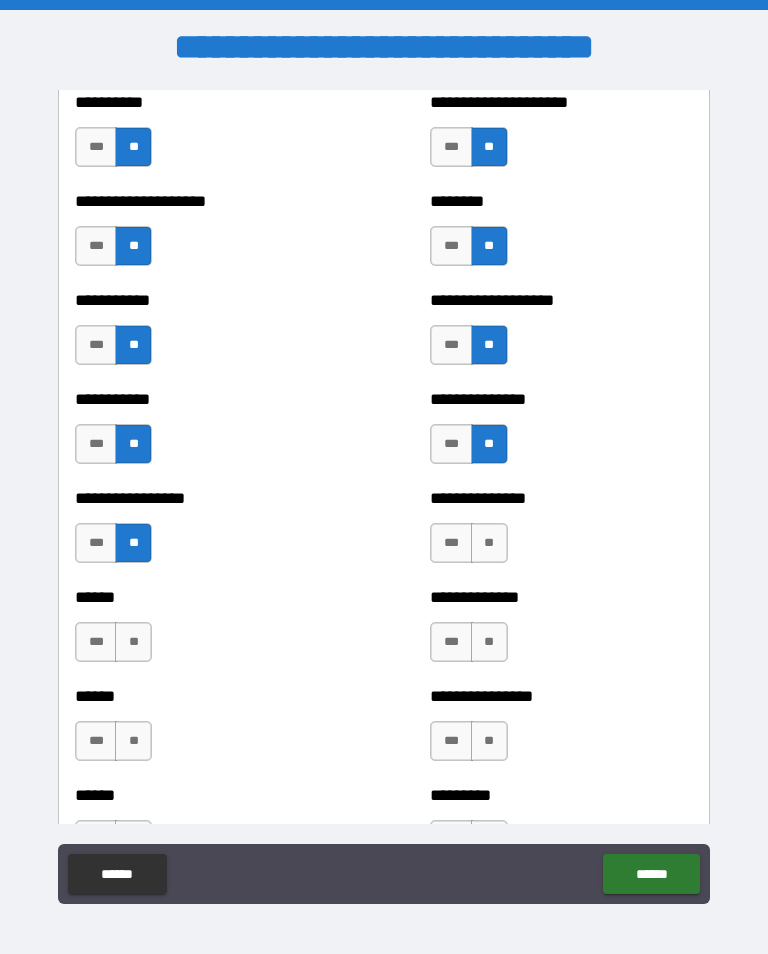 click on "**" at bounding box center [489, 543] 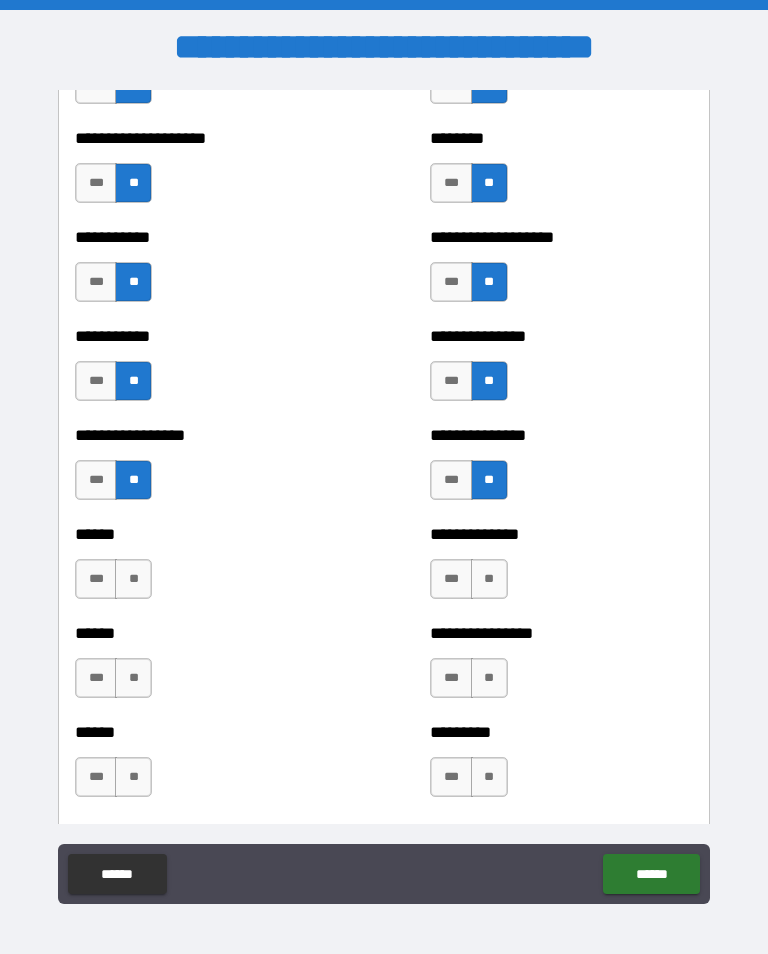 click on "**" at bounding box center [133, 579] 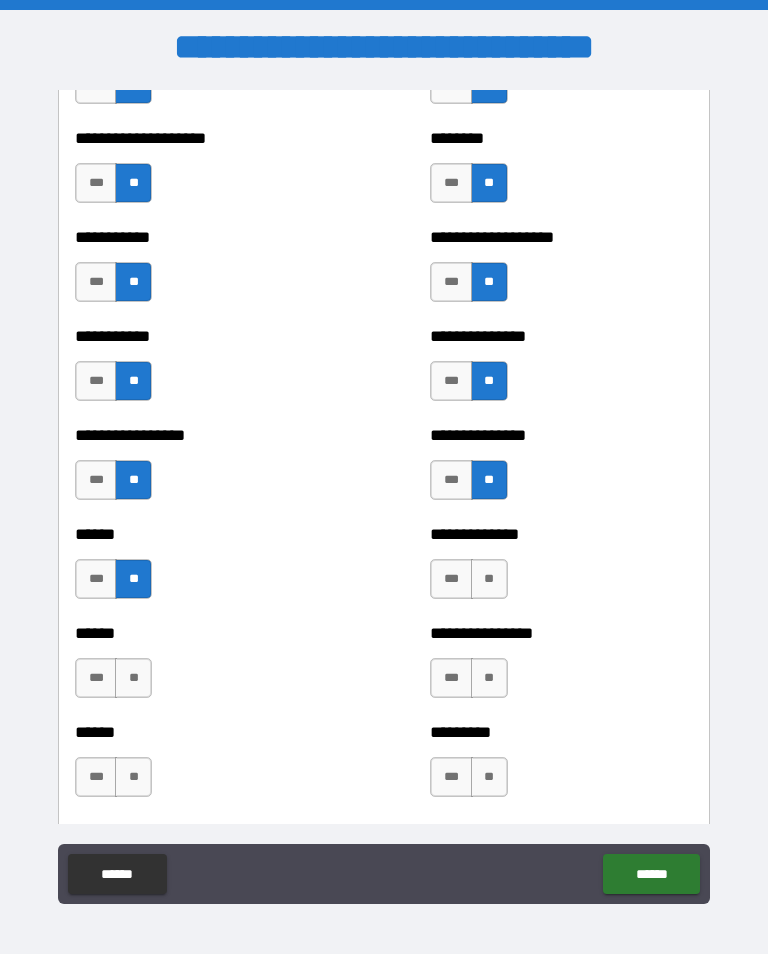 click on "**" at bounding box center [489, 579] 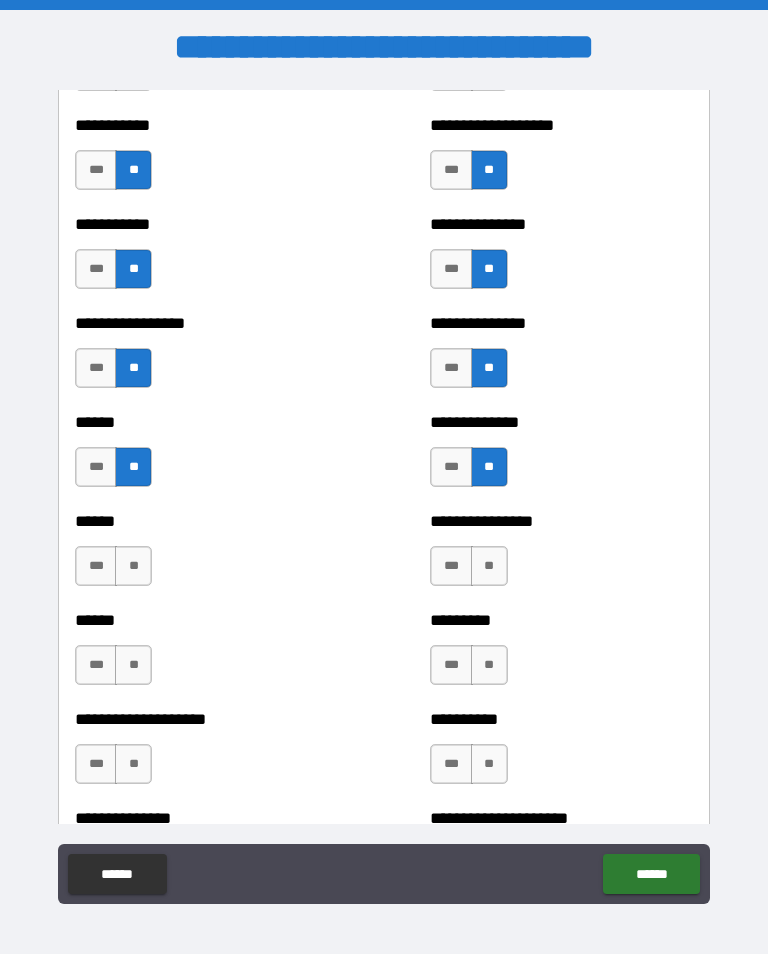 scroll, scrollTop: 2834, scrollLeft: 0, axis: vertical 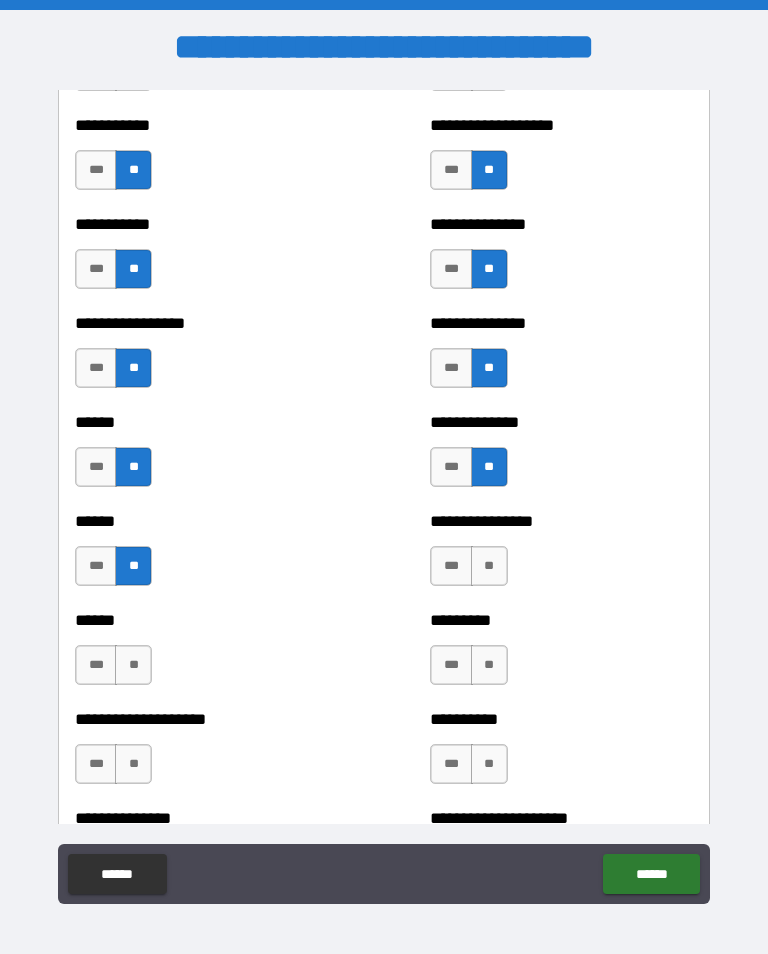 click on "**********" at bounding box center (561, 556) 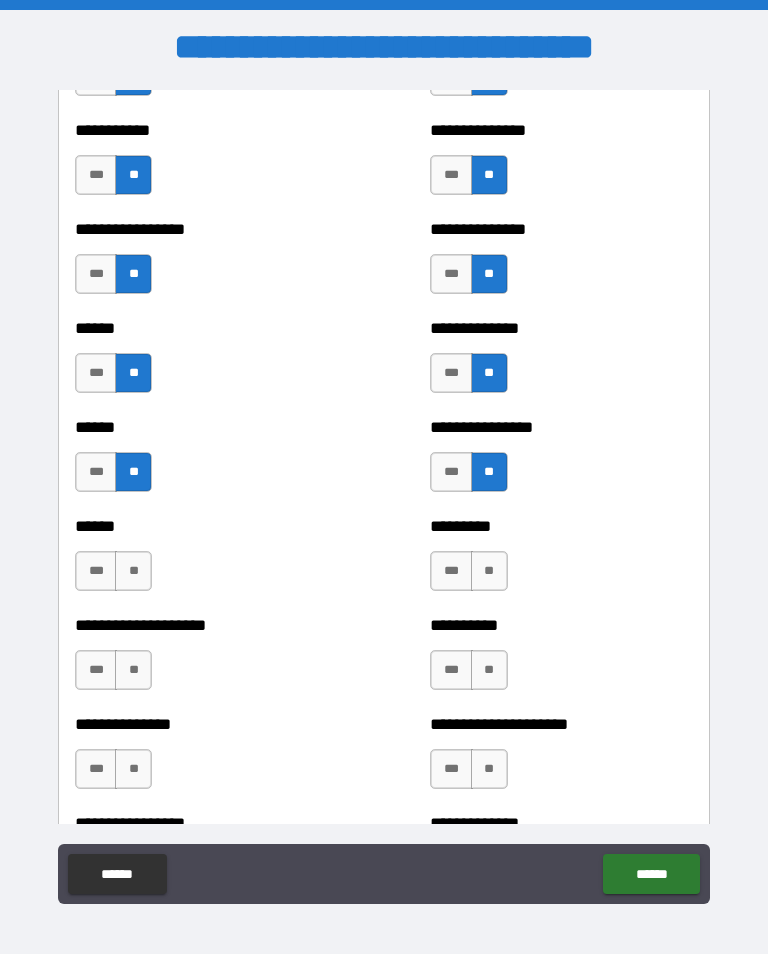 scroll, scrollTop: 2932, scrollLeft: 0, axis: vertical 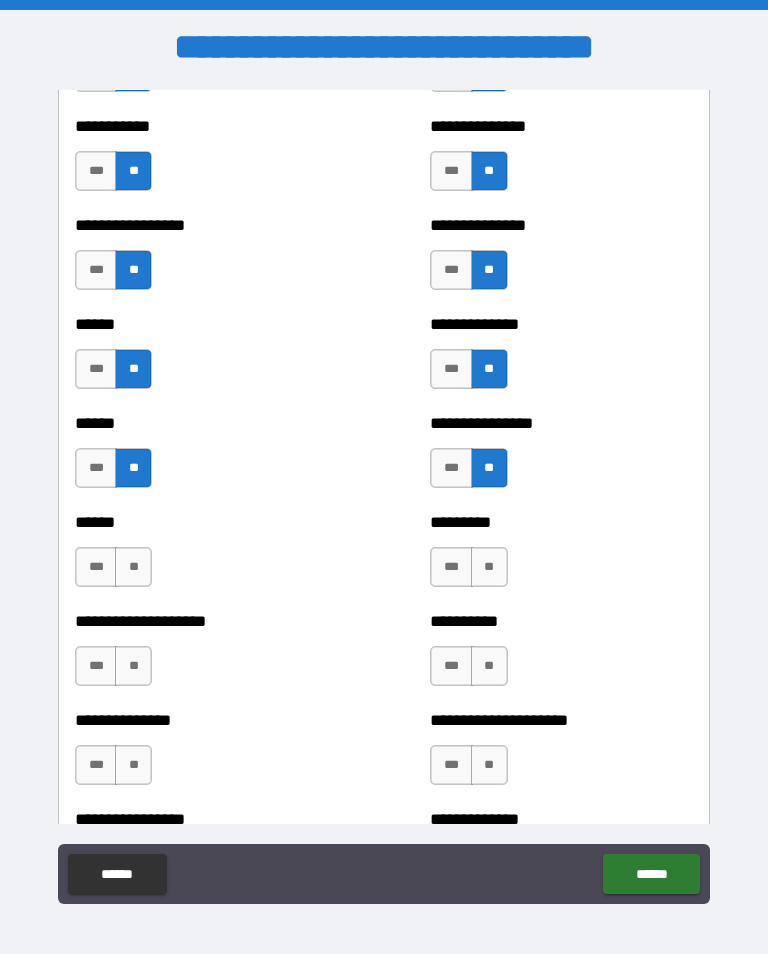click on "**" at bounding box center [133, 567] 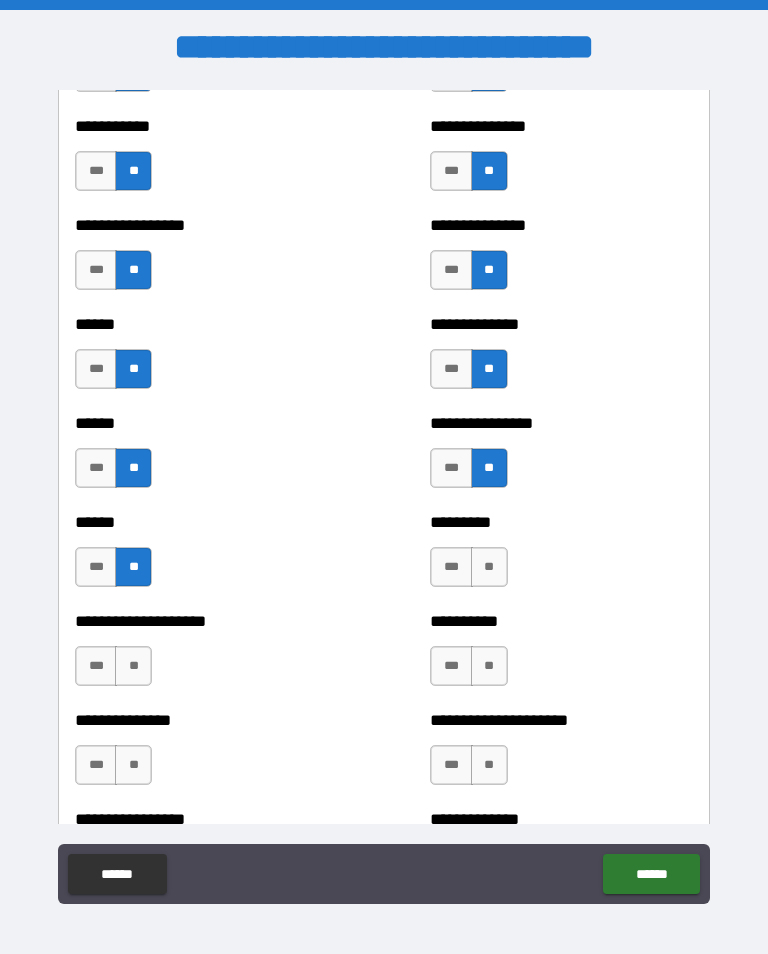 click on "**" at bounding box center (489, 567) 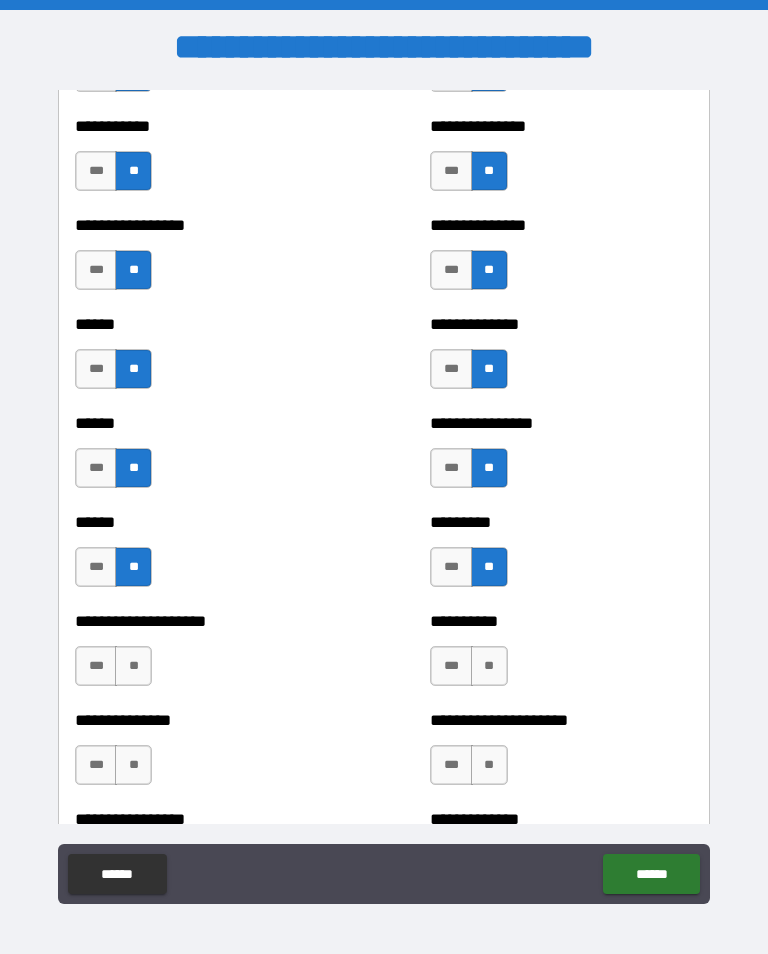 click on "**" at bounding box center (133, 666) 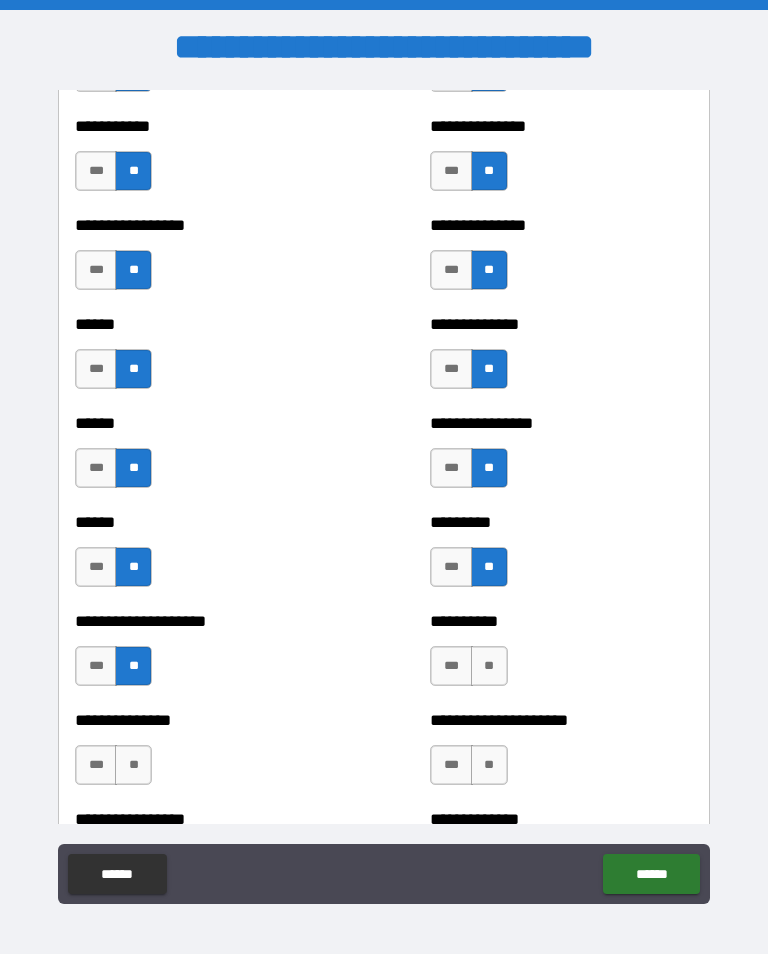 click on "**" at bounding box center [489, 666] 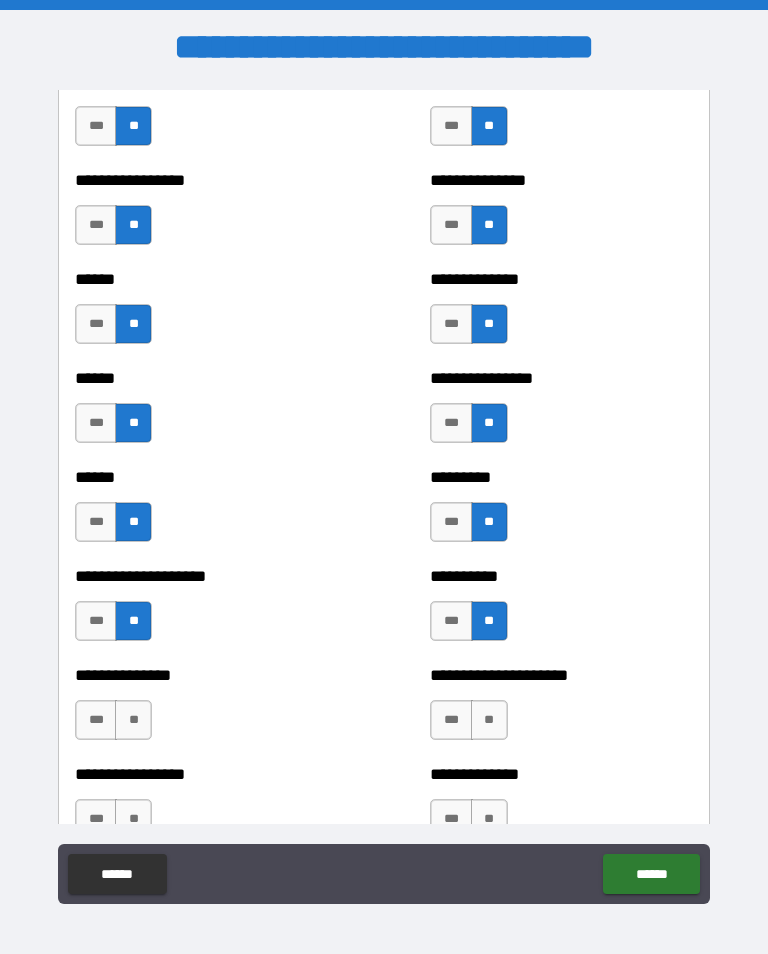 scroll, scrollTop: 2978, scrollLeft: 0, axis: vertical 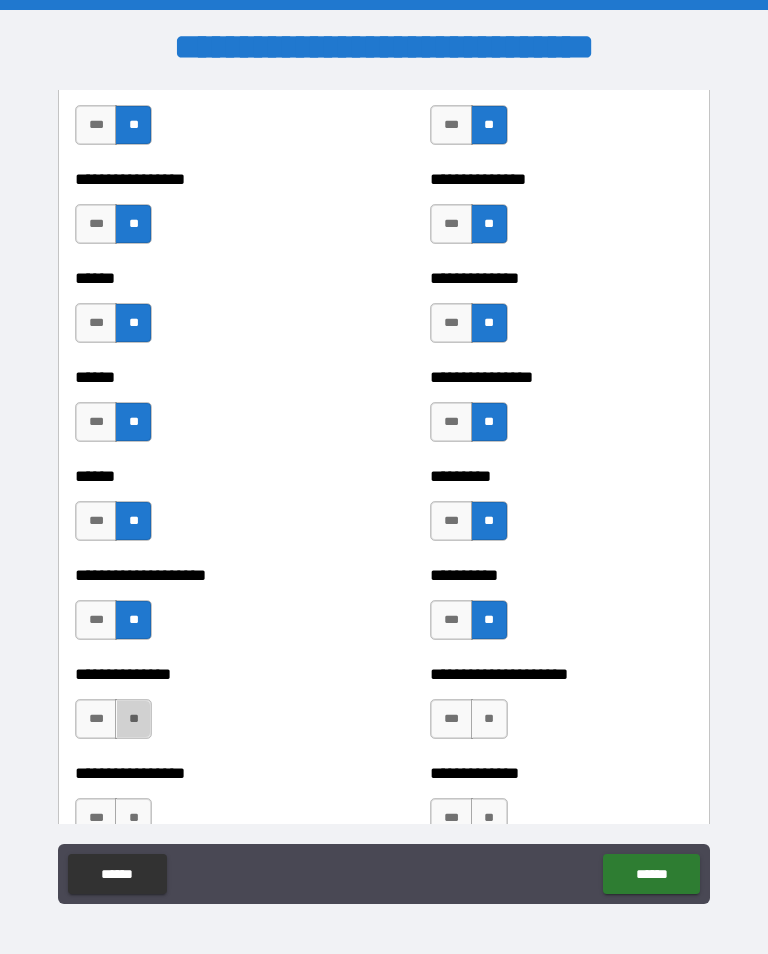 click on "**" at bounding box center [133, 719] 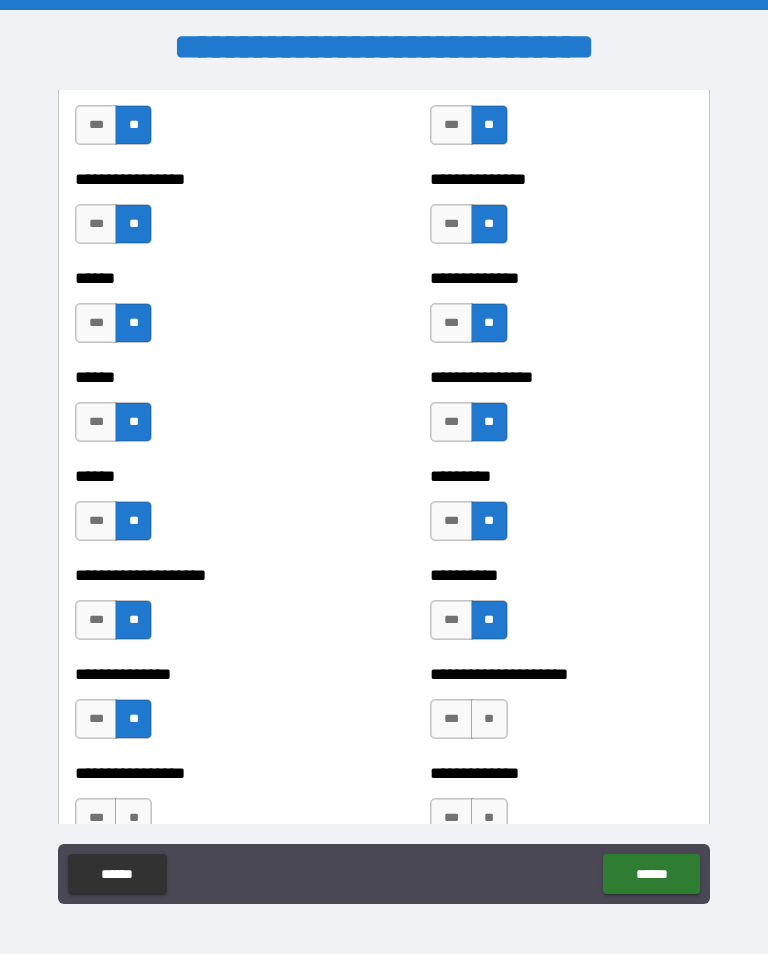 click on "**" at bounding box center (489, 719) 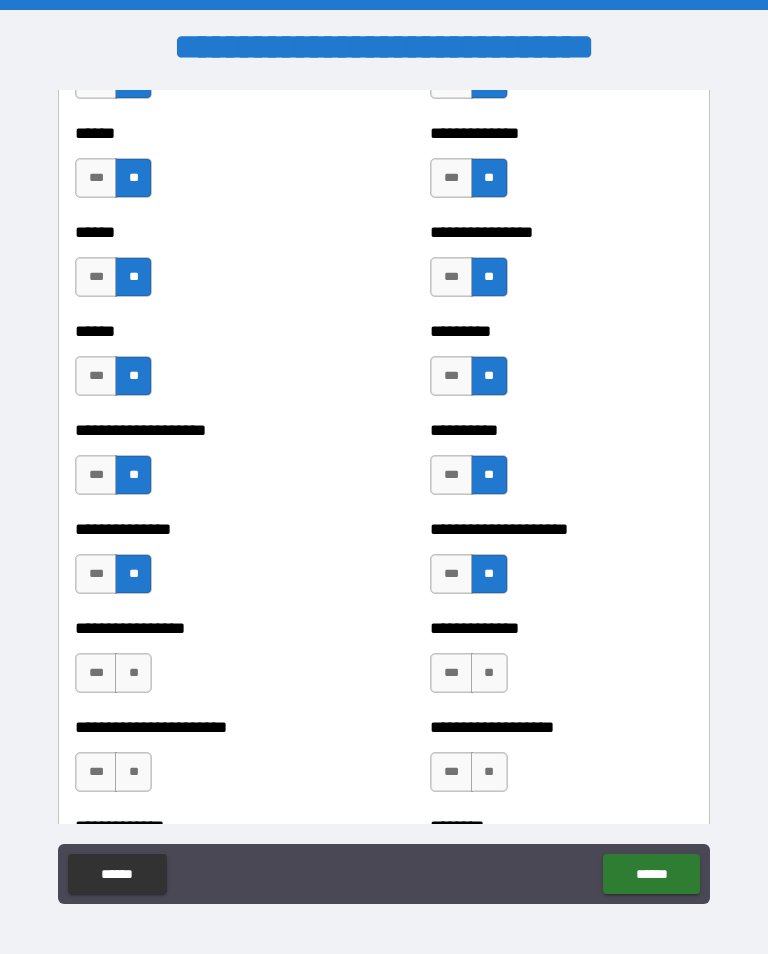 scroll, scrollTop: 3127, scrollLeft: 0, axis: vertical 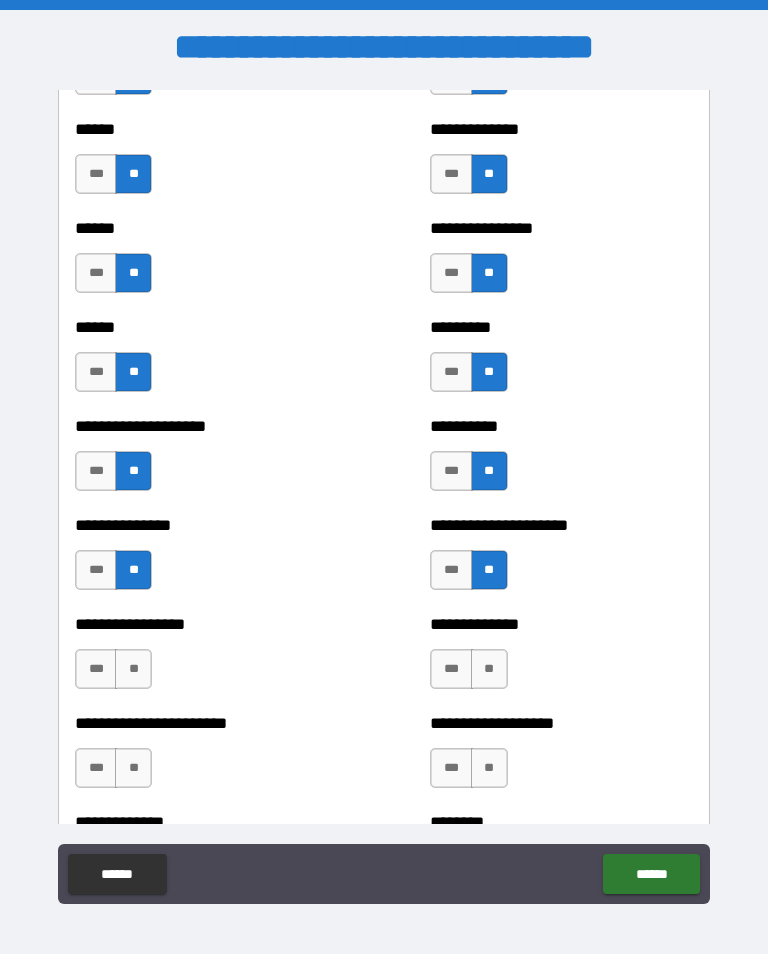 click on "**" at bounding box center [133, 669] 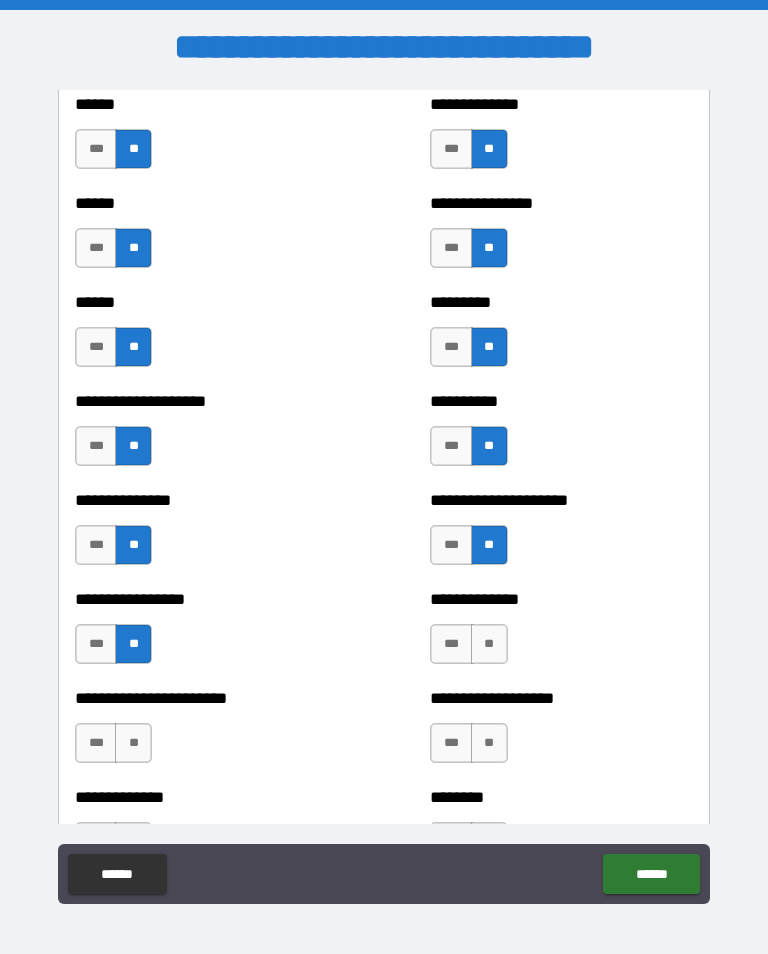 scroll, scrollTop: 3159, scrollLeft: 0, axis: vertical 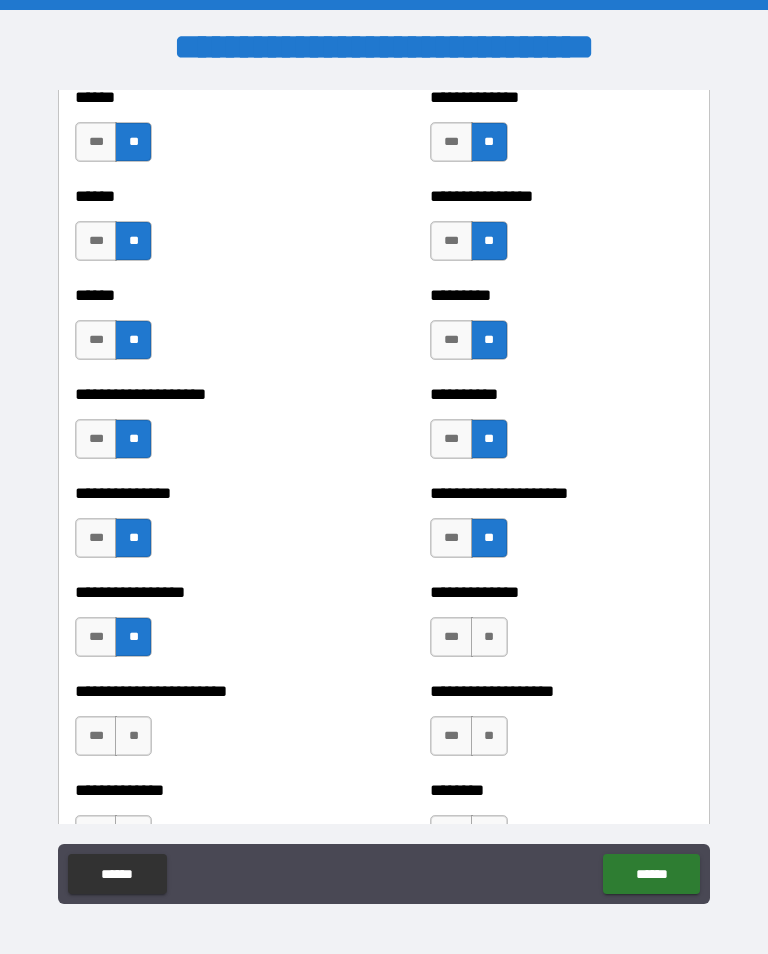 click on "**" at bounding box center (489, 637) 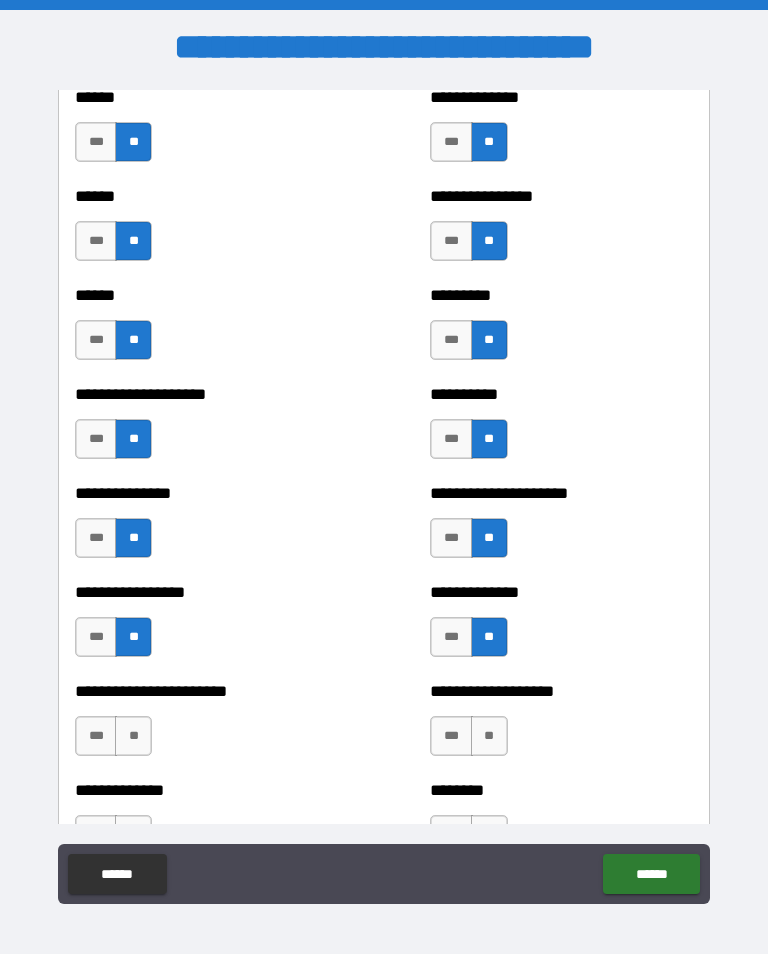click on "**" at bounding box center [489, 736] 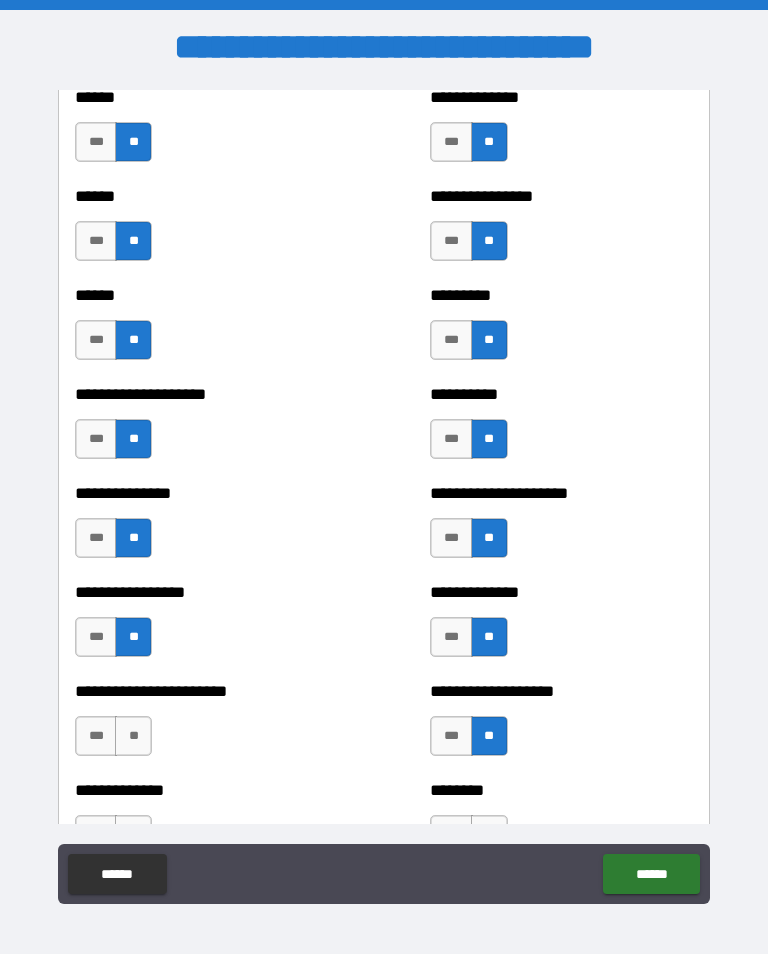 click on "**" at bounding box center [133, 736] 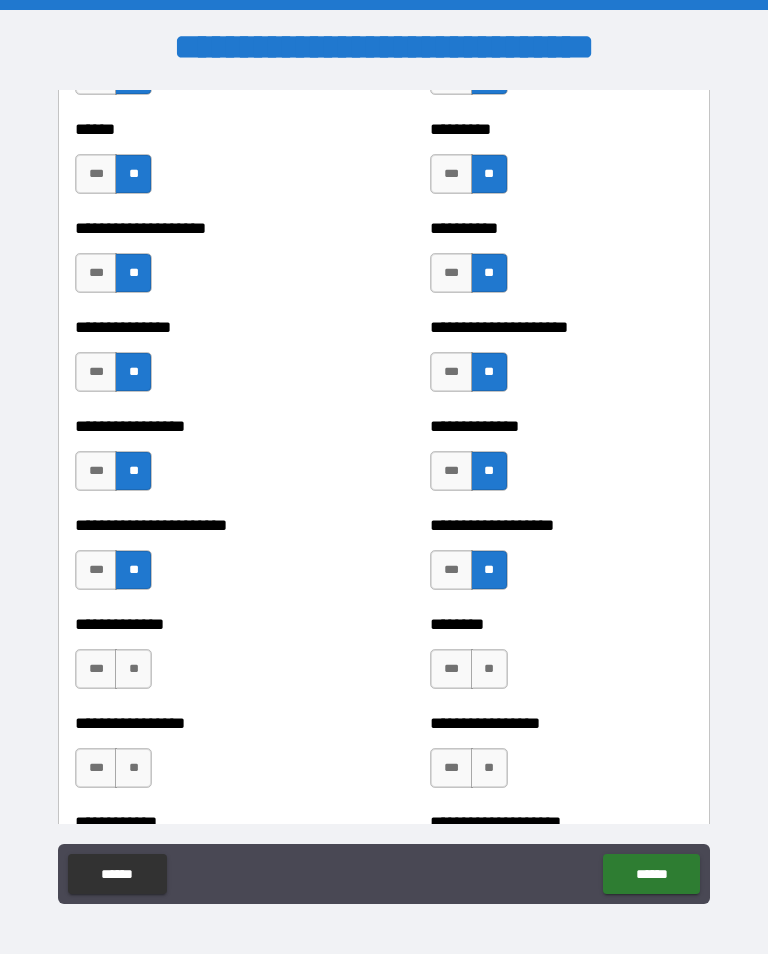scroll, scrollTop: 3322, scrollLeft: 0, axis: vertical 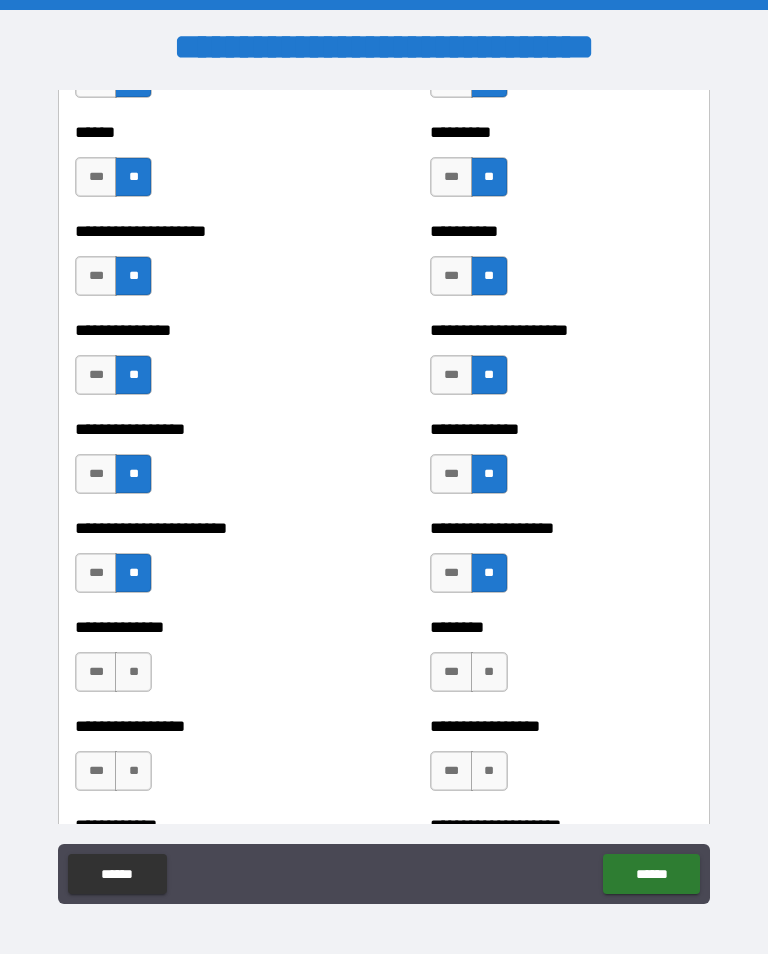 click on "**" at bounding box center (133, 672) 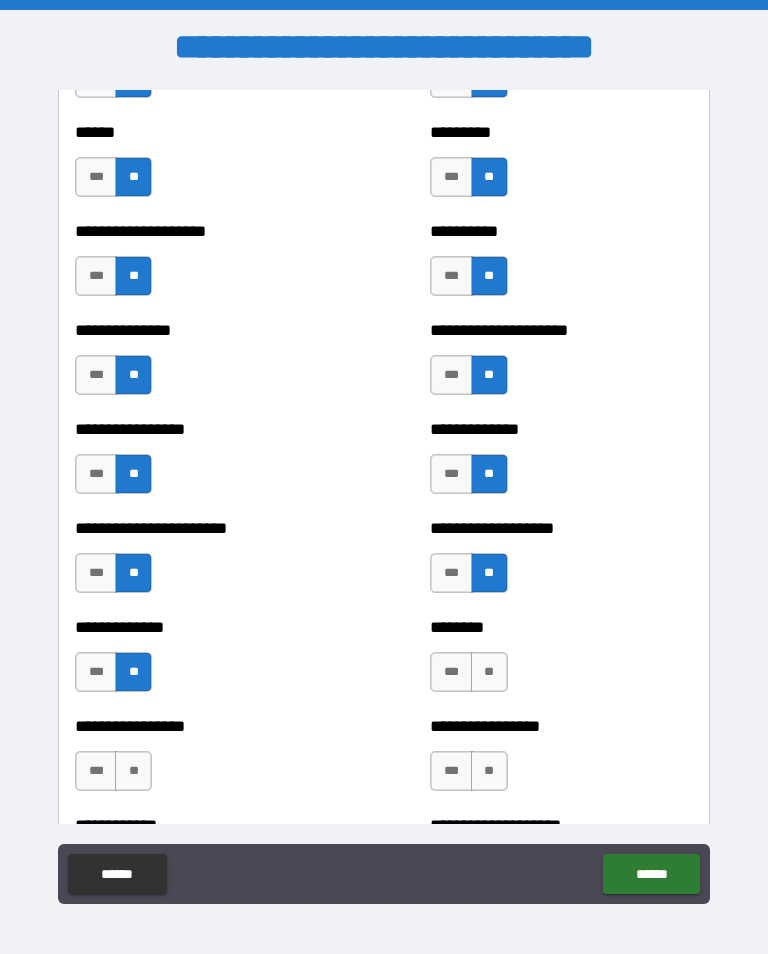 click on "**" at bounding box center [489, 672] 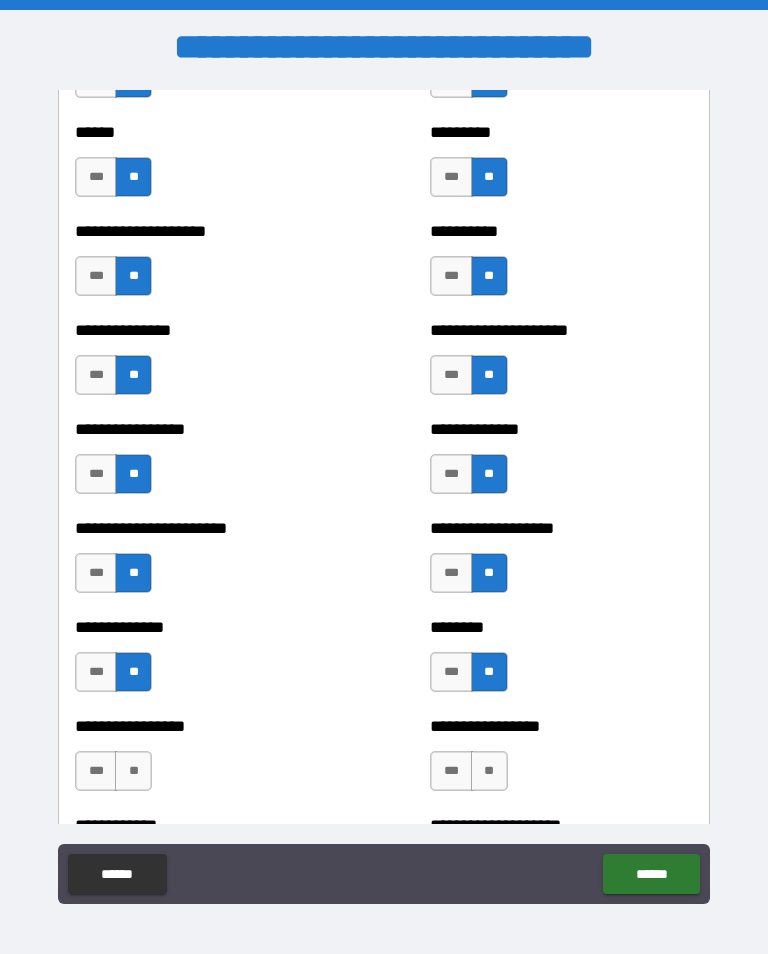 click on "**" at bounding box center [133, 771] 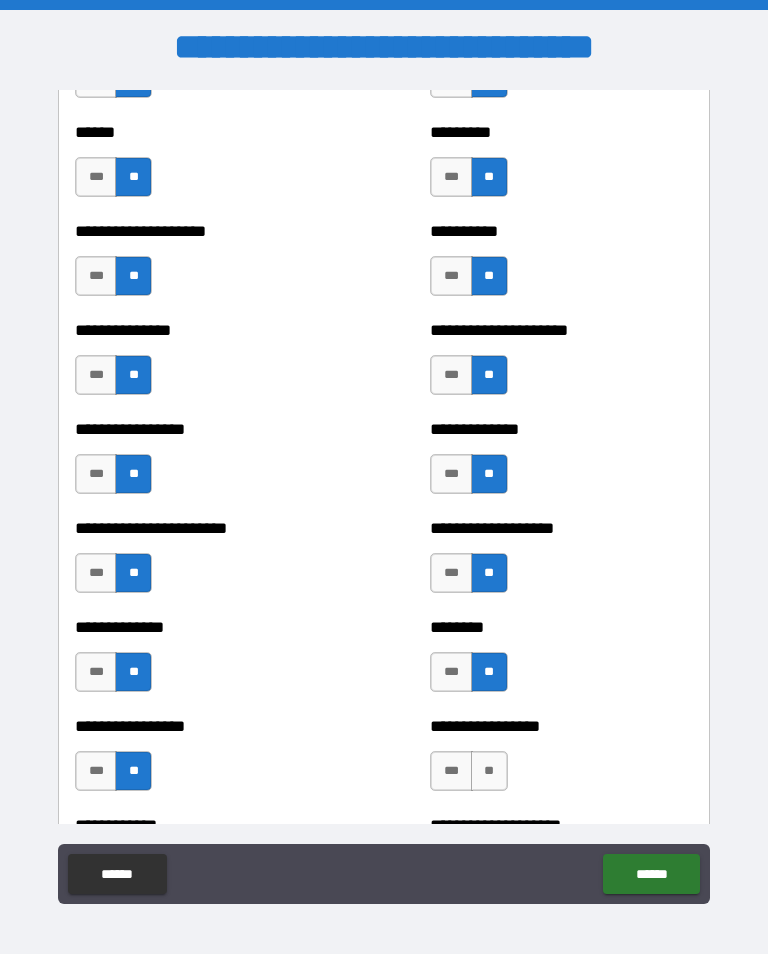 click on "**" at bounding box center [489, 771] 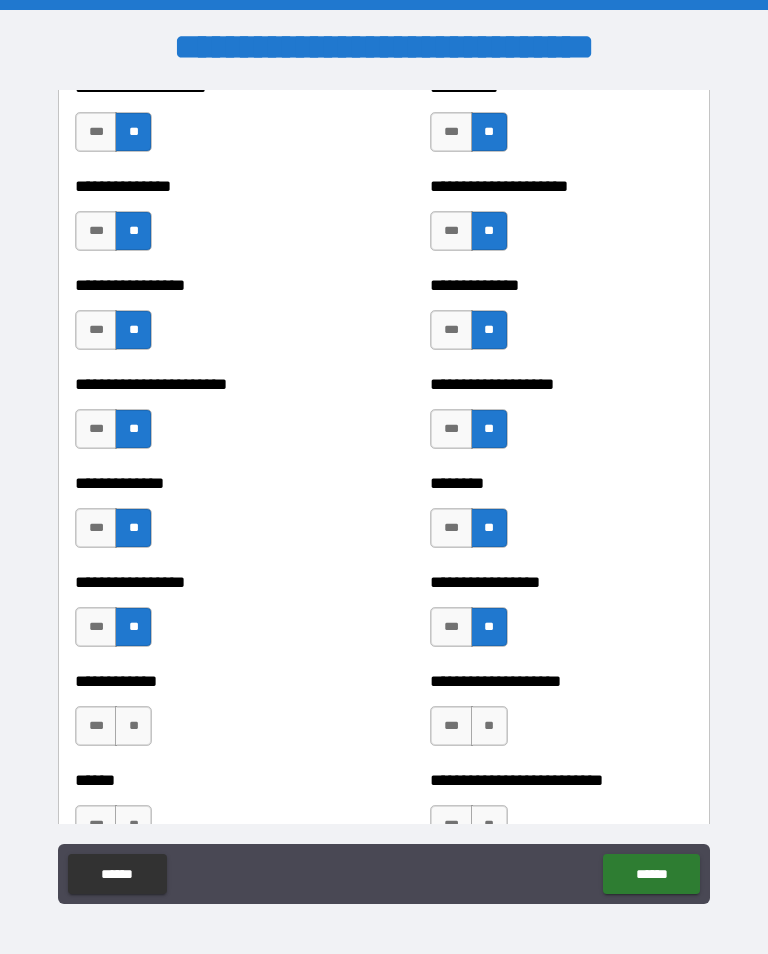 scroll, scrollTop: 3467, scrollLeft: 0, axis: vertical 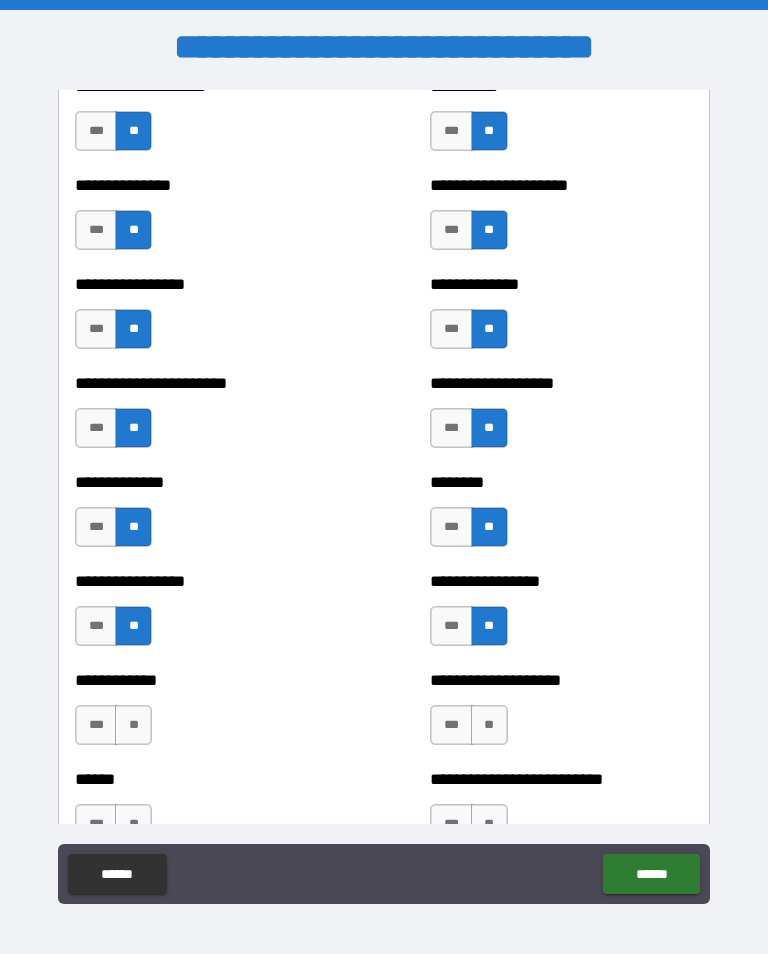 click on "**" at bounding box center (133, 725) 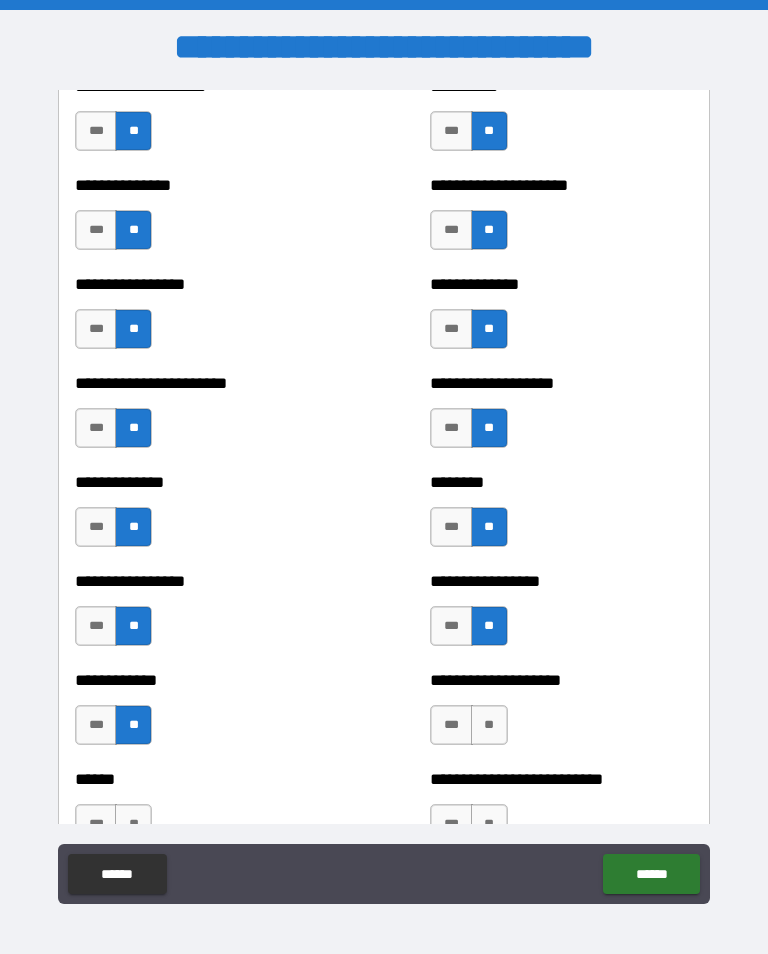 click on "**" at bounding box center (489, 725) 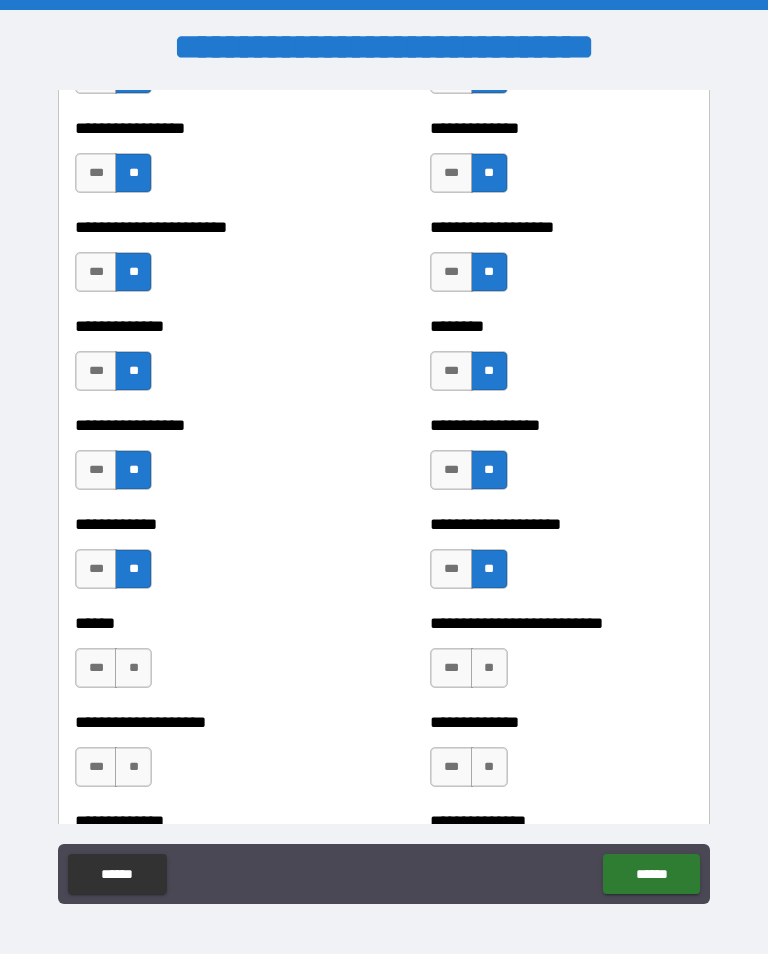 scroll, scrollTop: 3636, scrollLeft: 0, axis: vertical 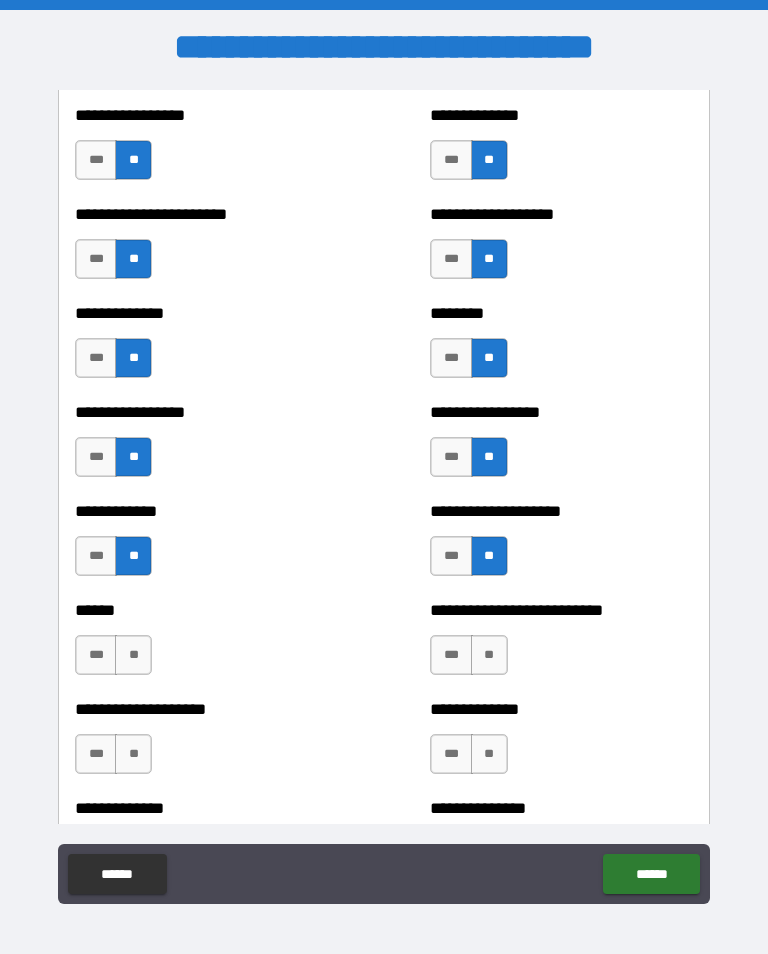 click on "**" at bounding box center (133, 655) 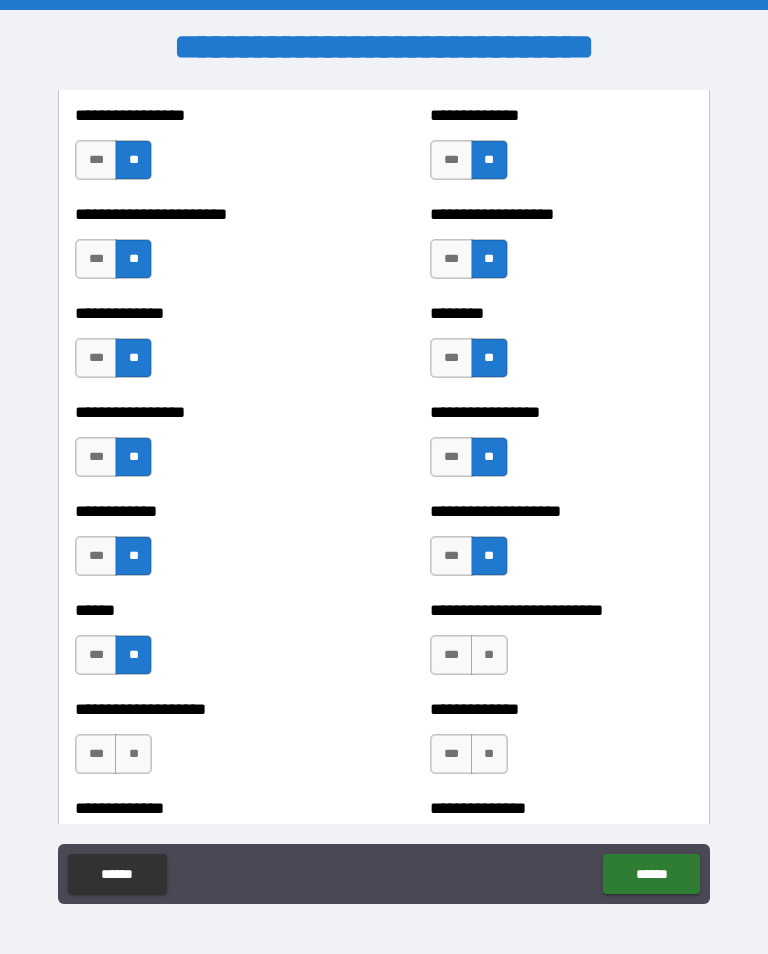 click on "**" at bounding box center (489, 655) 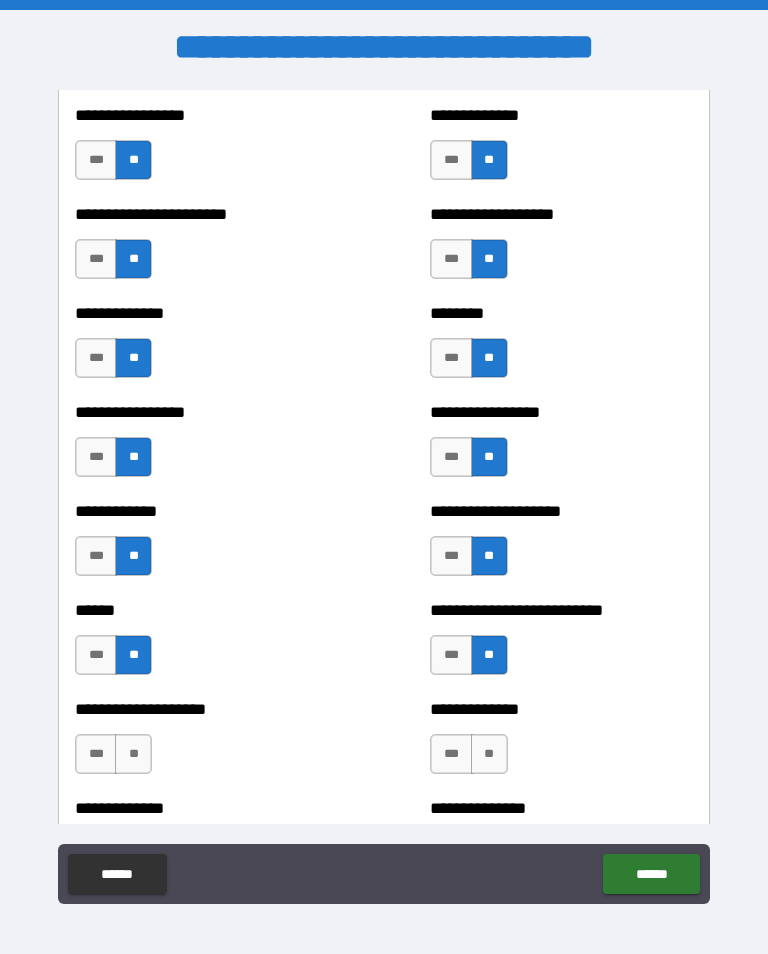 click on "**" at bounding box center [489, 754] 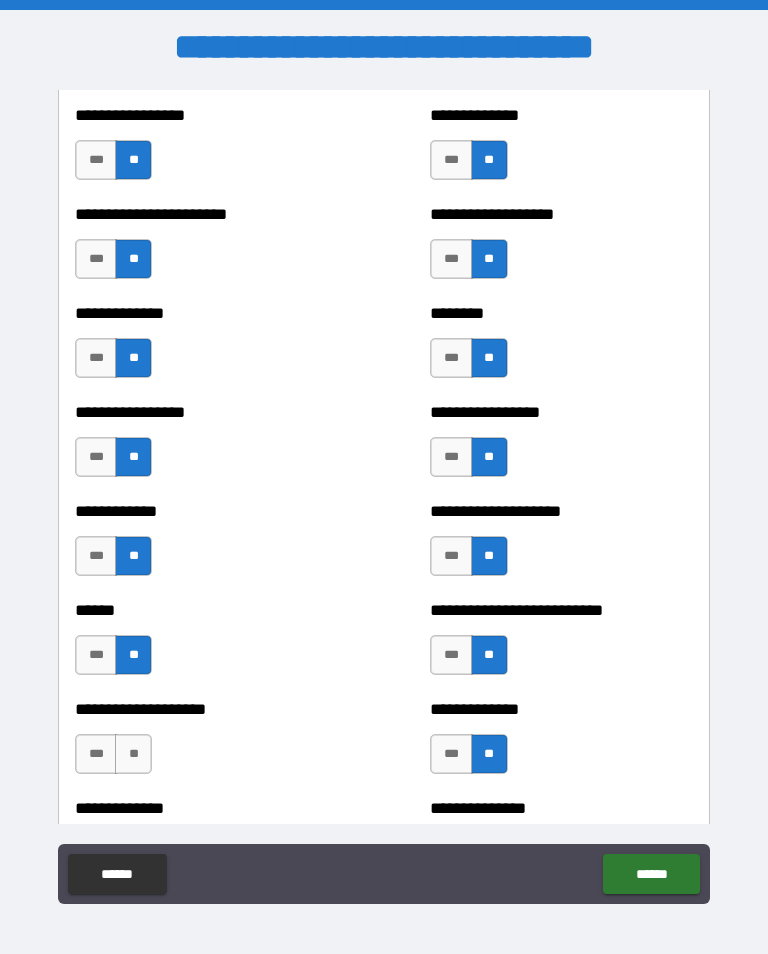 click on "**" at bounding box center [133, 754] 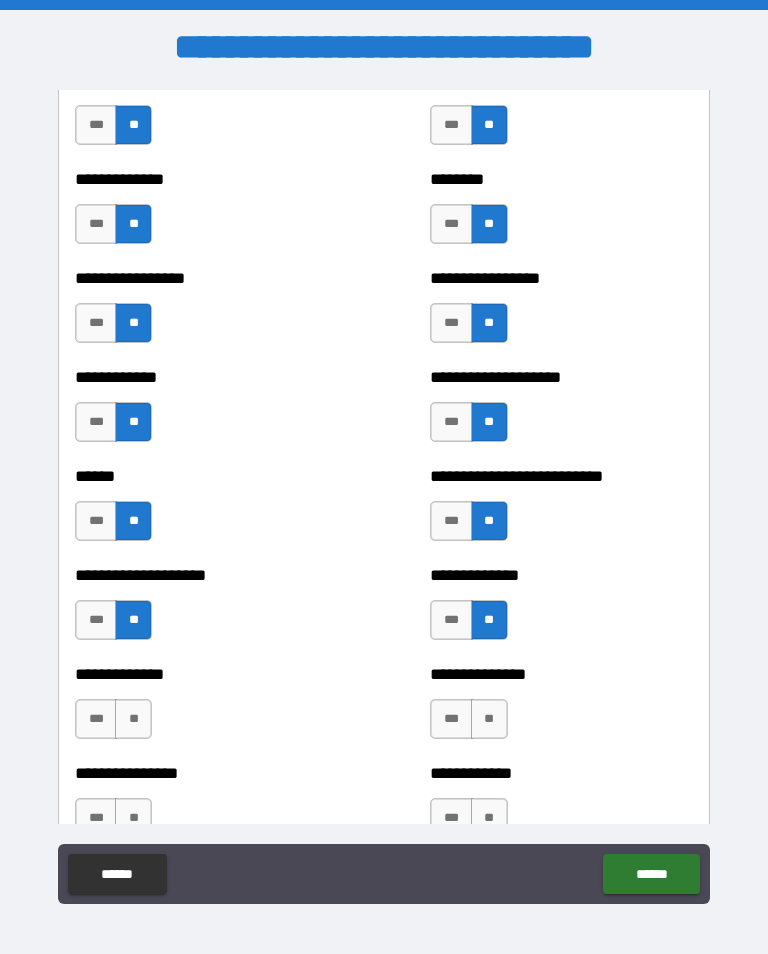 scroll, scrollTop: 3800, scrollLeft: 0, axis: vertical 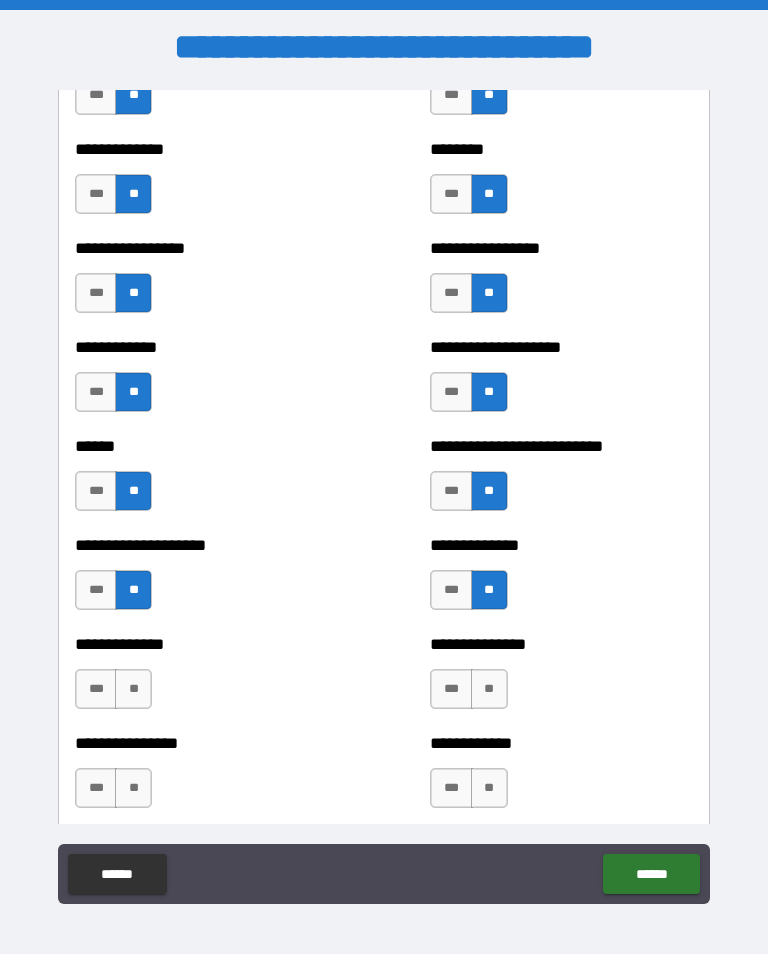 click on "**" at bounding box center (133, 689) 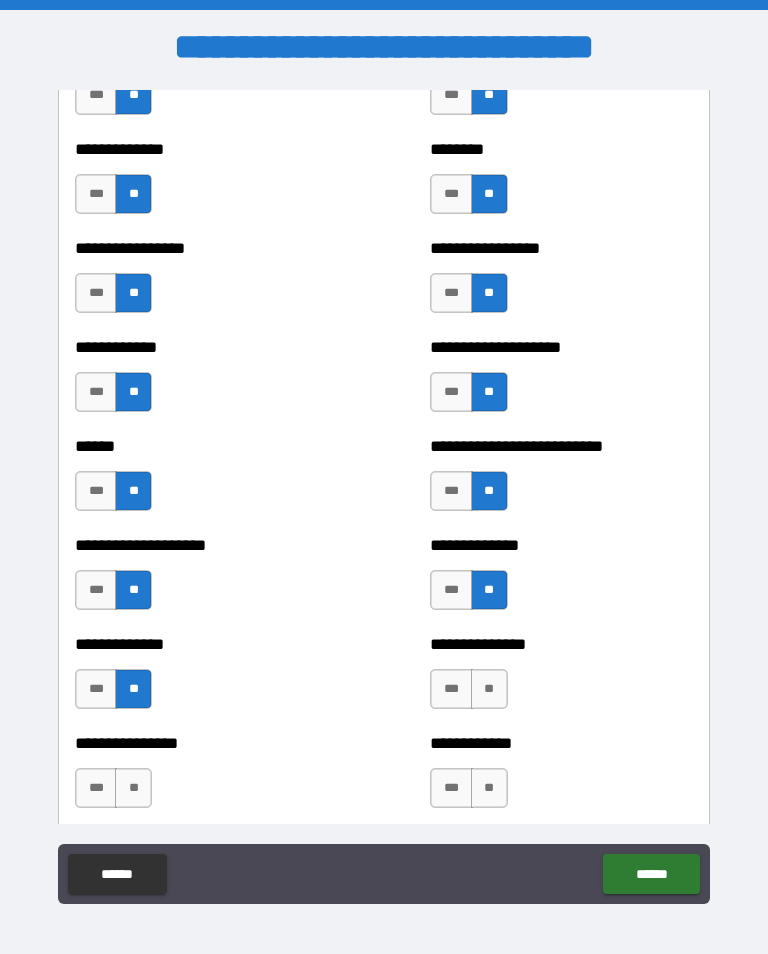 click on "**" at bounding box center (489, 689) 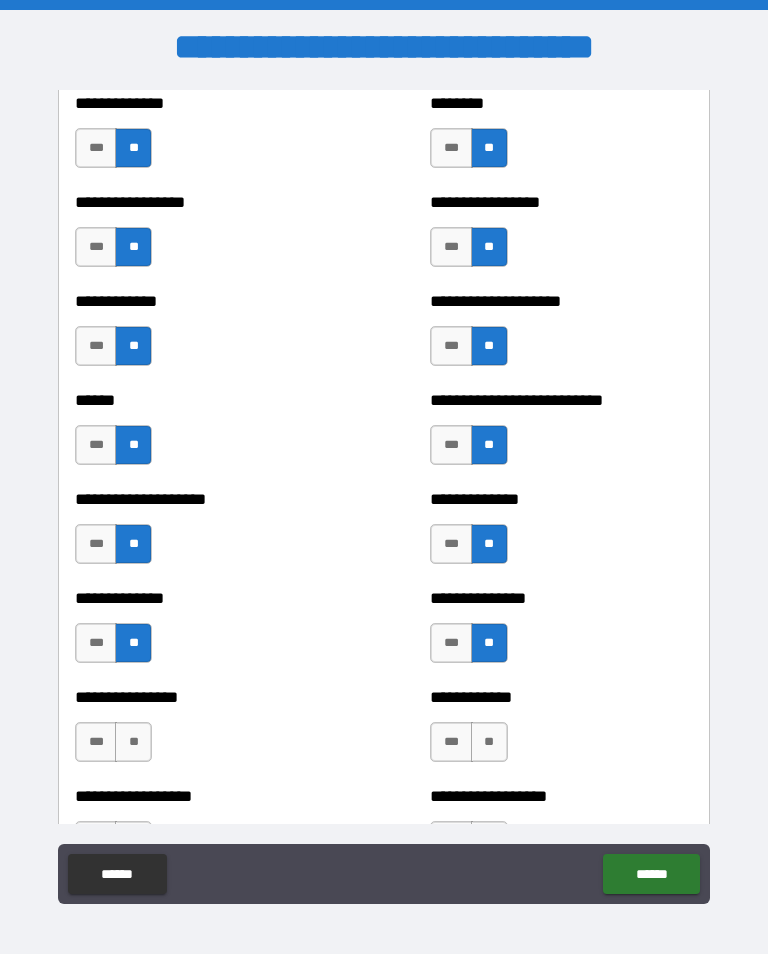 scroll, scrollTop: 3850, scrollLeft: 0, axis: vertical 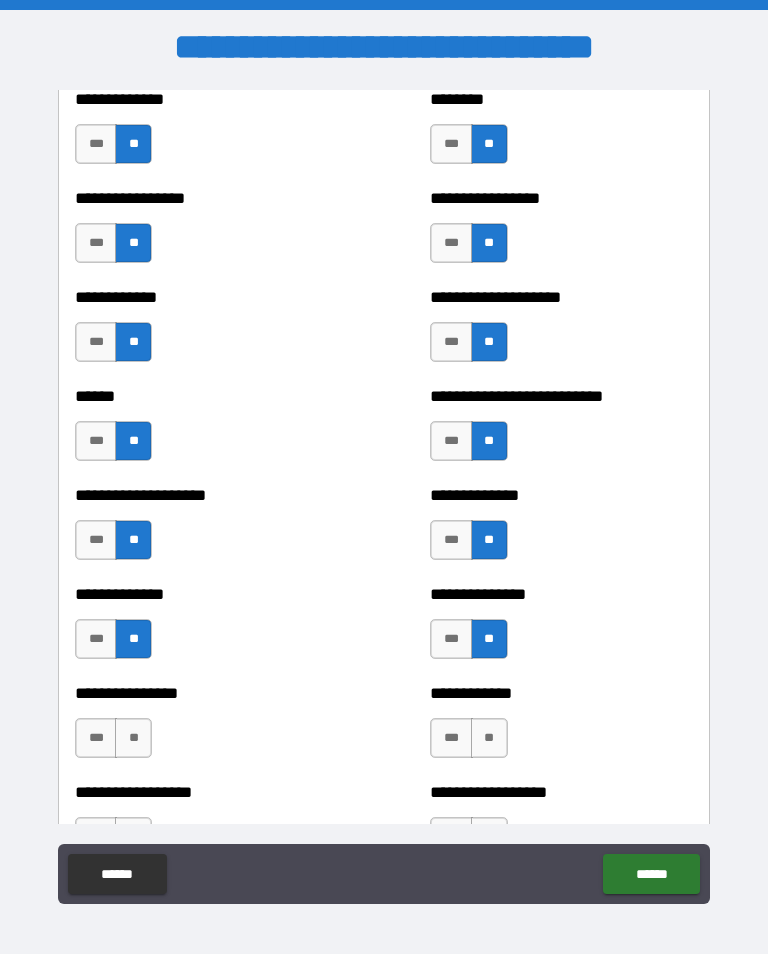 click on "**" at bounding box center [133, 738] 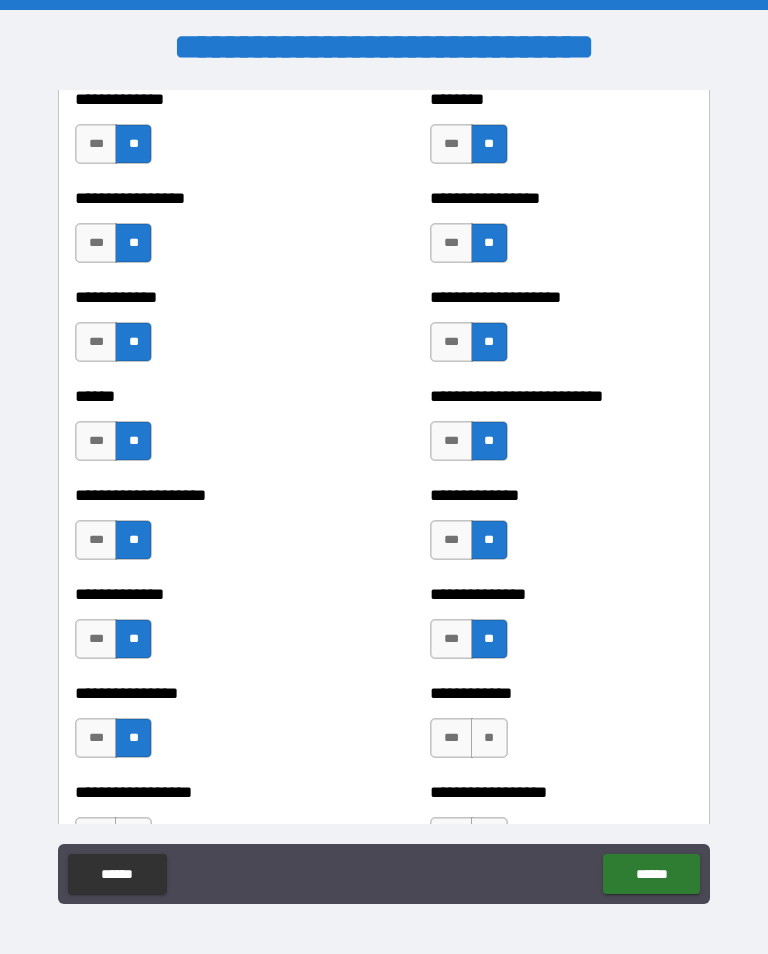 click on "**" at bounding box center (489, 738) 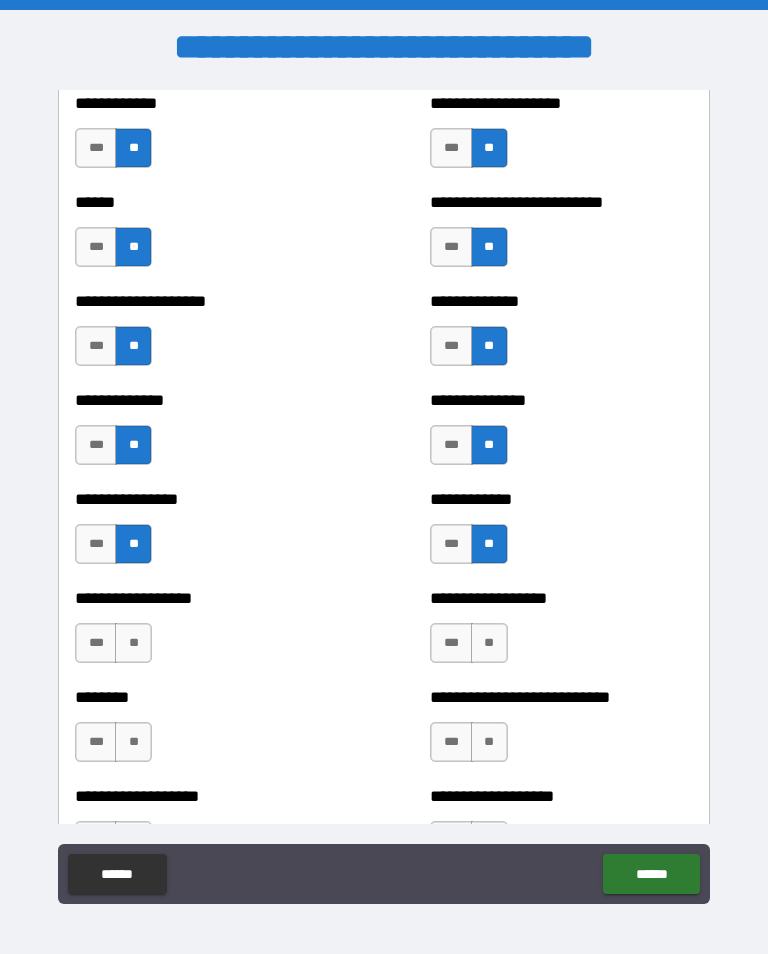 scroll, scrollTop: 4059, scrollLeft: 0, axis: vertical 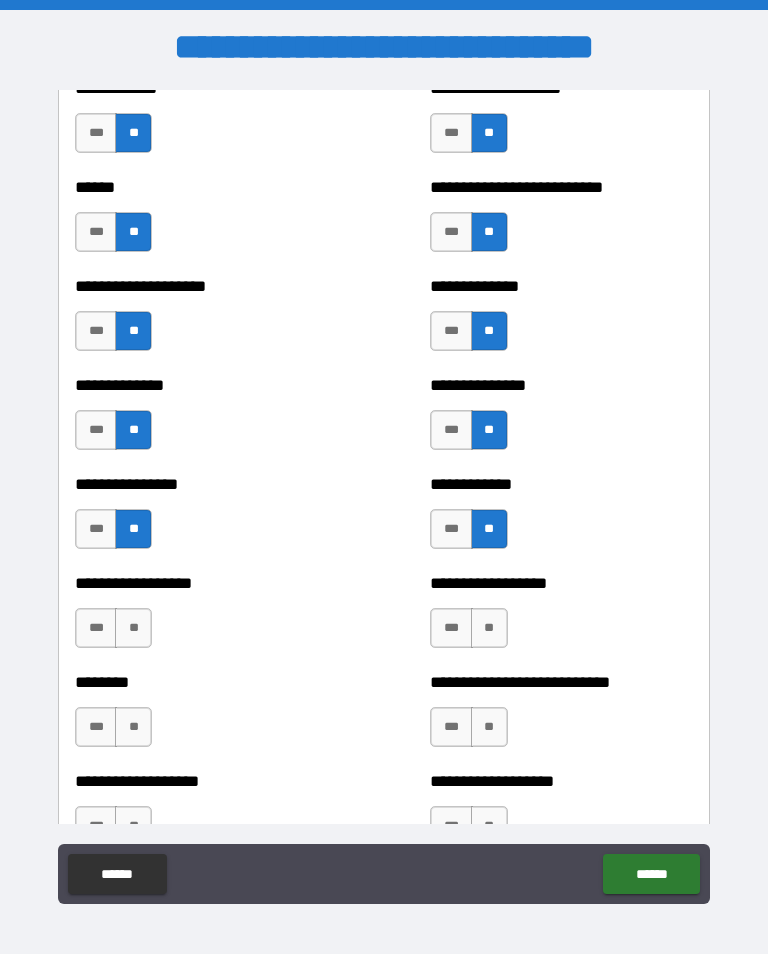 click on "**" at bounding box center (133, 628) 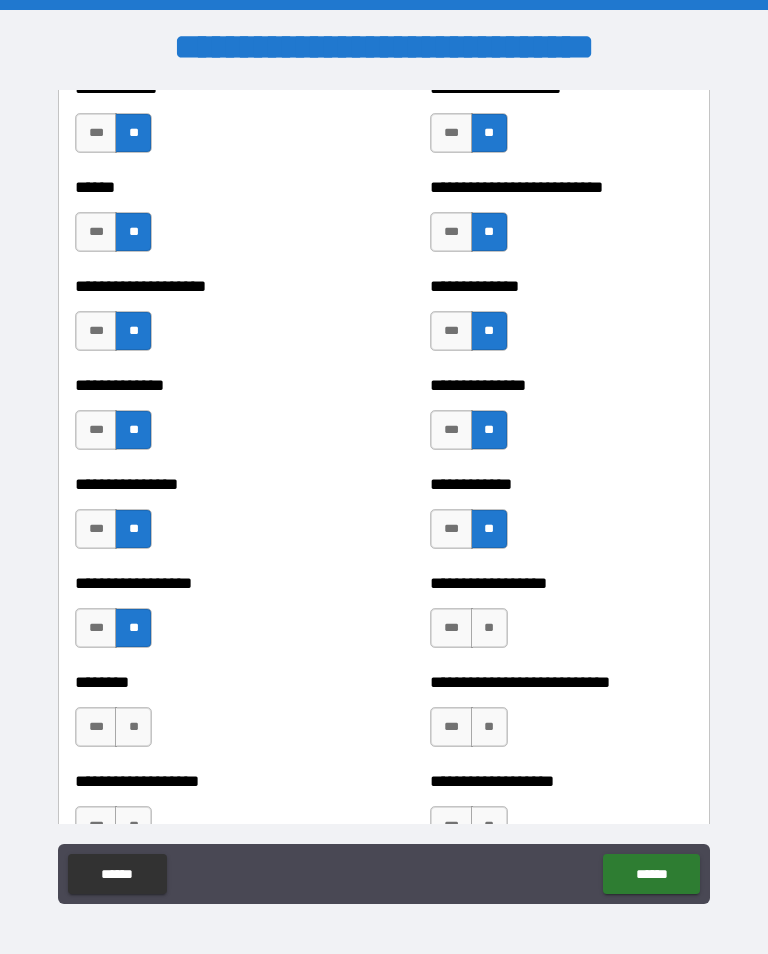 click on "**" at bounding box center (489, 628) 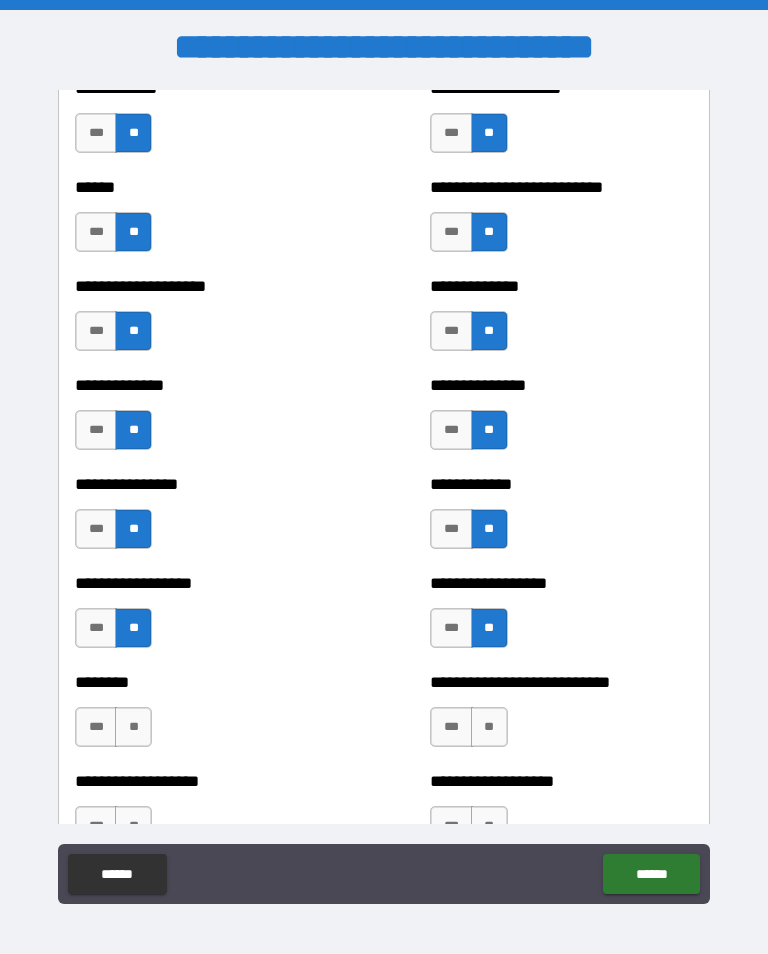 click on "**" at bounding box center (133, 727) 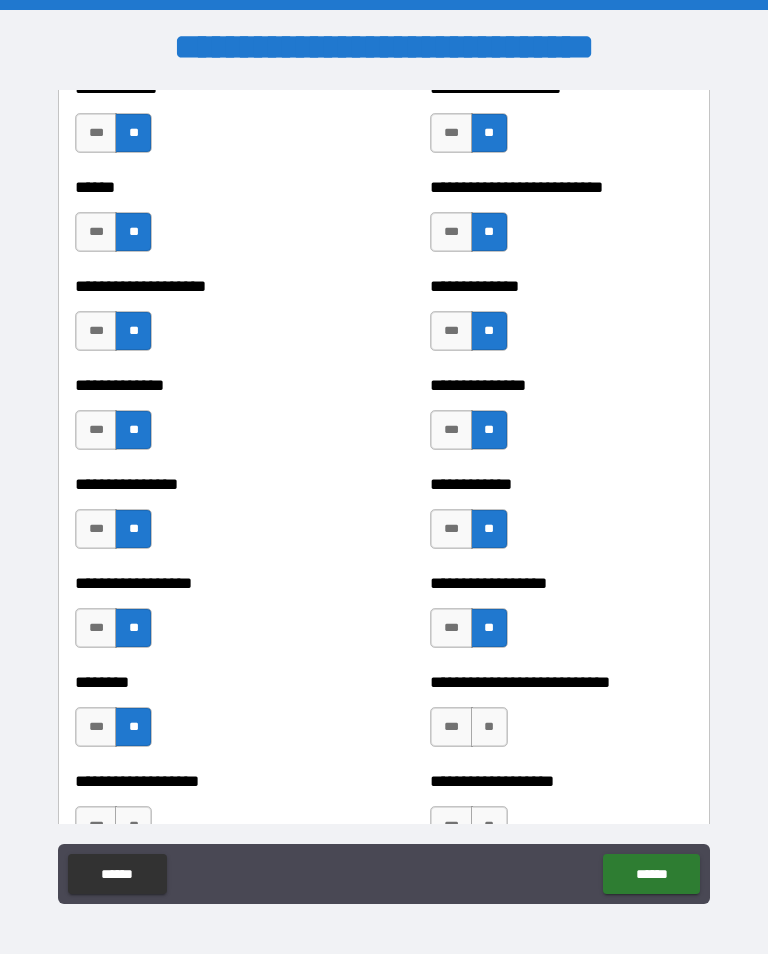 click on "**" at bounding box center (489, 727) 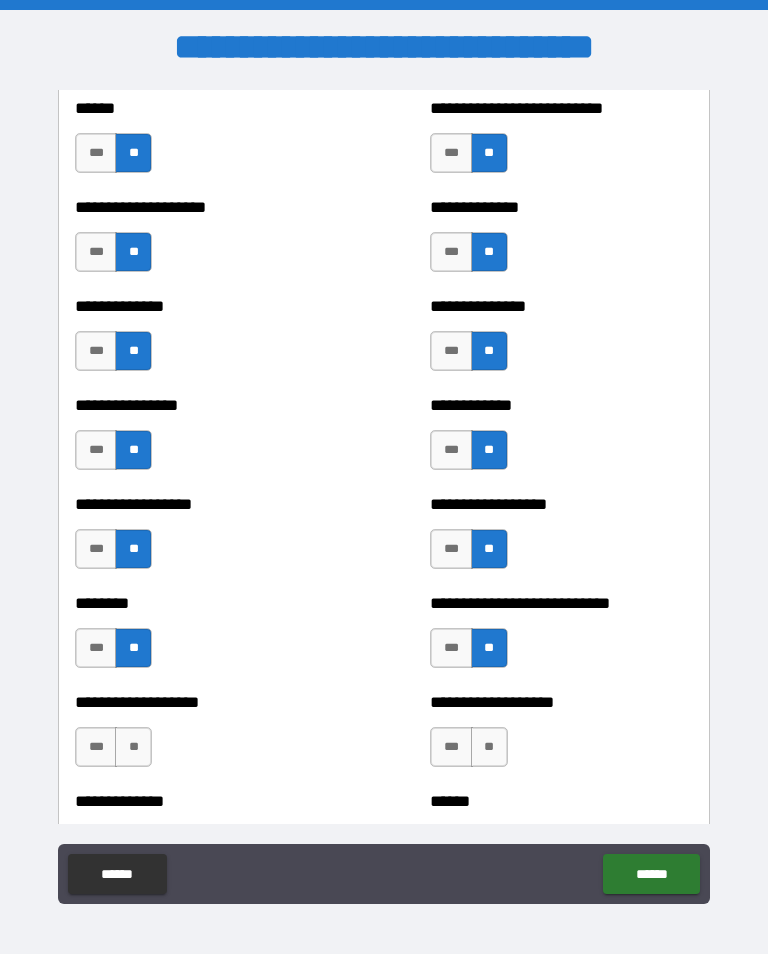 scroll, scrollTop: 4149, scrollLeft: 0, axis: vertical 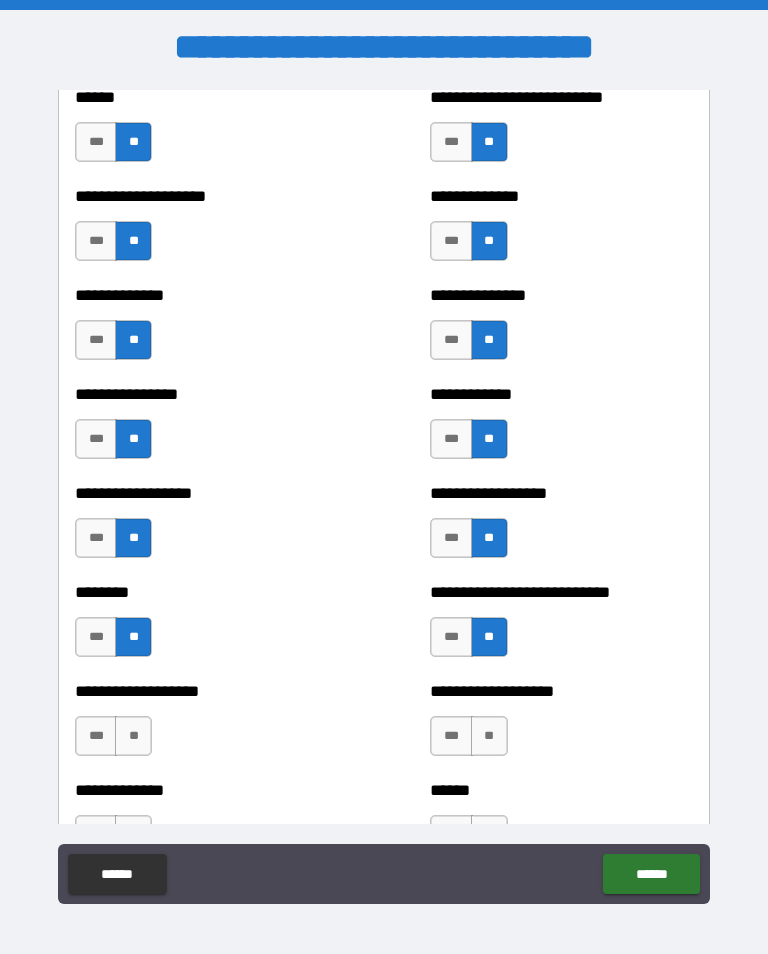 click on "**" at bounding box center [133, 736] 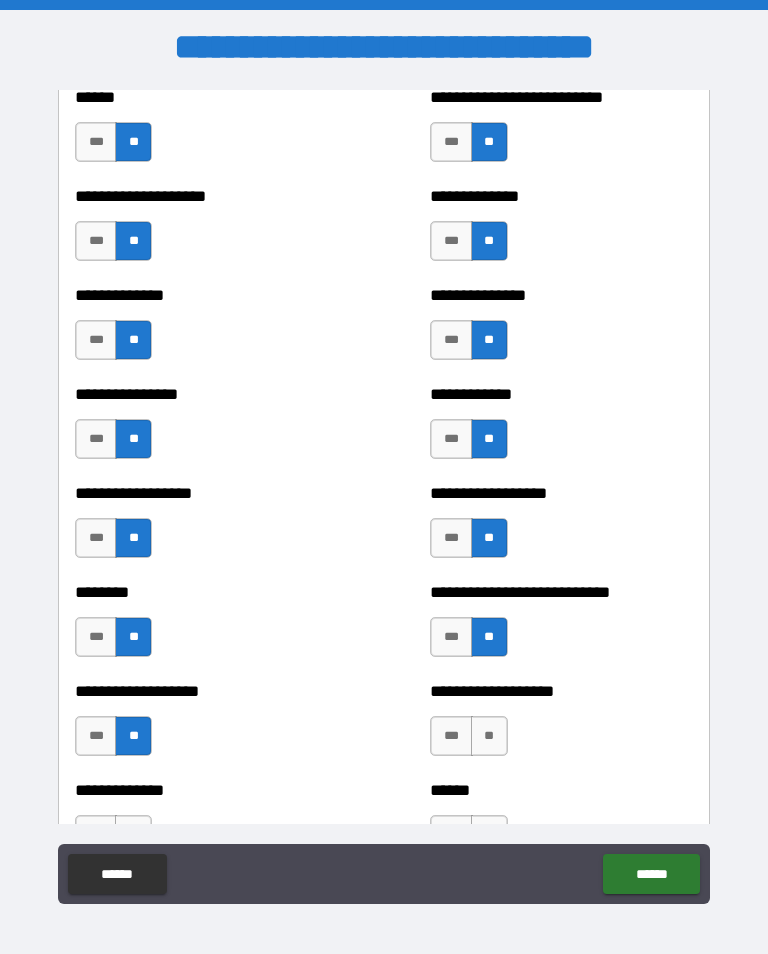 click on "**" at bounding box center [489, 736] 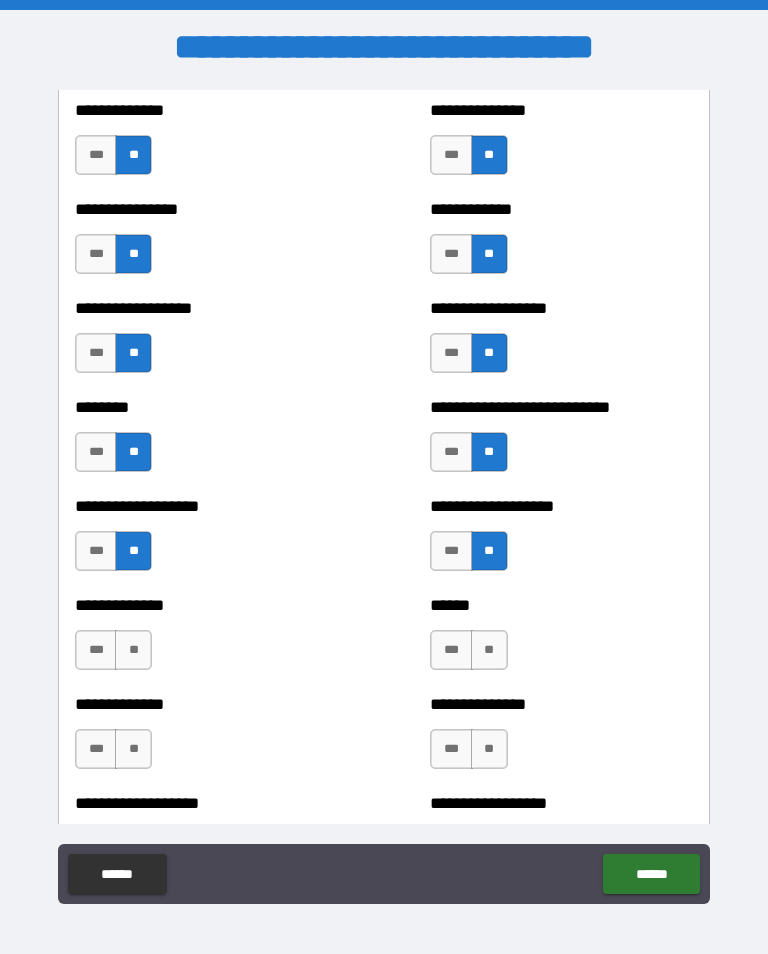 scroll, scrollTop: 4337, scrollLeft: 0, axis: vertical 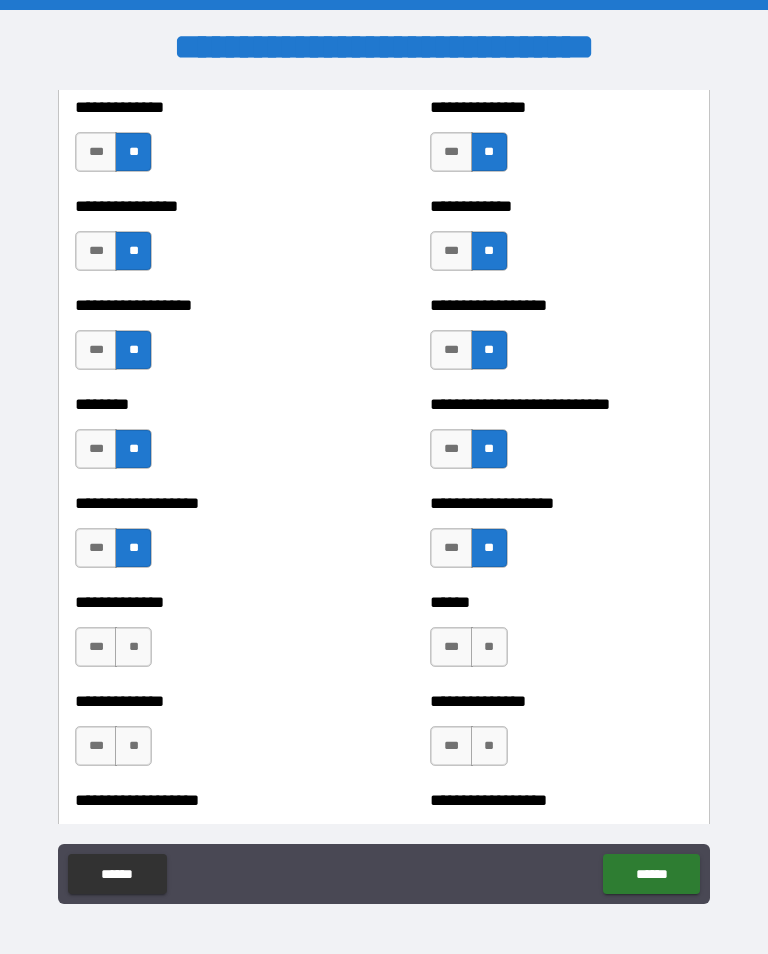 click on "**" at bounding box center [133, 647] 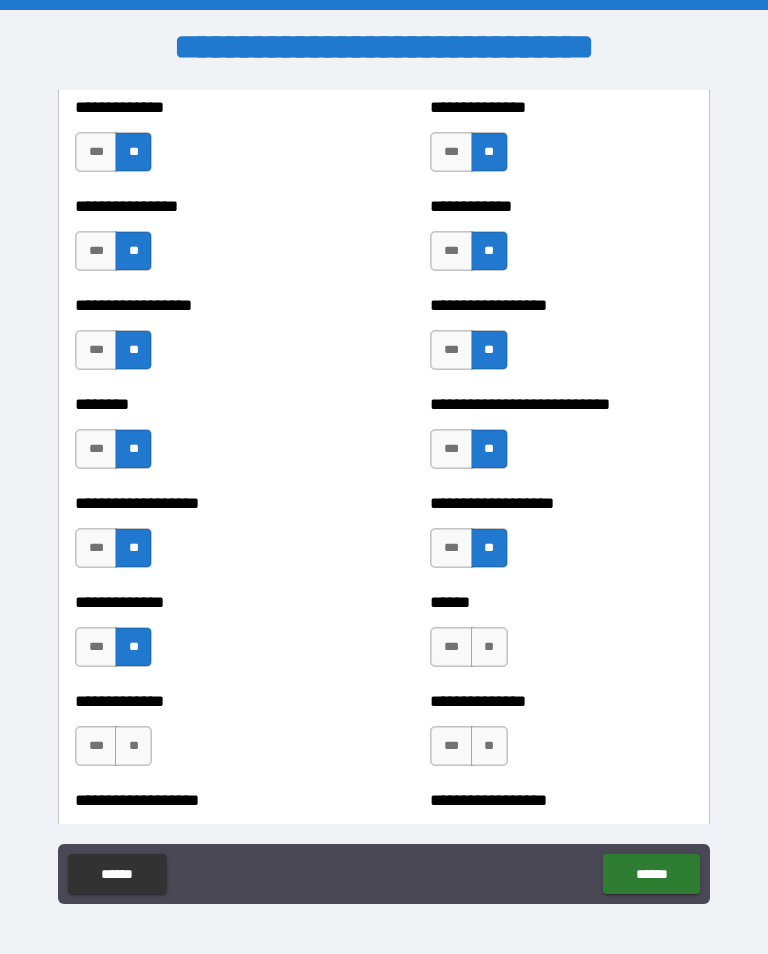 click on "**" at bounding box center (489, 647) 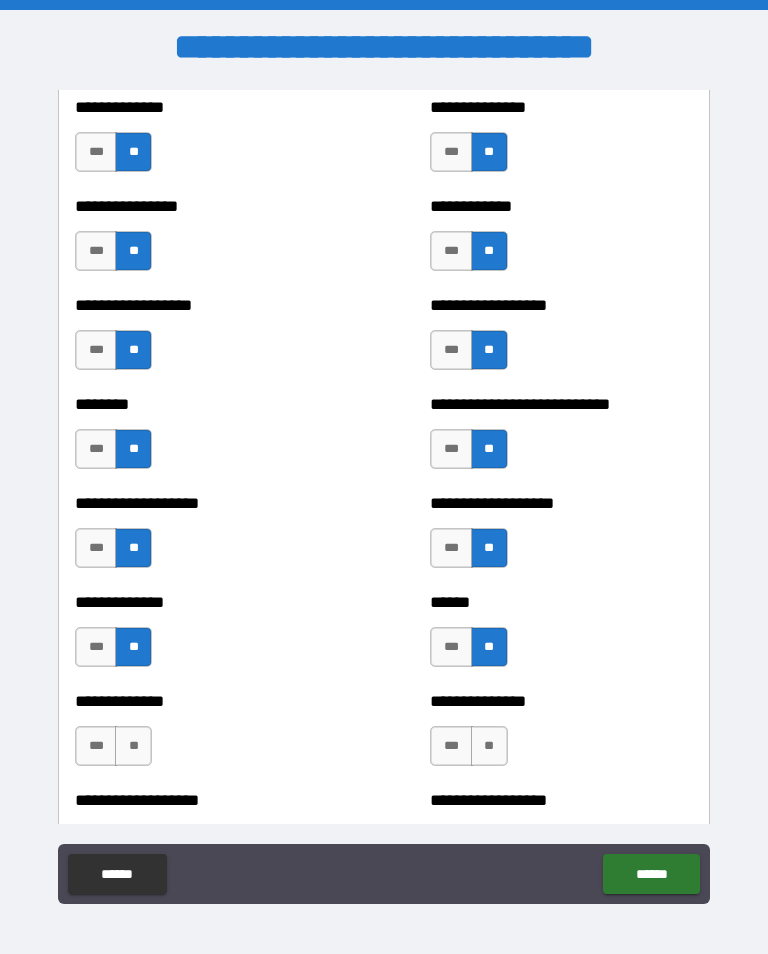 scroll, scrollTop: 4359, scrollLeft: 0, axis: vertical 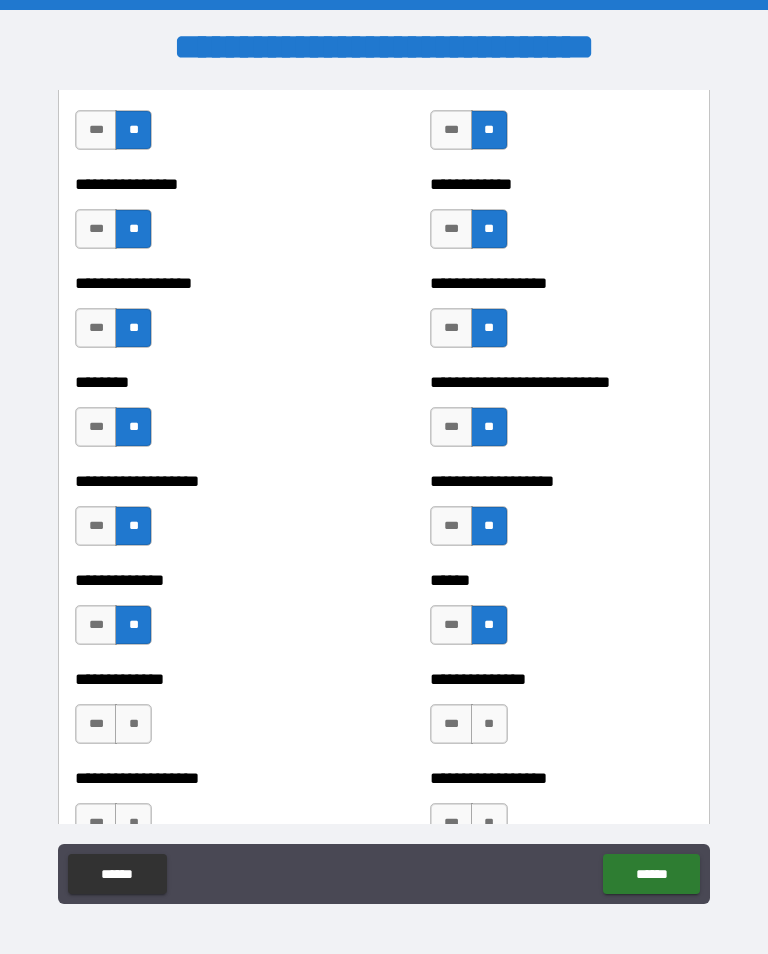 click on "**" at bounding box center [489, 724] 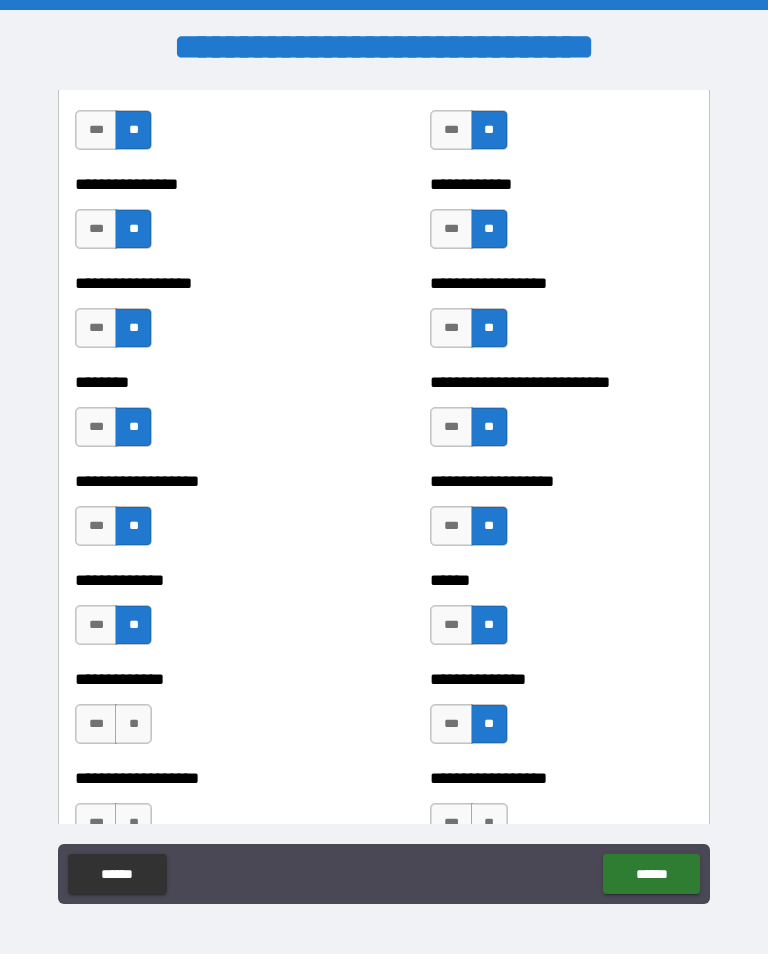 click on "**" at bounding box center (133, 724) 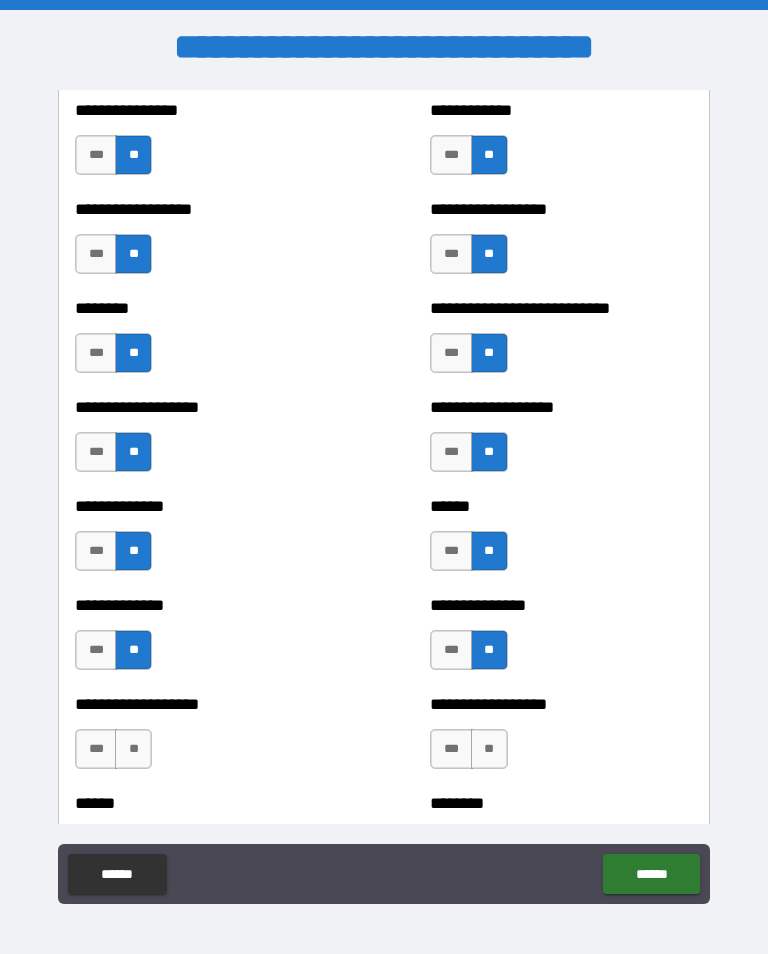 scroll, scrollTop: 4515, scrollLeft: 0, axis: vertical 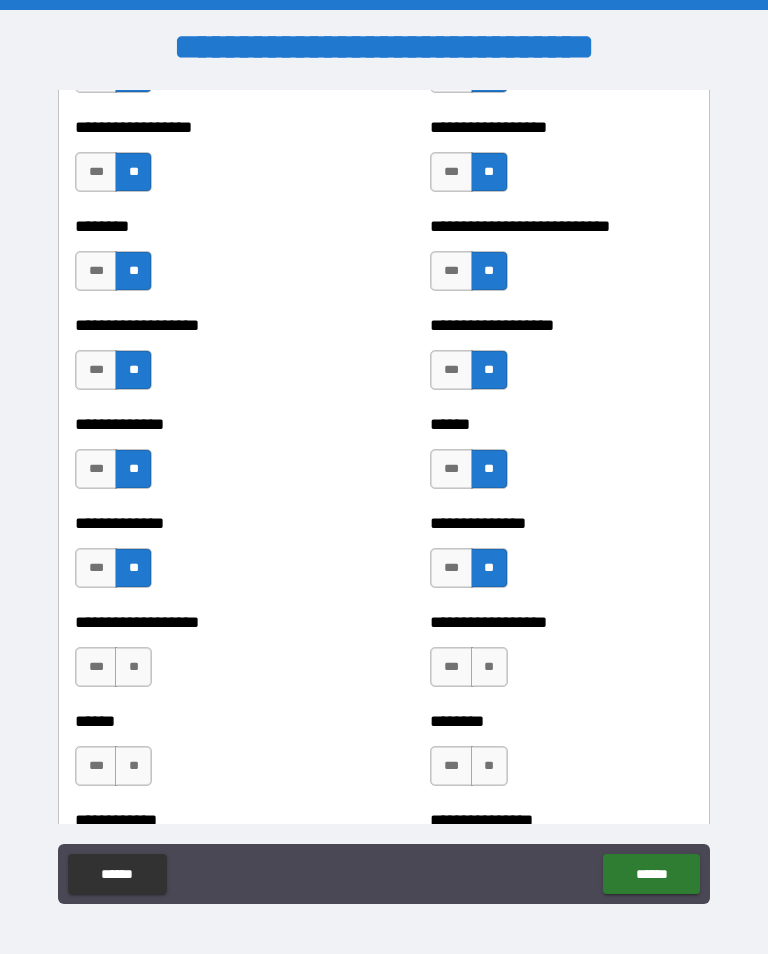 click on "**" at bounding box center (133, 667) 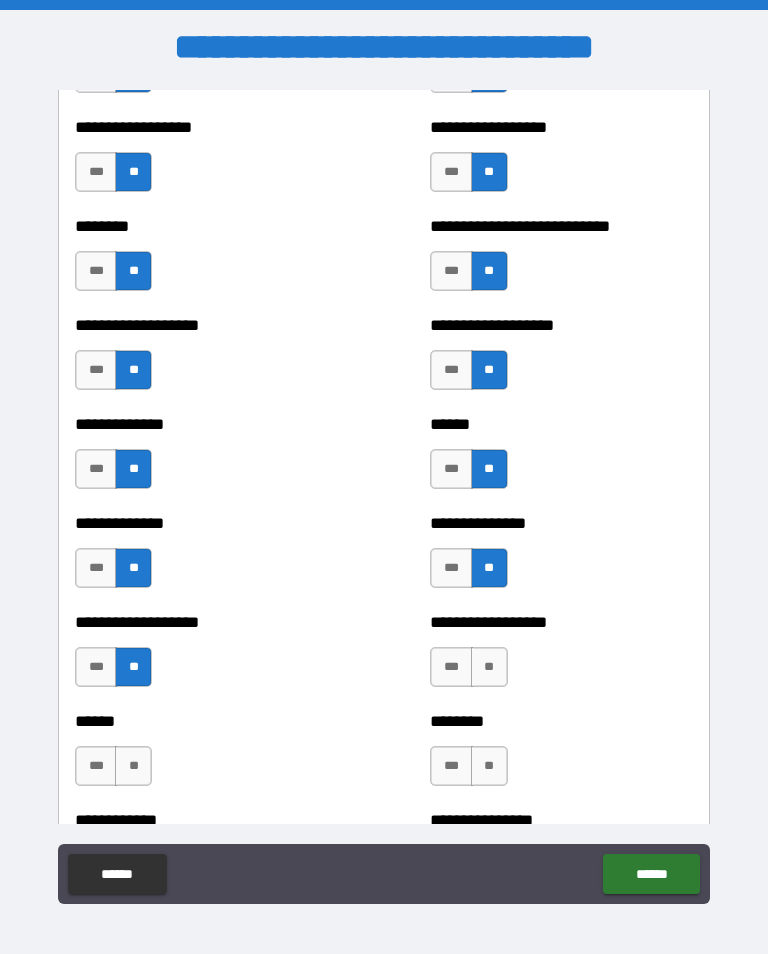 click on "**" at bounding box center (489, 667) 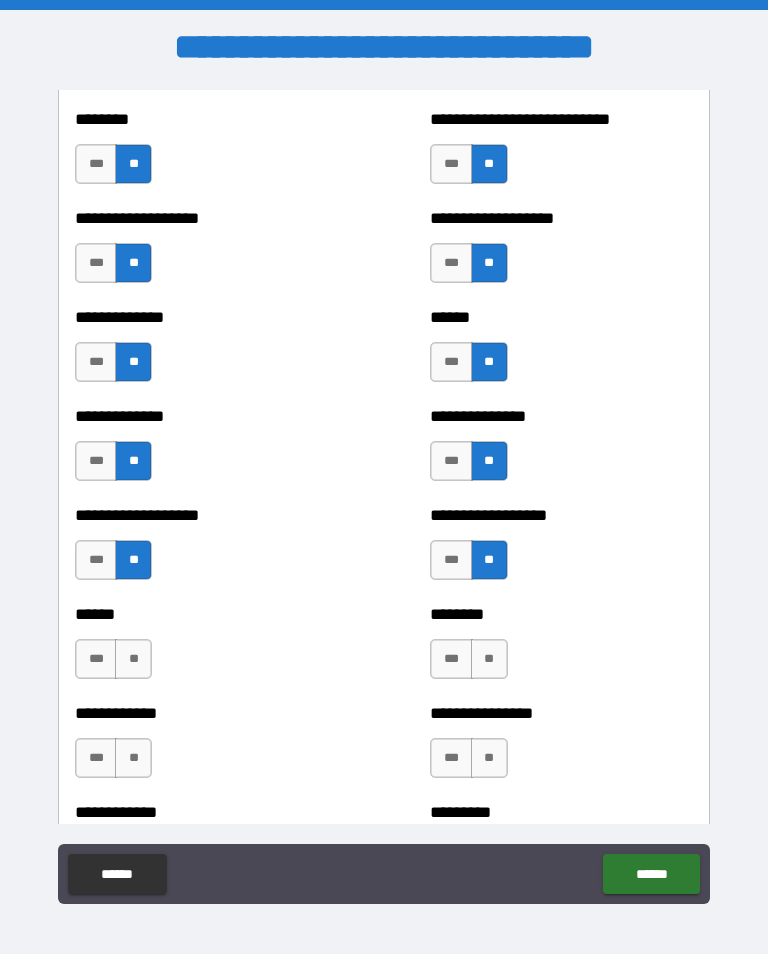 scroll, scrollTop: 4647, scrollLeft: 0, axis: vertical 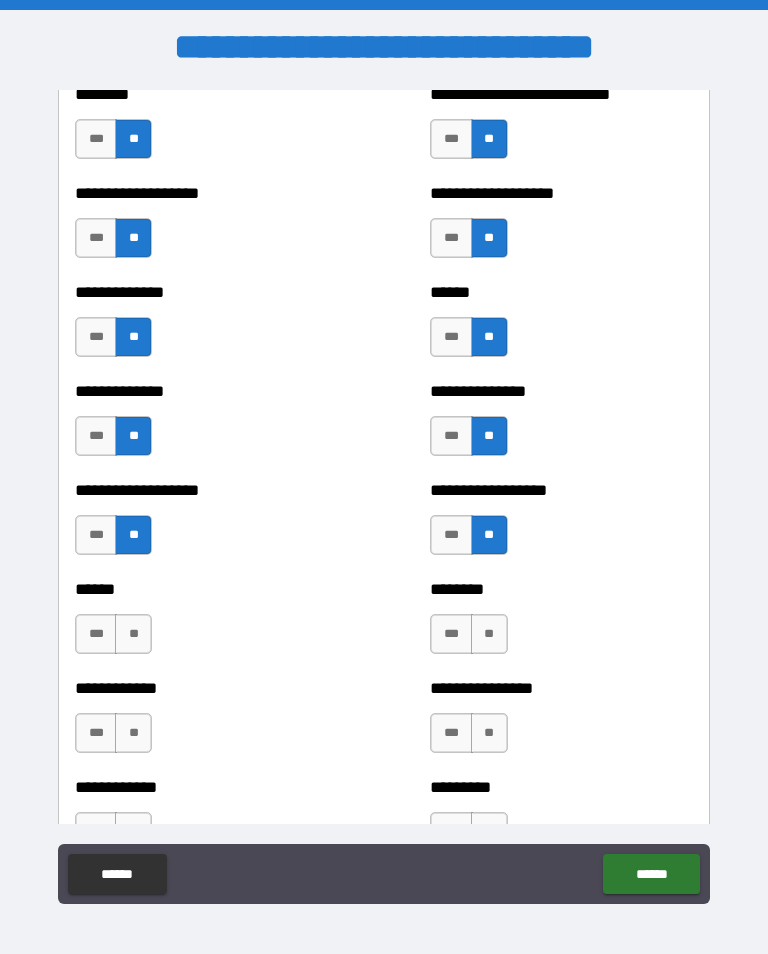 click on "**" at bounding box center (133, 634) 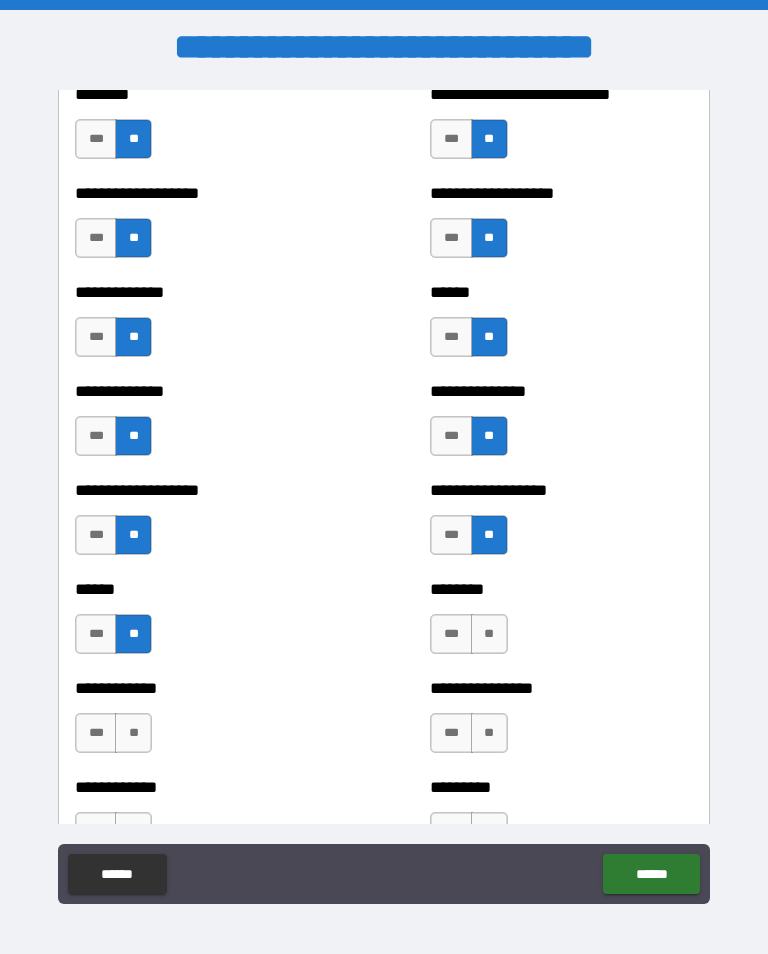 click on "**" at bounding box center (489, 634) 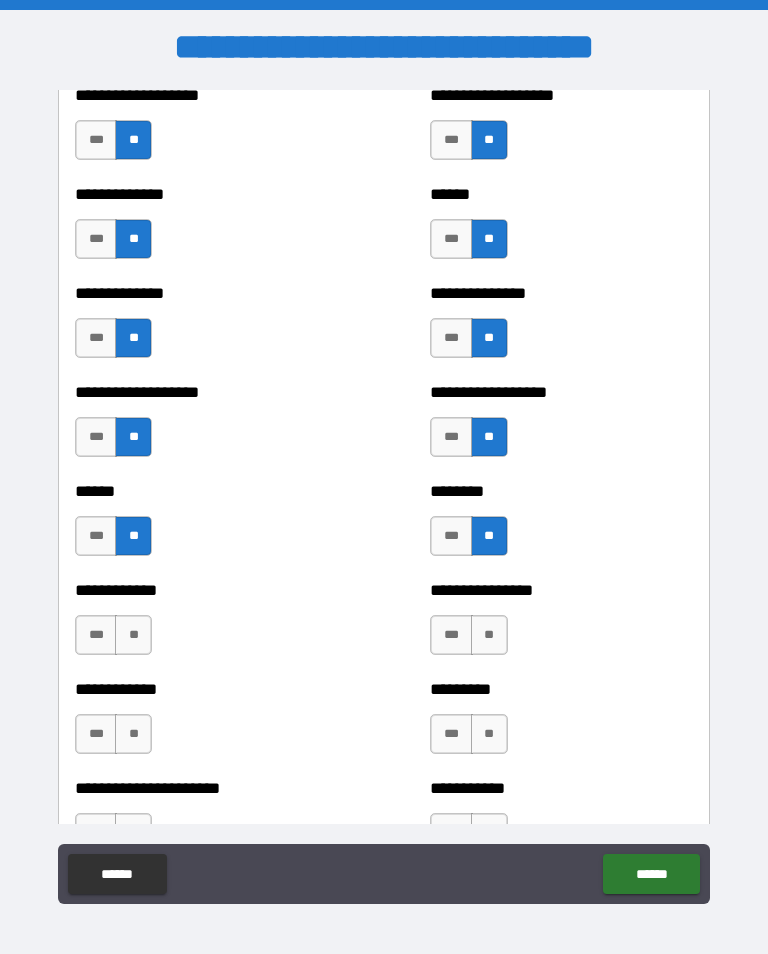 scroll, scrollTop: 4746, scrollLeft: 0, axis: vertical 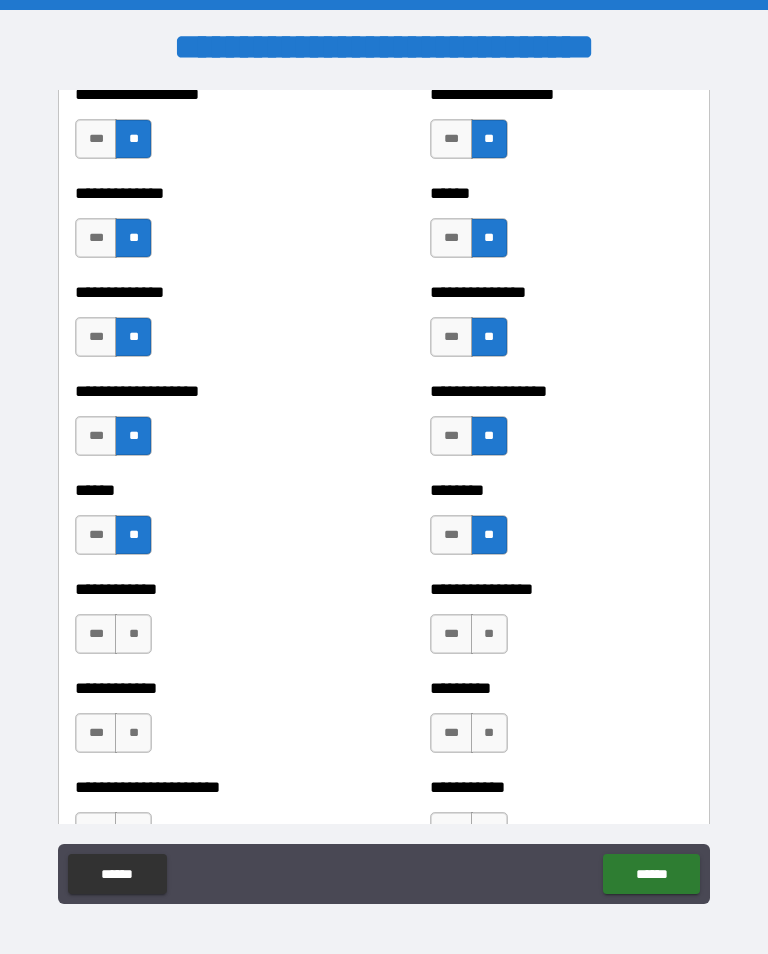 click on "**" at bounding box center (133, 634) 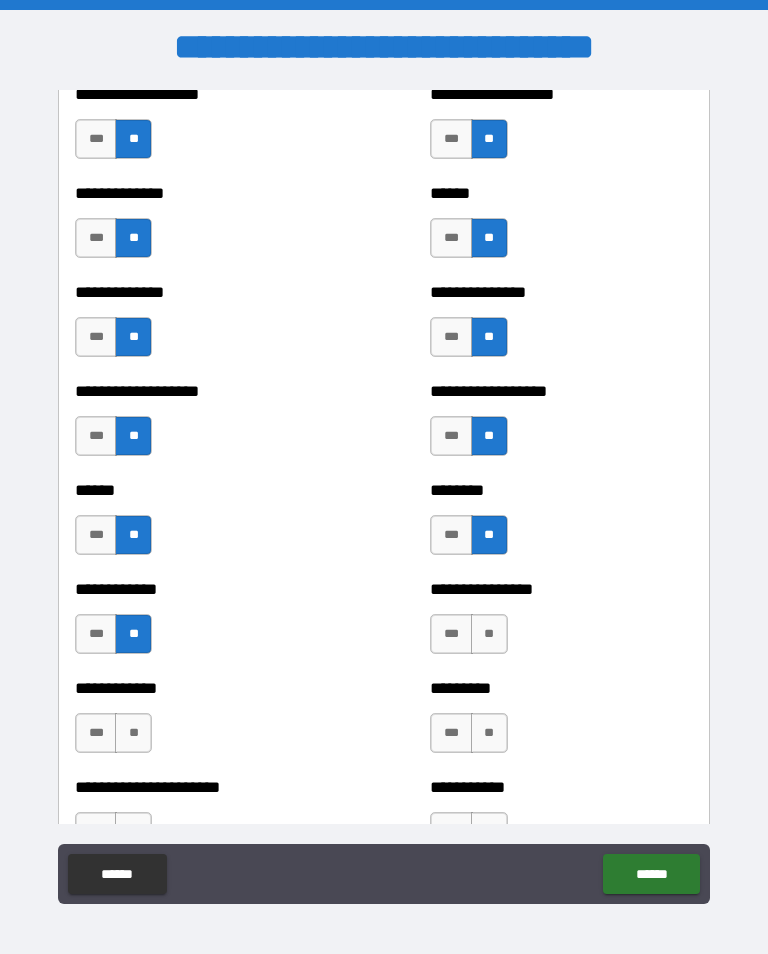 click on "**" at bounding box center [489, 634] 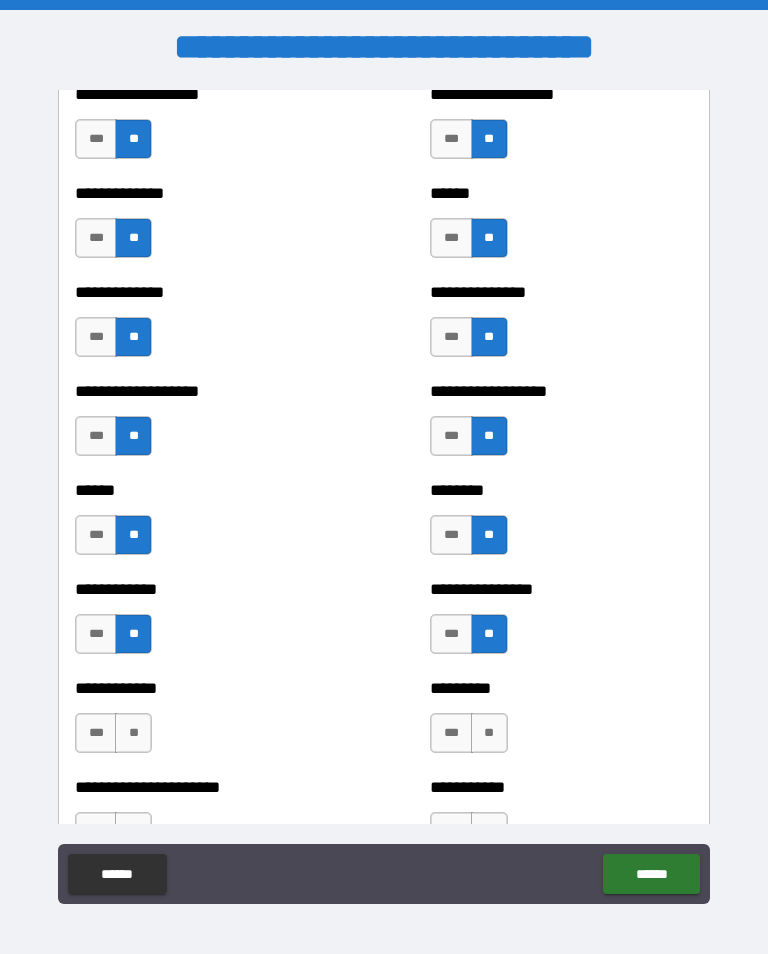 click on "**" at bounding box center [489, 733] 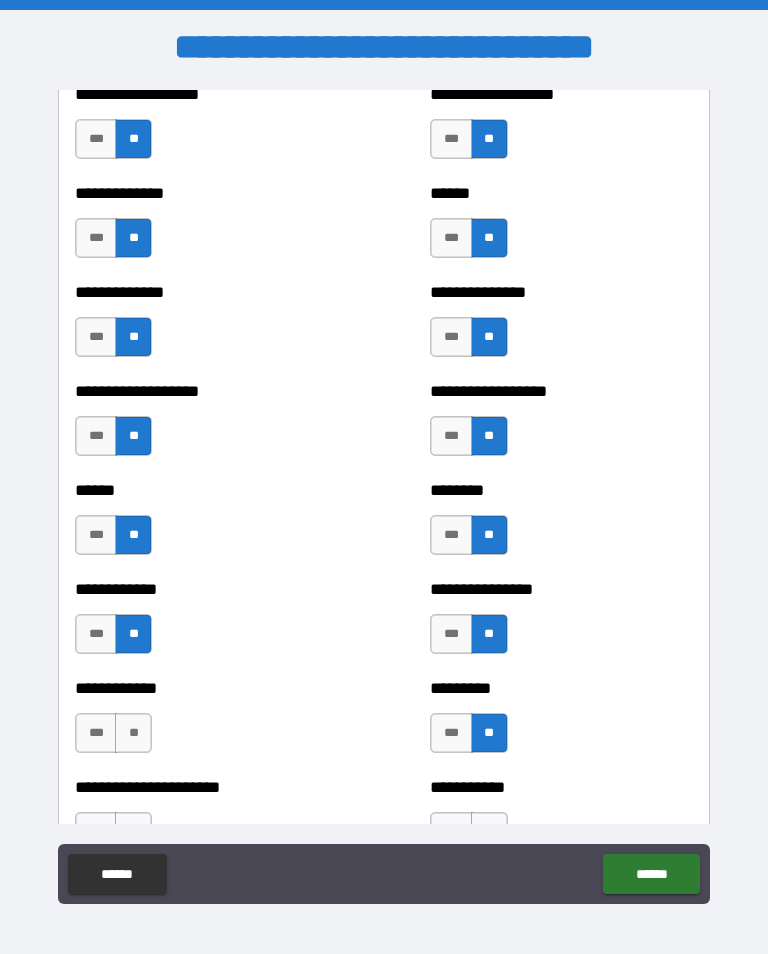 click on "**" at bounding box center (133, 733) 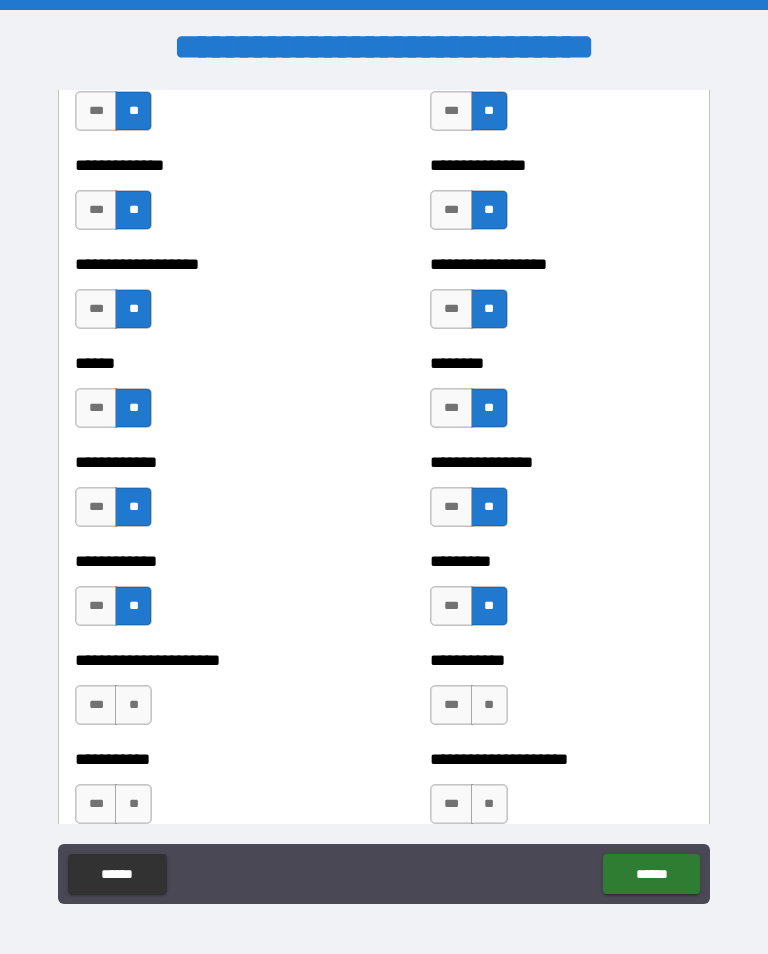scroll, scrollTop: 4939, scrollLeft: 0, axis: vertical 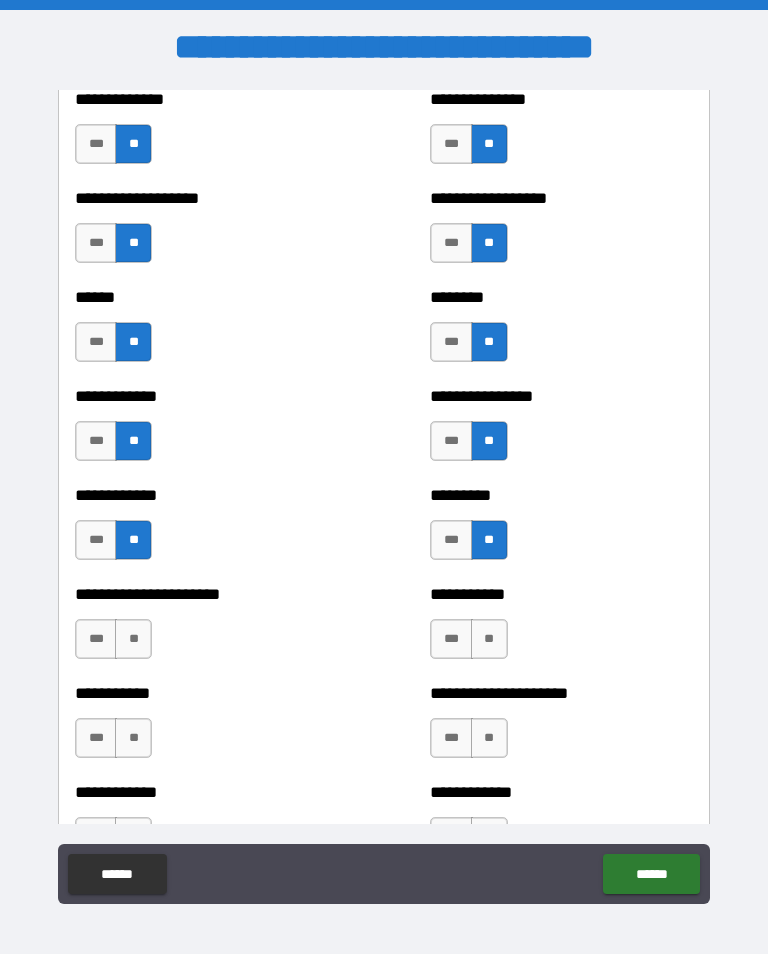 click on "**" at bounding box center (133, 639) 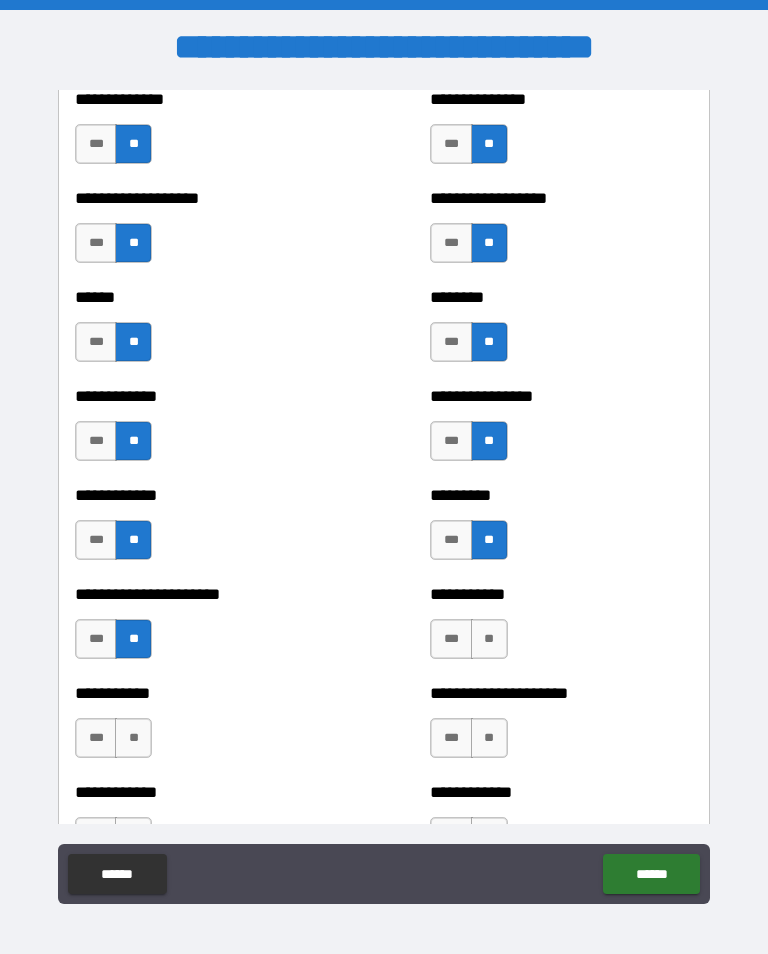 click on "**" at bounding box center (489, 639) 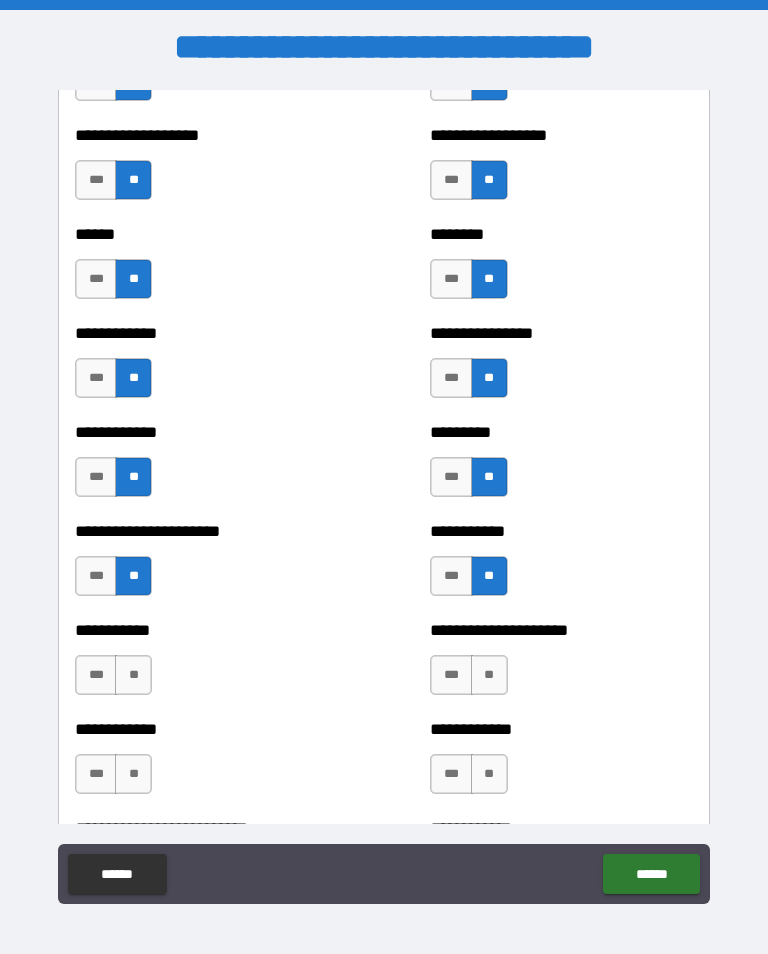 scroll, scrollTop: 5000, scrollLeft: 0, axis: vertical 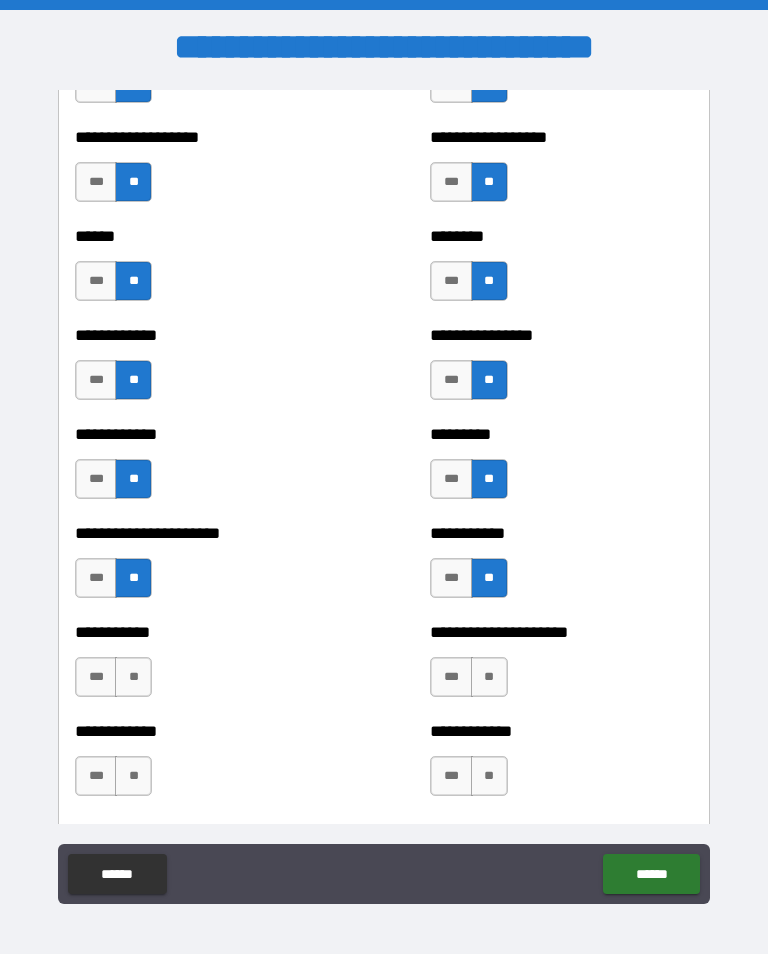 click on "**" at bounding box center (133, 677) 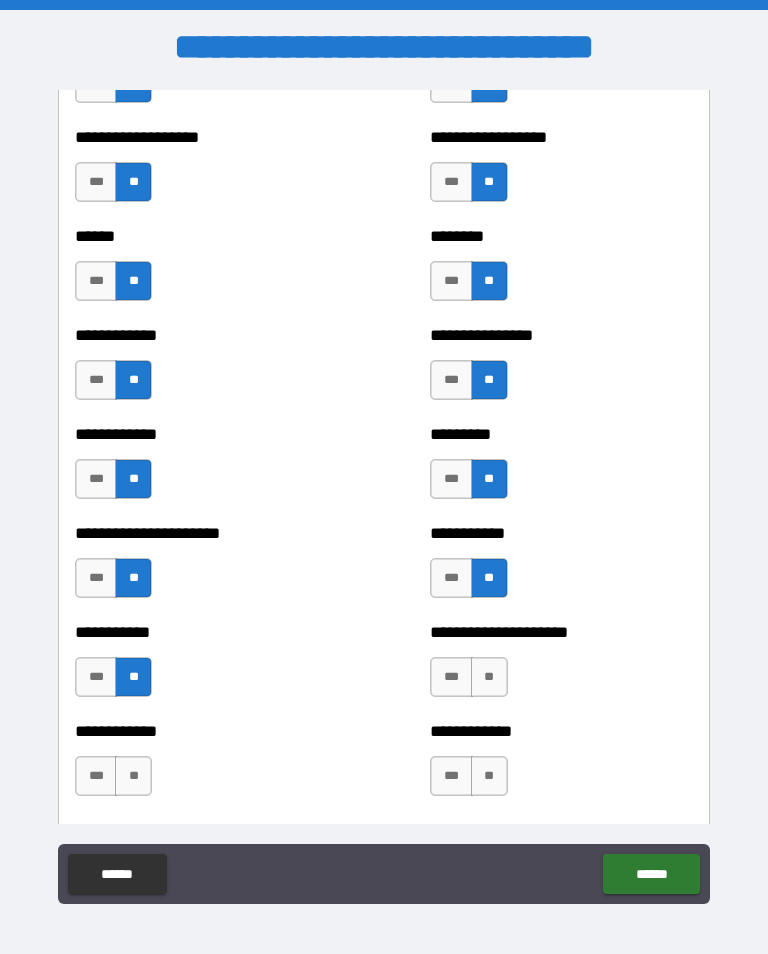 click on "**********" at bounding box center [561, 667] 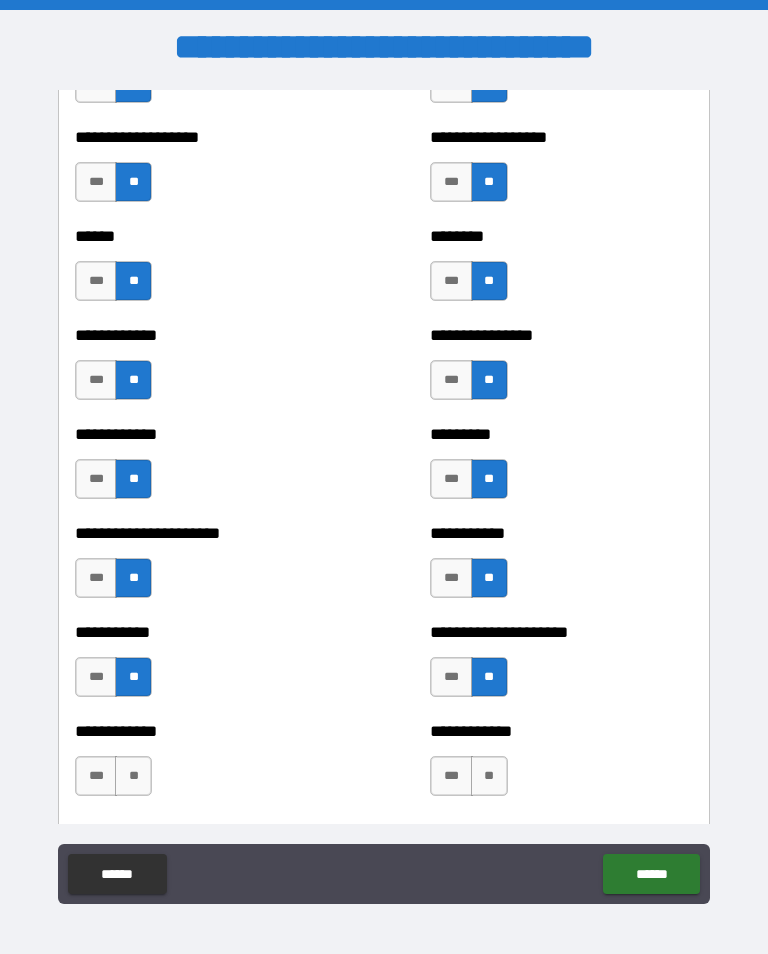 click on "**" at bounding box center (489, 776) 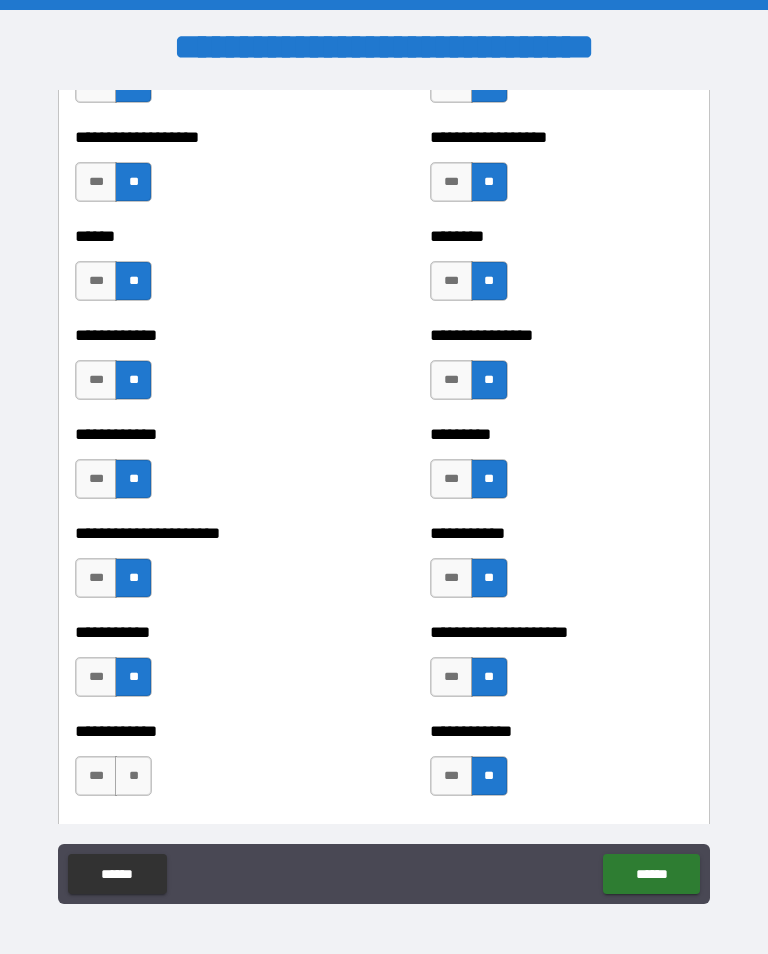 click on "**" at bounding box center (133, 776) 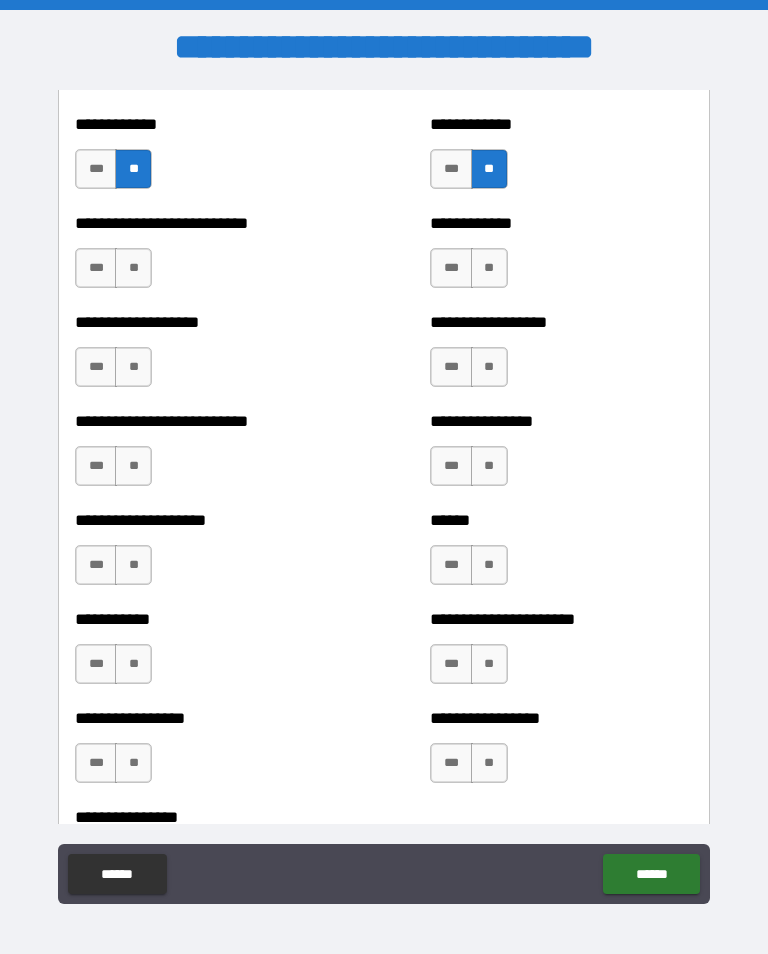 scroll, scrollTop: 5609, scrollLeft: 0, axis: vertical 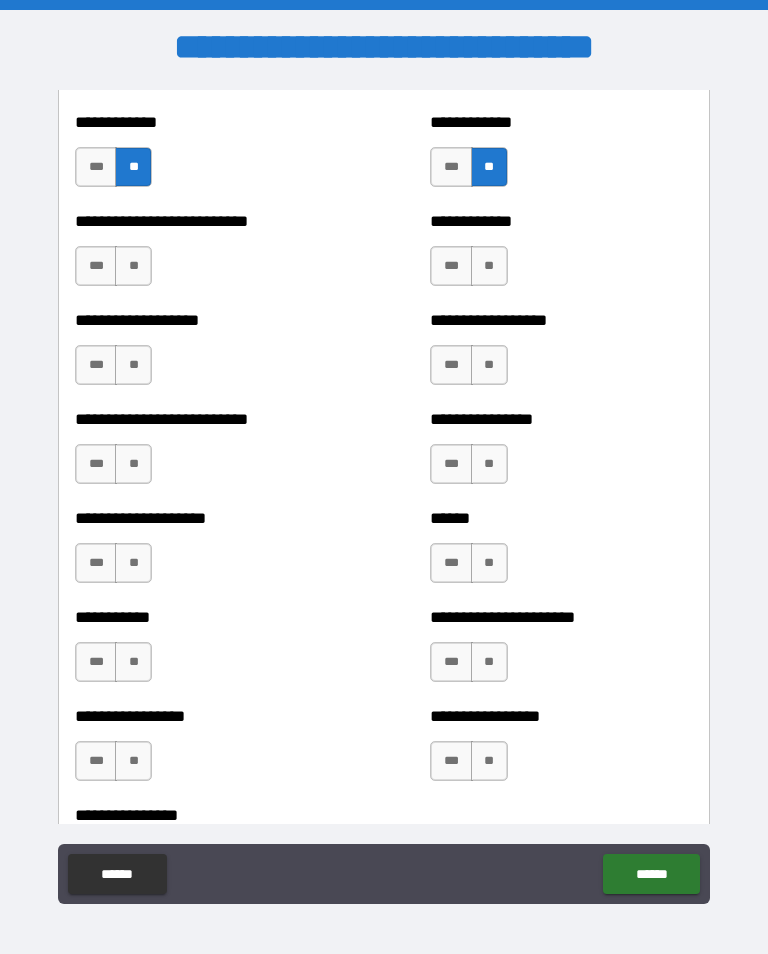 click on "**" at bounding box center (133, 266) 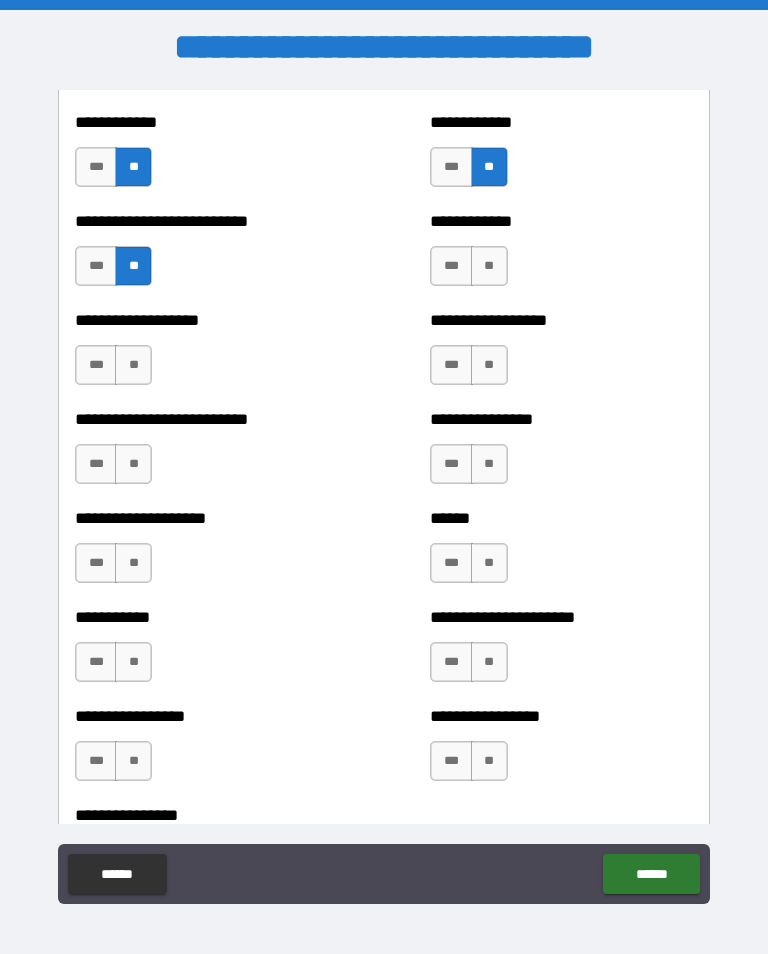 click on "**" at bounding box center [133, 365] 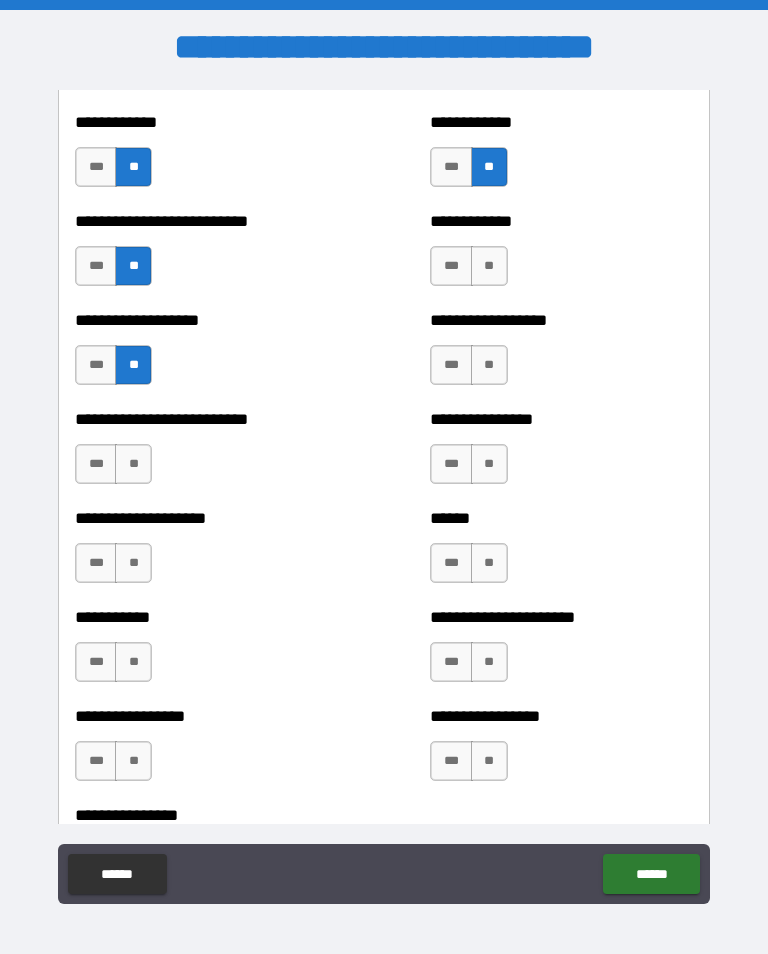 click on "**" at bounding box center [489, 266] 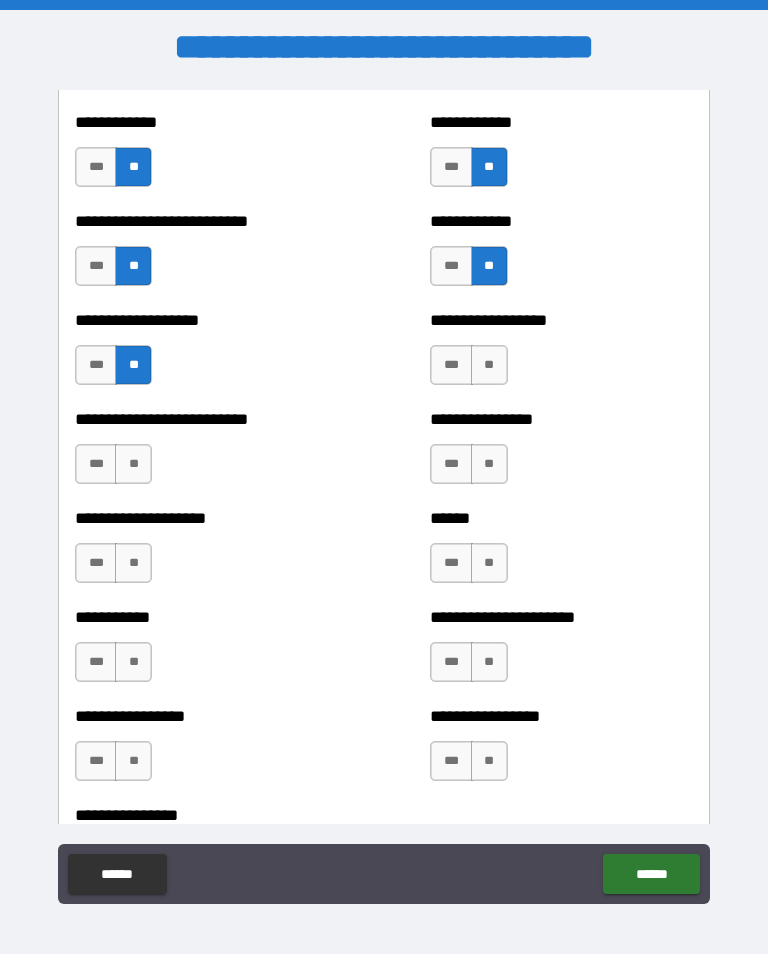 click on "**" at bounding box center (489, 365) 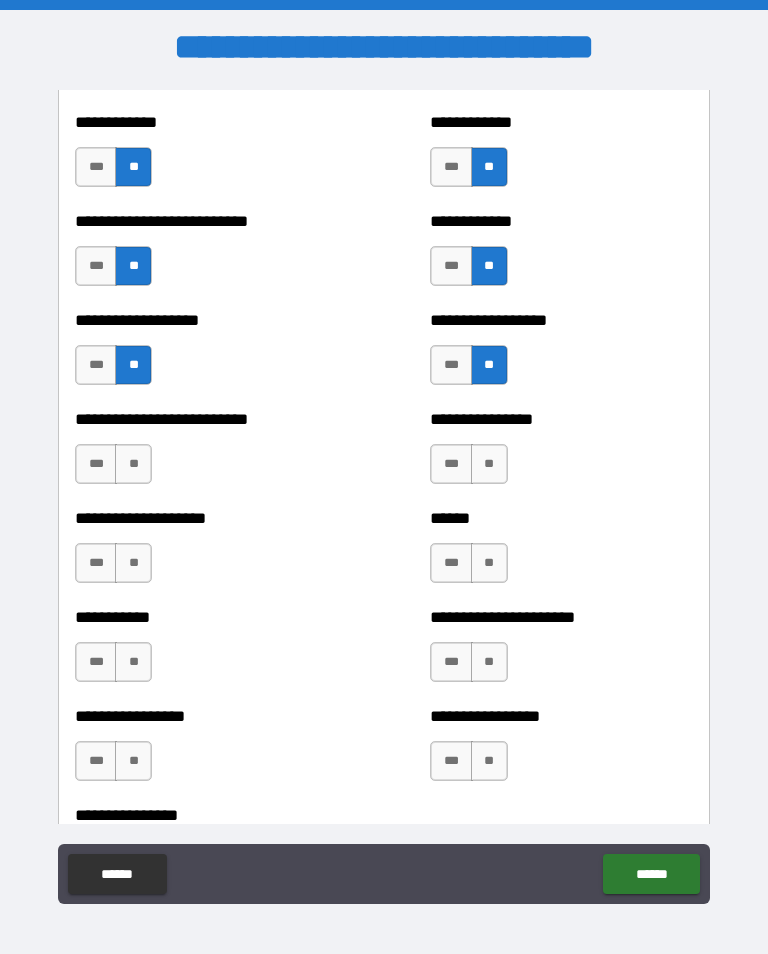 click on "**" at bounding box center (133, 464) 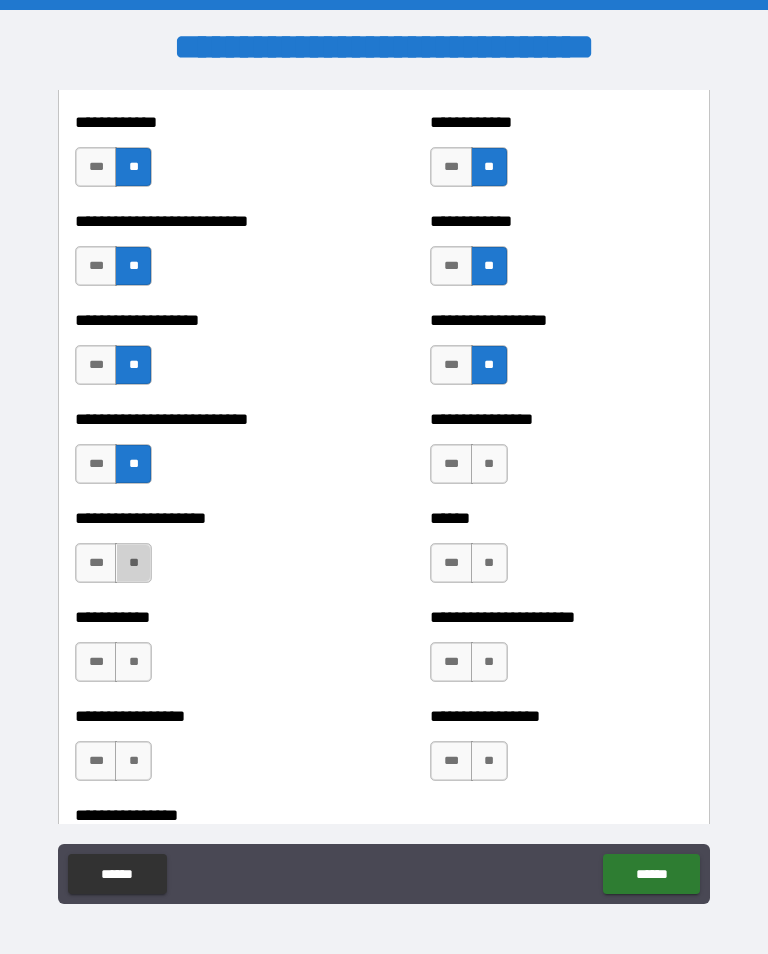 click on "**" at bounding box center (133, 563) 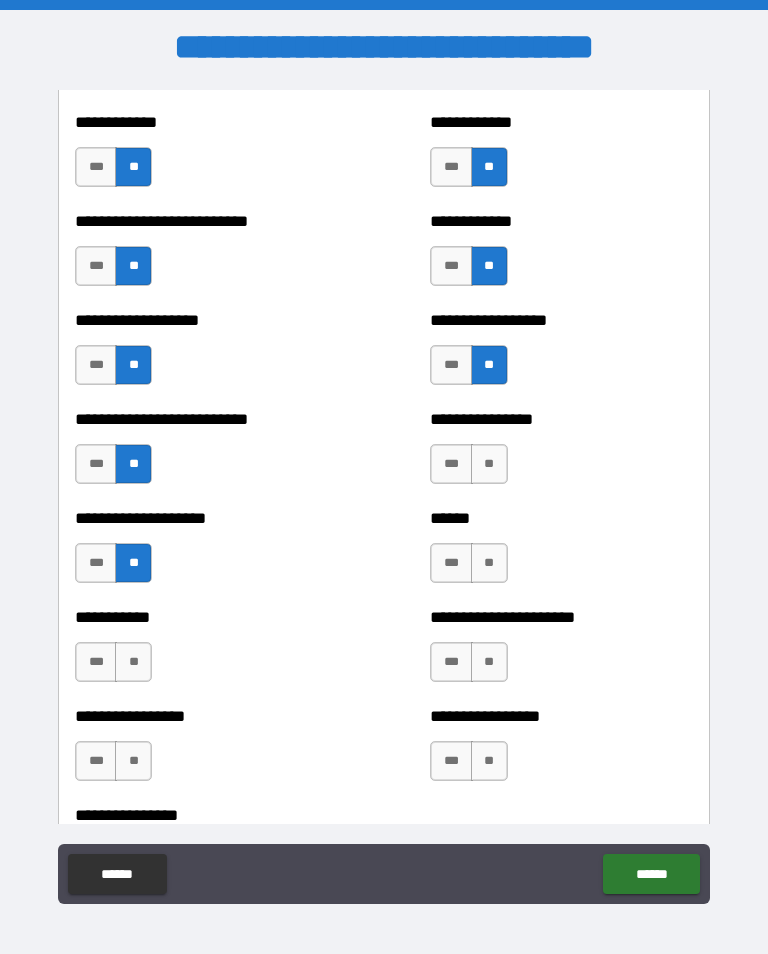 click on "**" at bounding box center (489, 464) 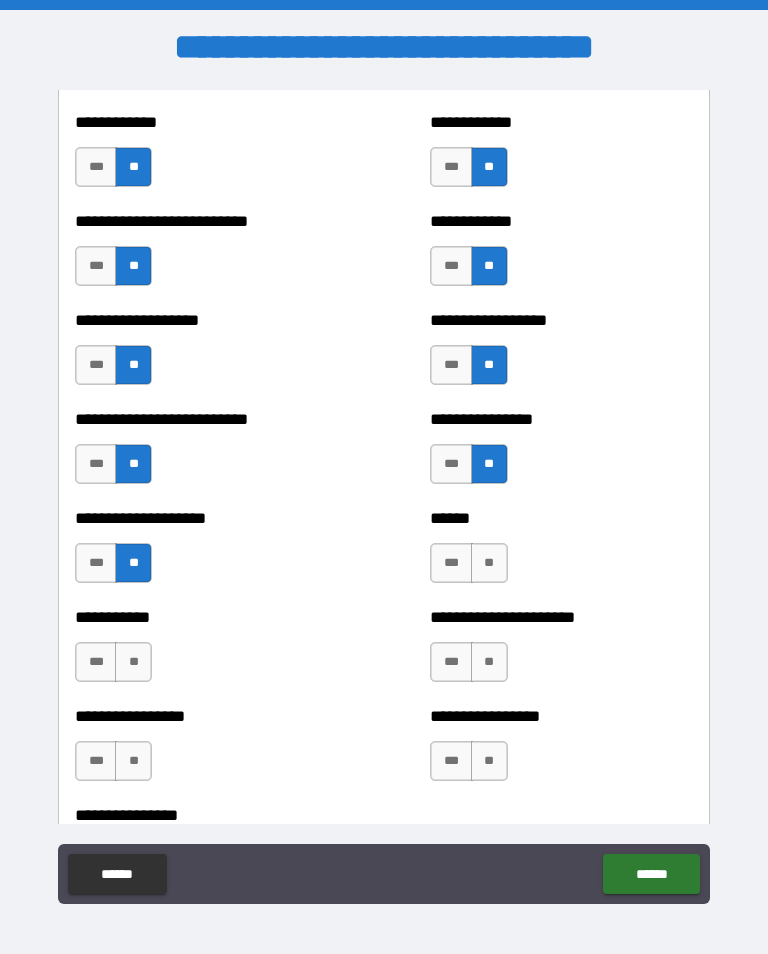 click on "**" at bounding box center [489, 563] 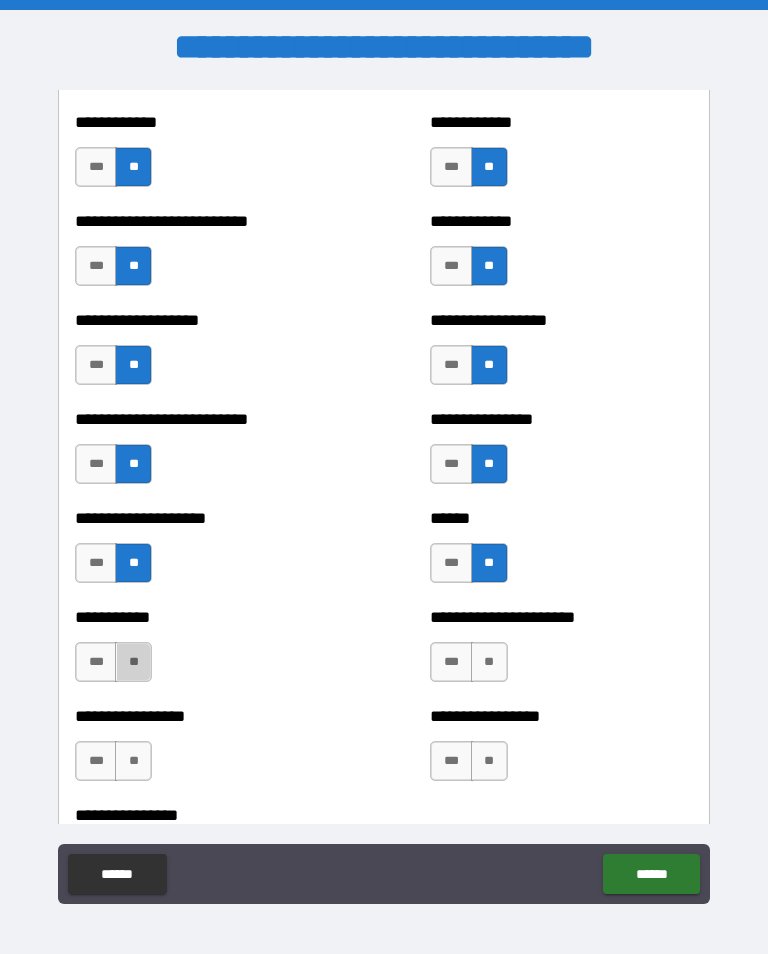 click on "**" at bounding box center (133, 662) 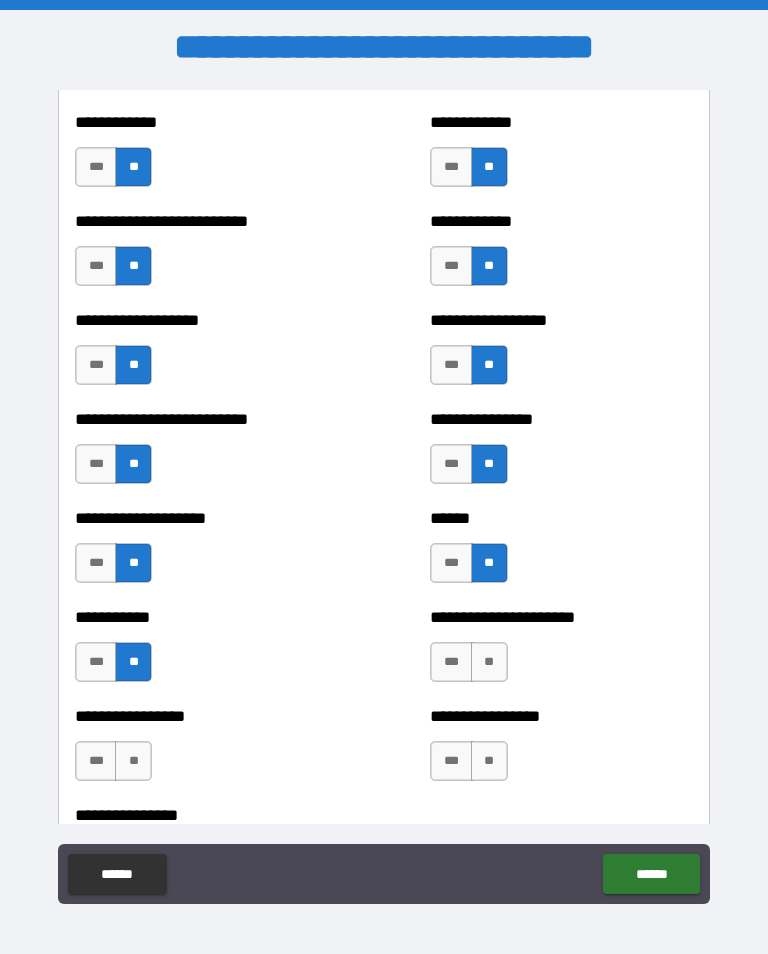 click on "**" at bounding box center (489, 662) 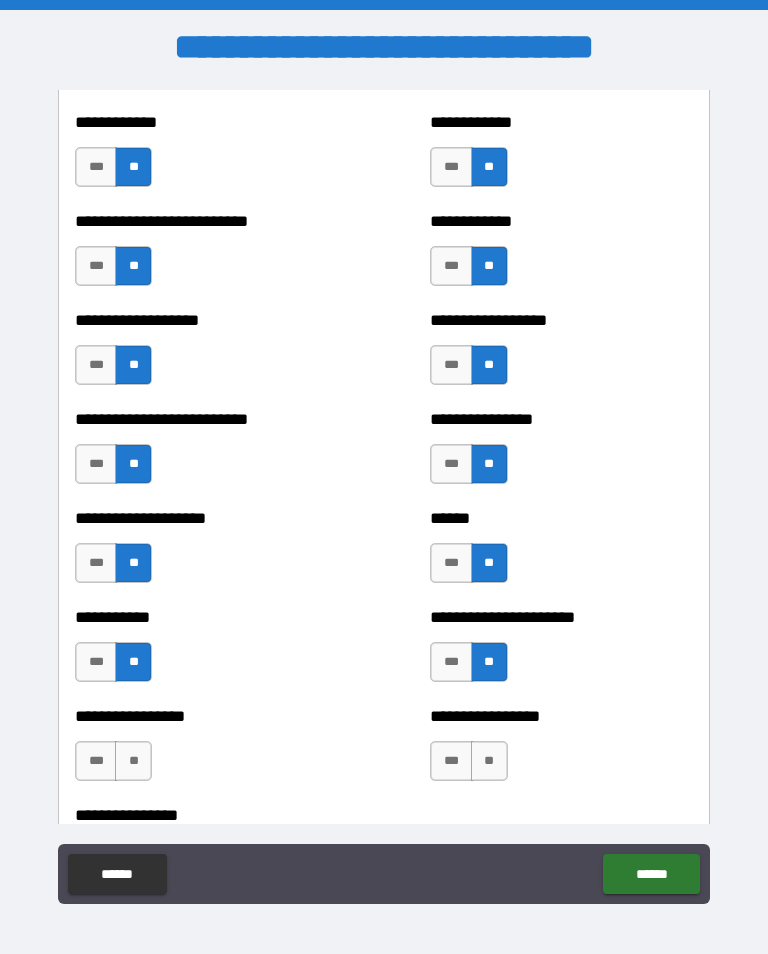 click on "**" at bounding box center (133, 761) 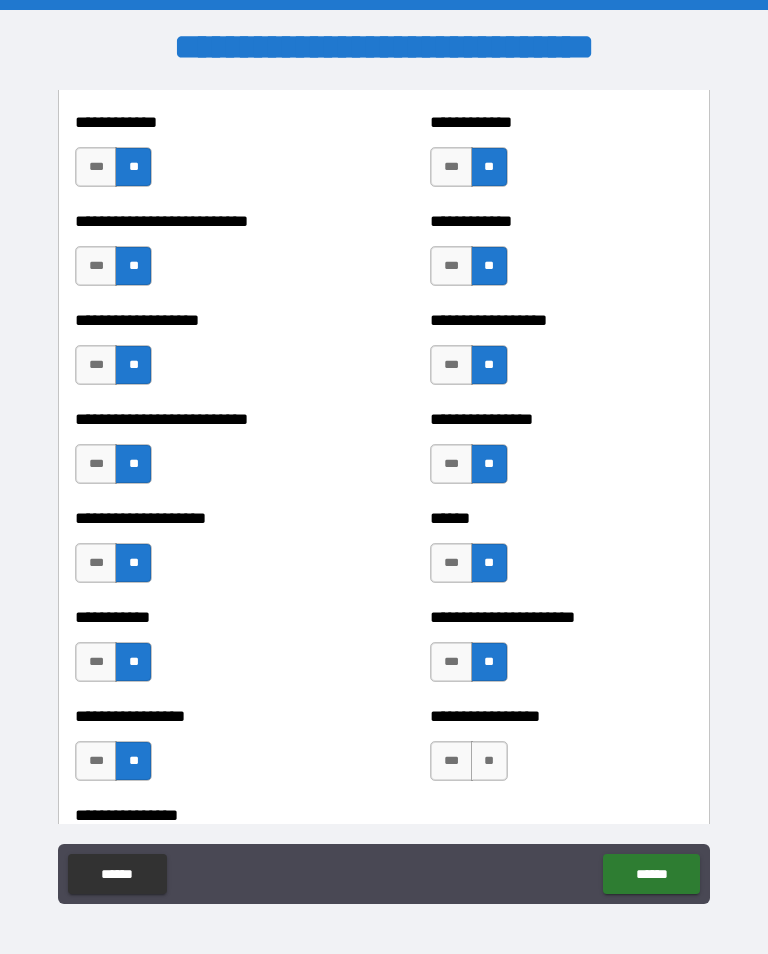 click on "**" at bounding box center (489, 761) 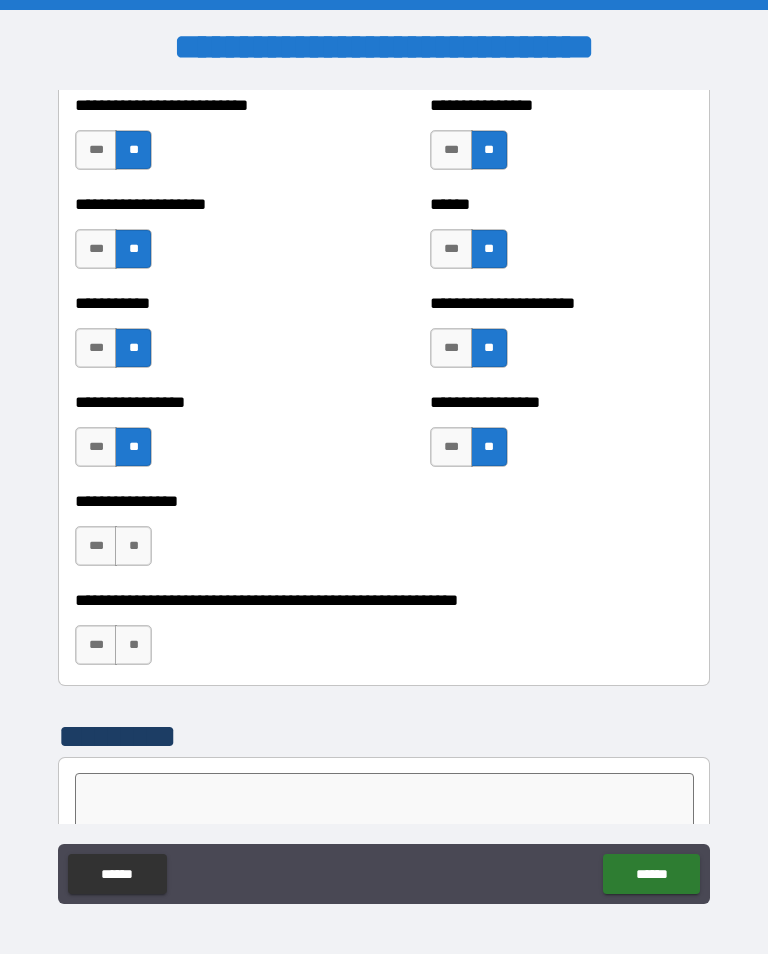 scroll, scrollTop: 5923, scrollLeft: 0, axis: vertical 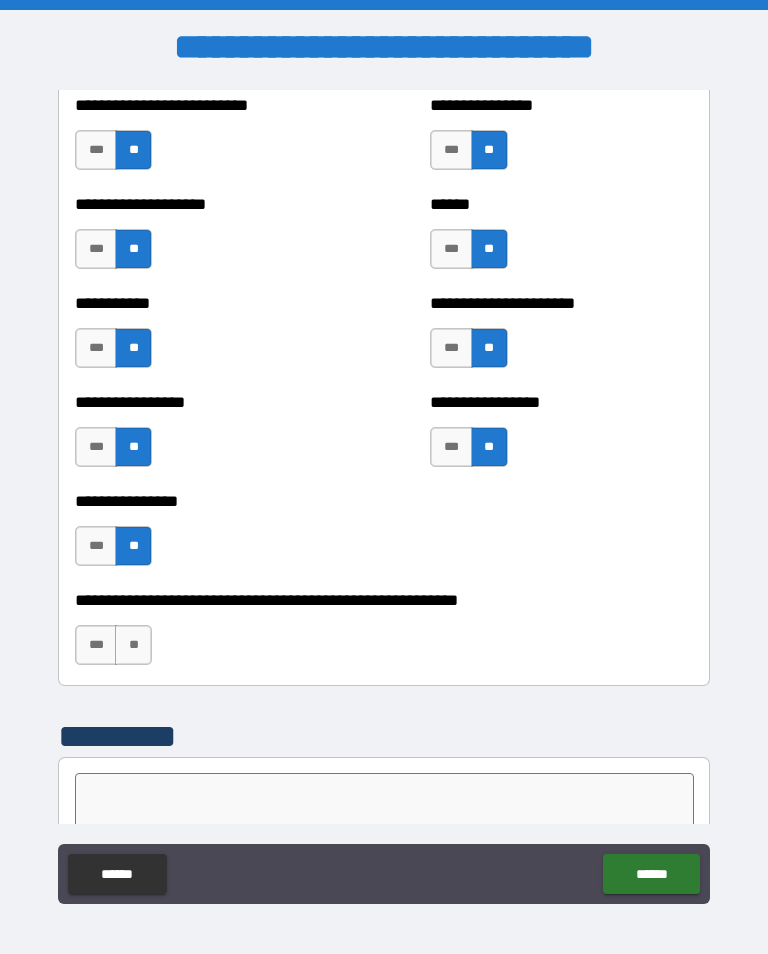 click on "**" at bounding box center [133, 645] 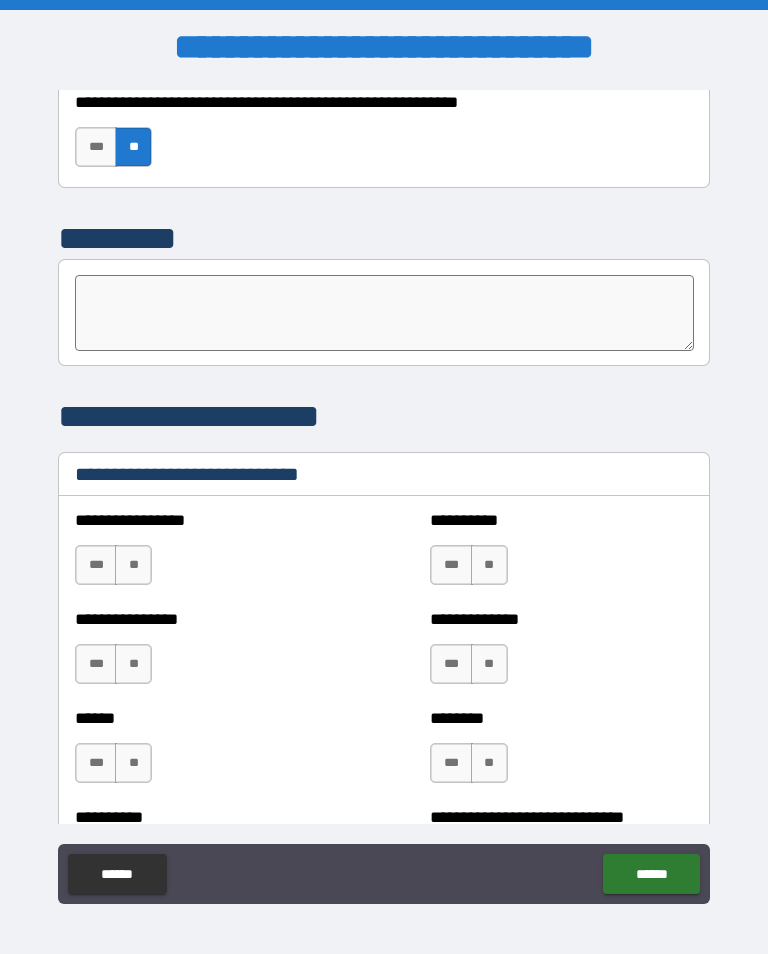 scroll, scrollTop: 6426, scrollLeft: 0, axis: vertical 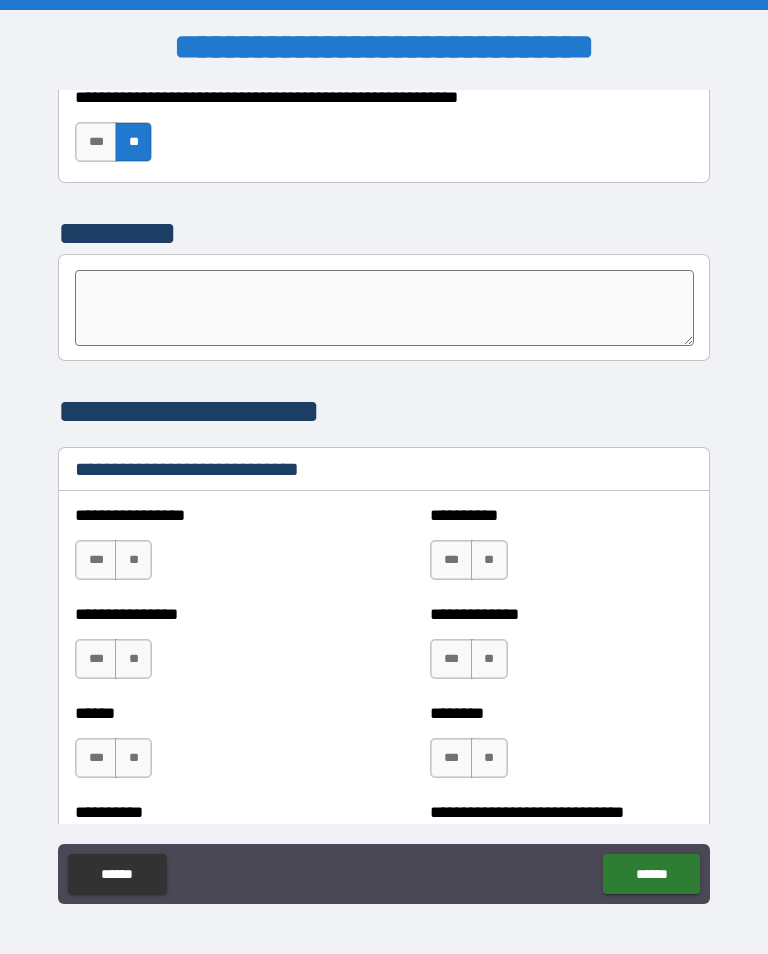 click on "**" at bounding box center (133, 560) 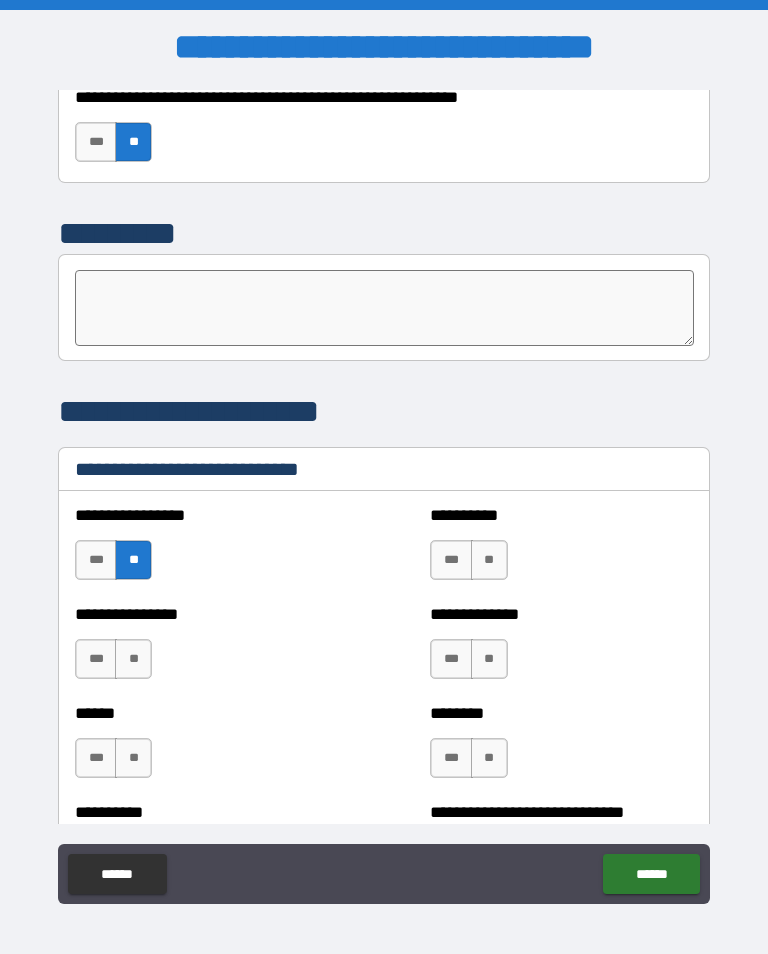 click on "**" at bounding box center [489, 560] 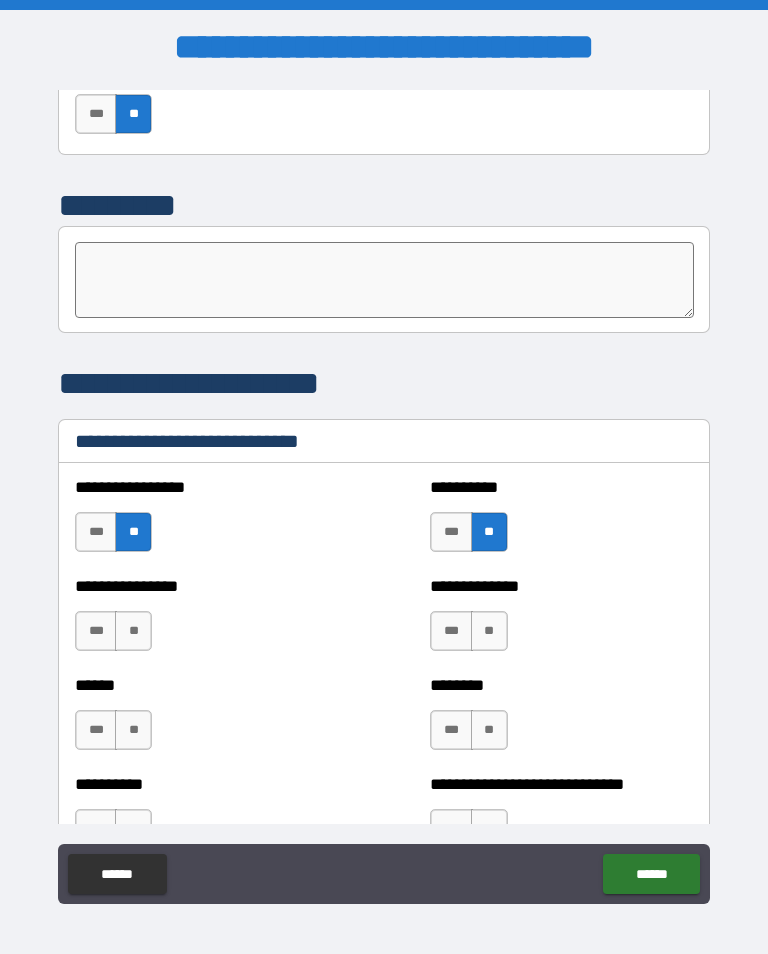 scroll, scrollTop: 6482, scrollLeft: 0, axis: vertical 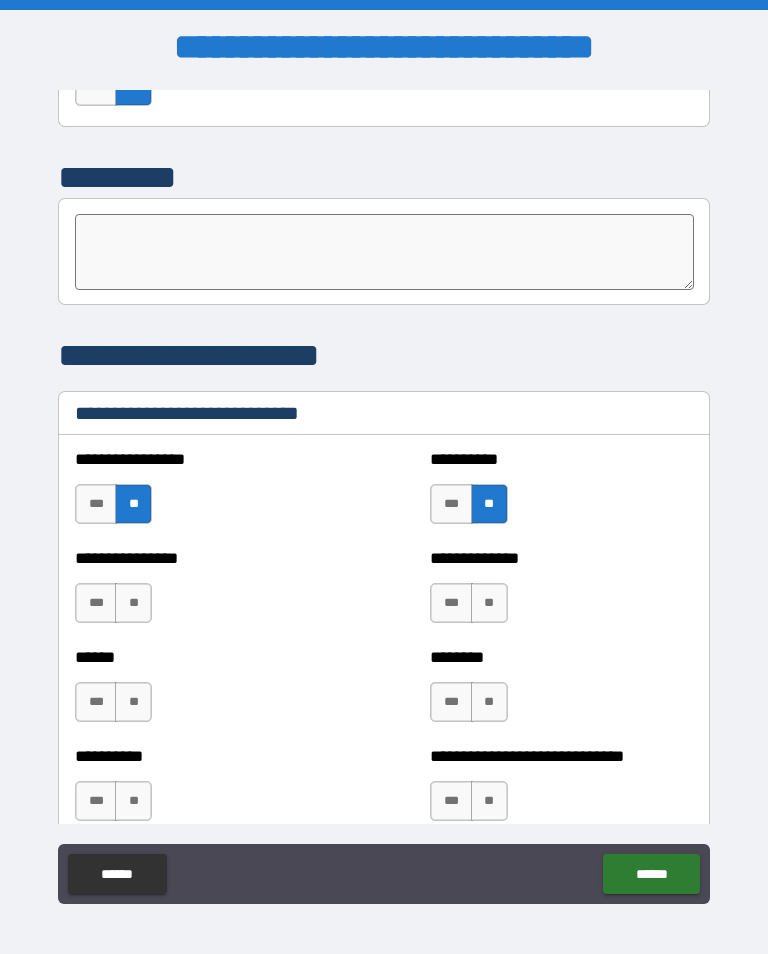 click on "**********" at bounding box center [206, 593] 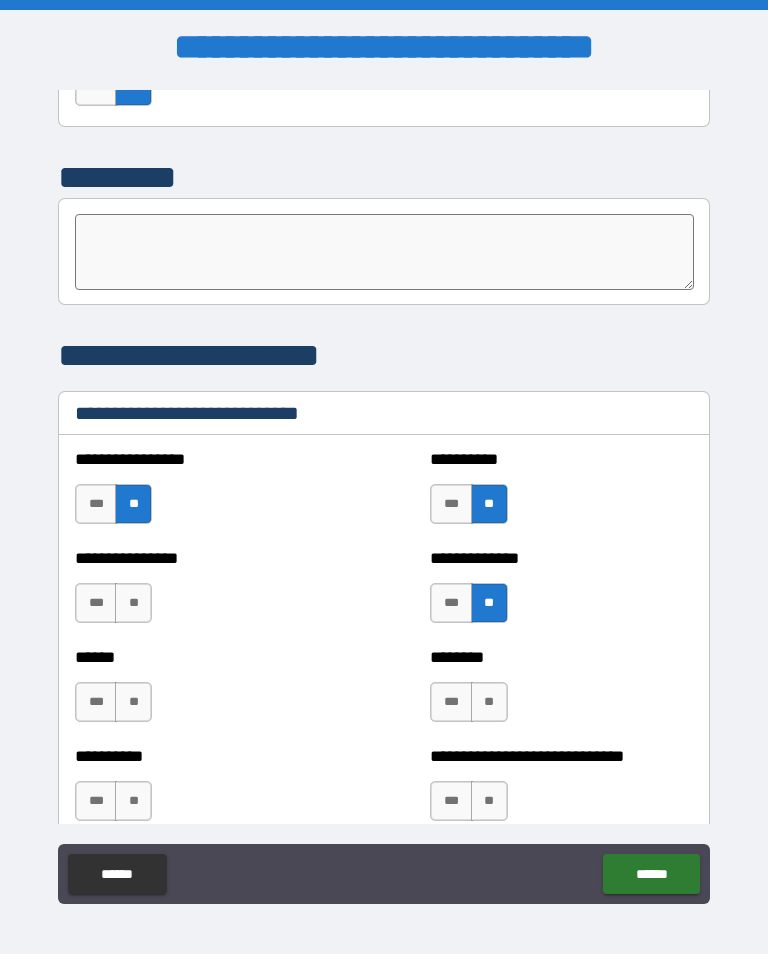 click on "**" at bounding box center (133, 603) 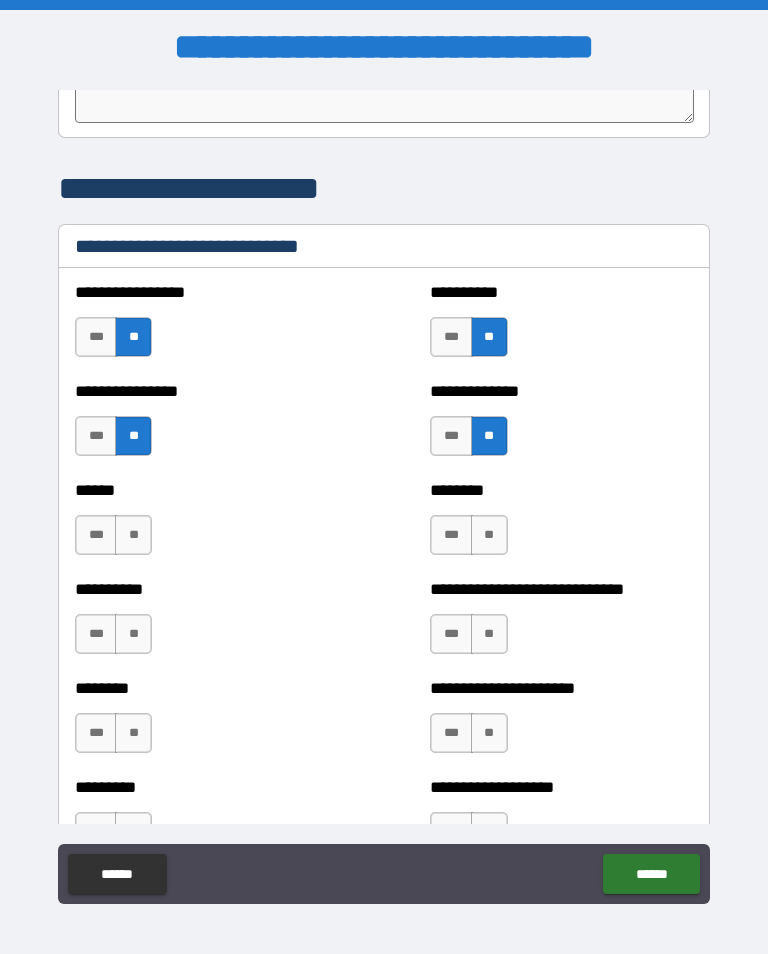 scroll, scrollTop: 6658, scrollLeft: 0, axis: vertical 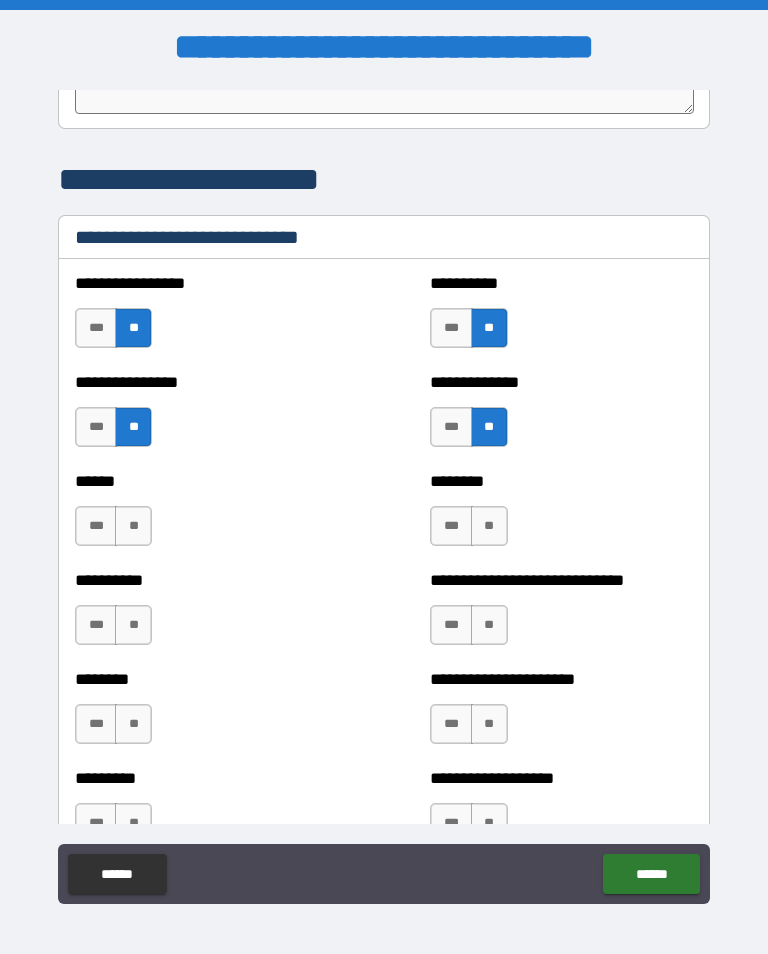 click on "**" at bounding box center (489, 526) 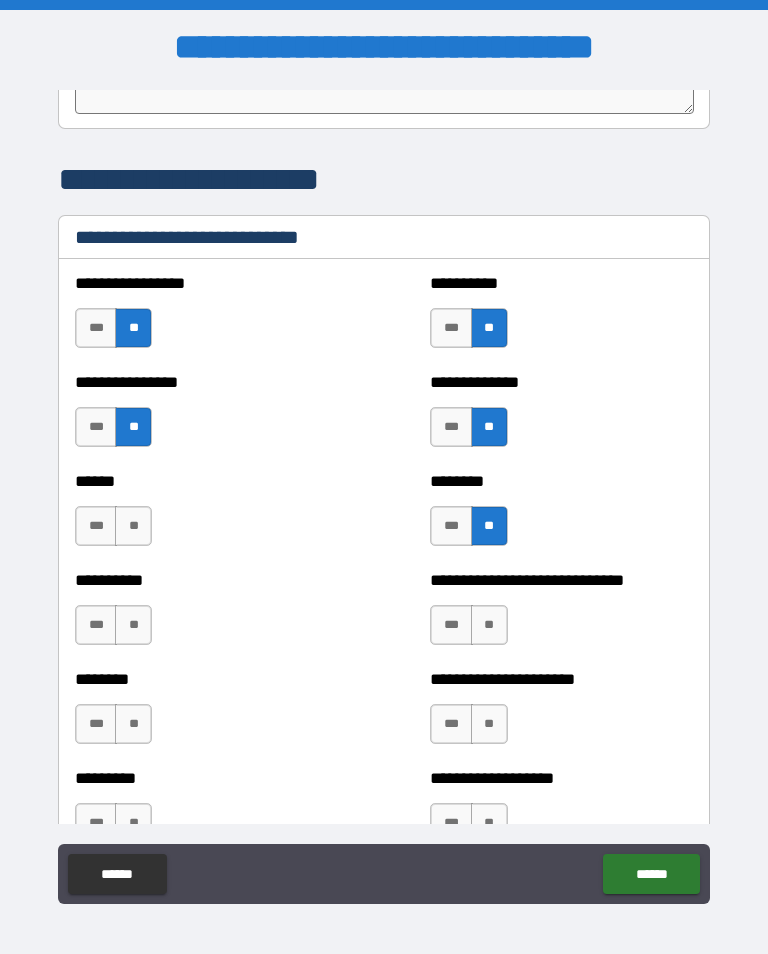 click on "**" at bounding box center [133, 526] 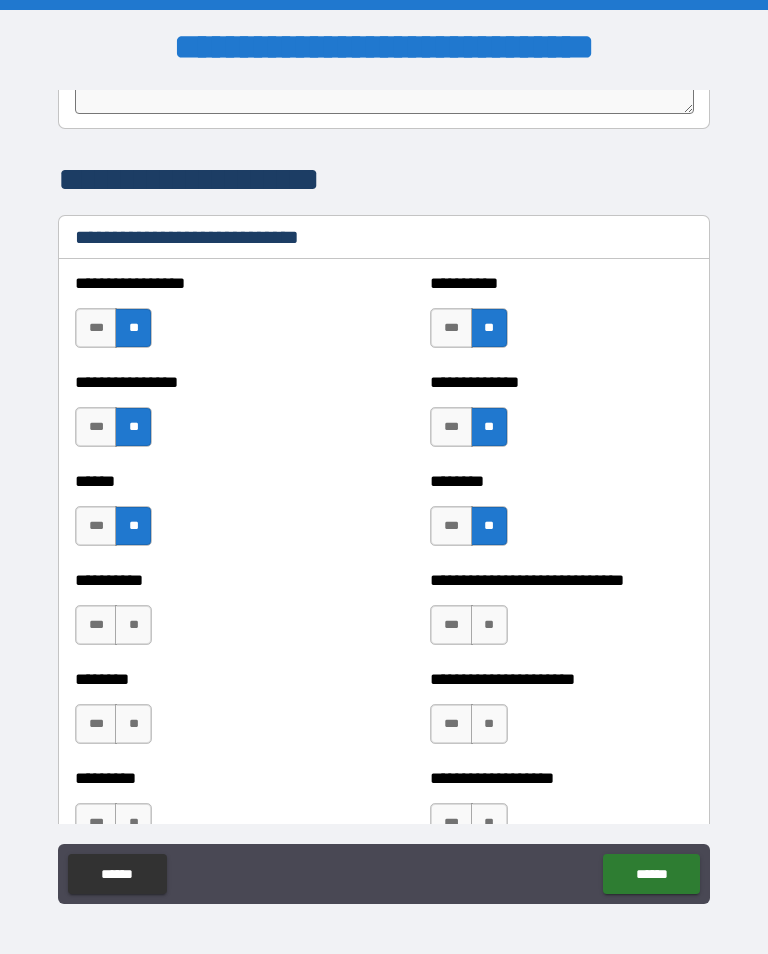 click on "**" at bounding box center (133, 625) 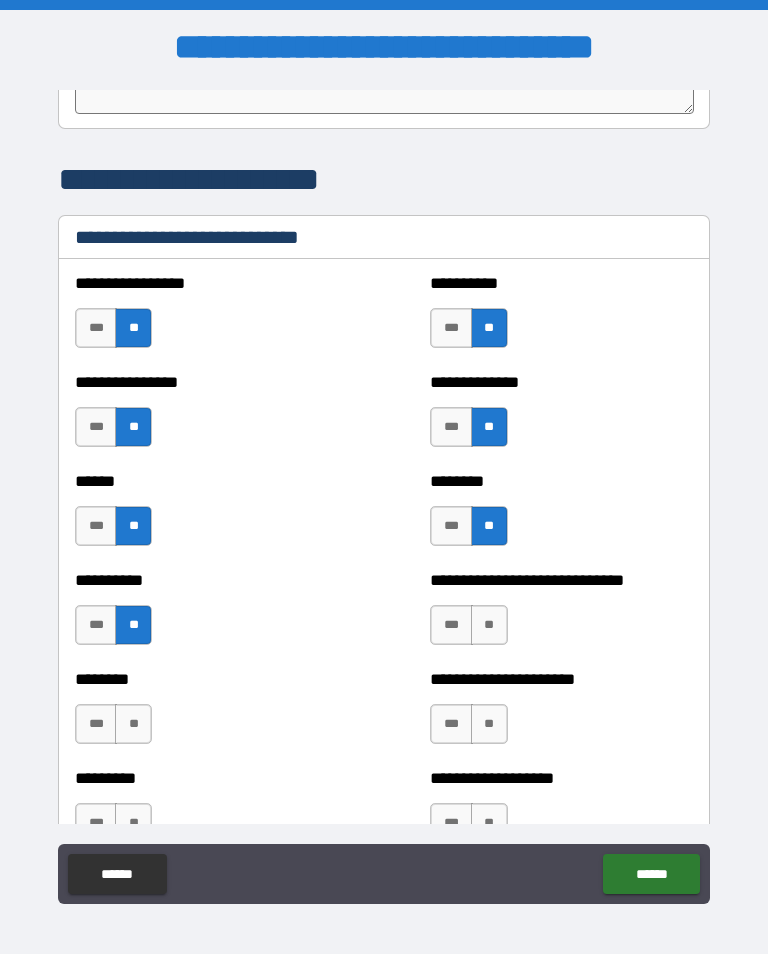 click on "**" at bounding box center (489, 625) 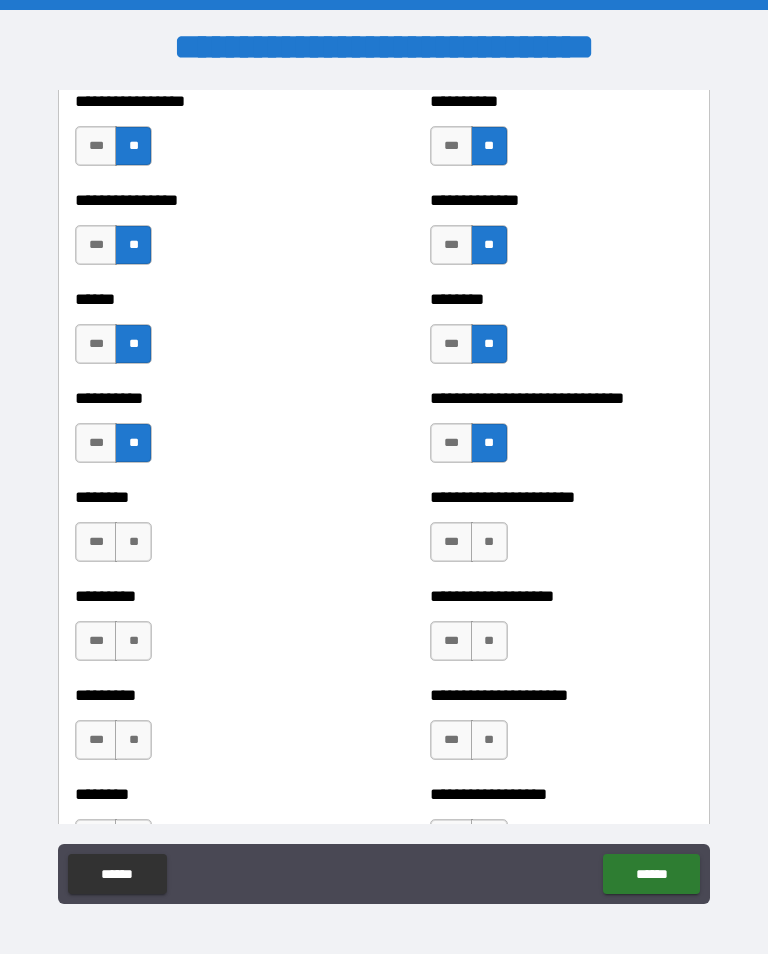 scroll, scrollTop: 6843, scrollLeft: 0, axis: vertical 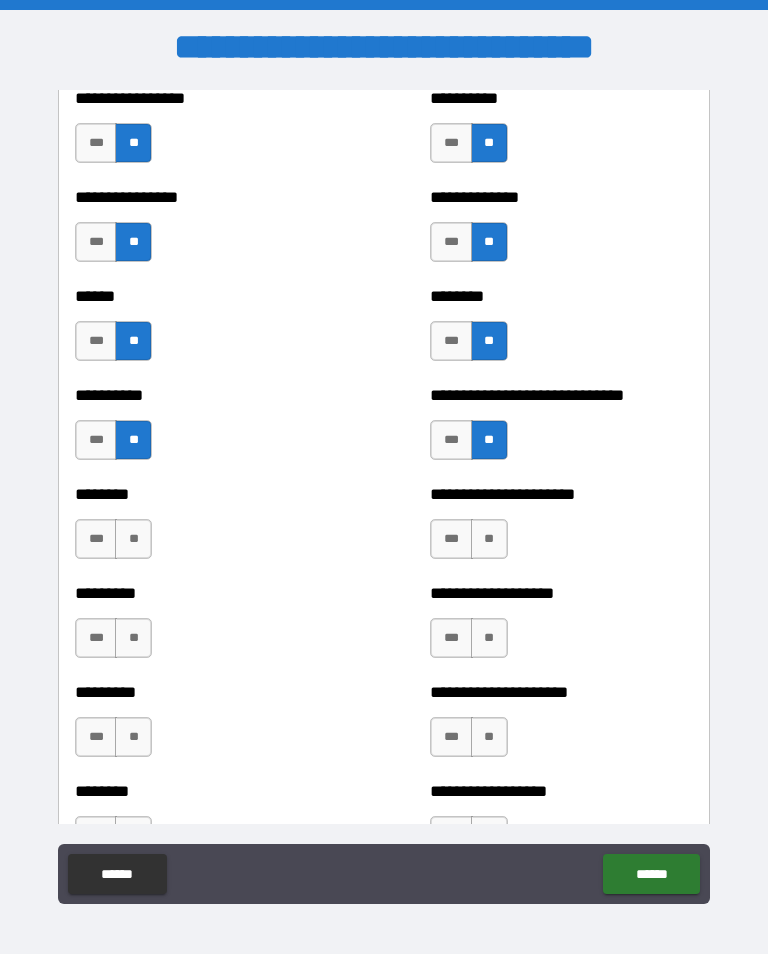 click on "**" at bounding box center [489, 539] 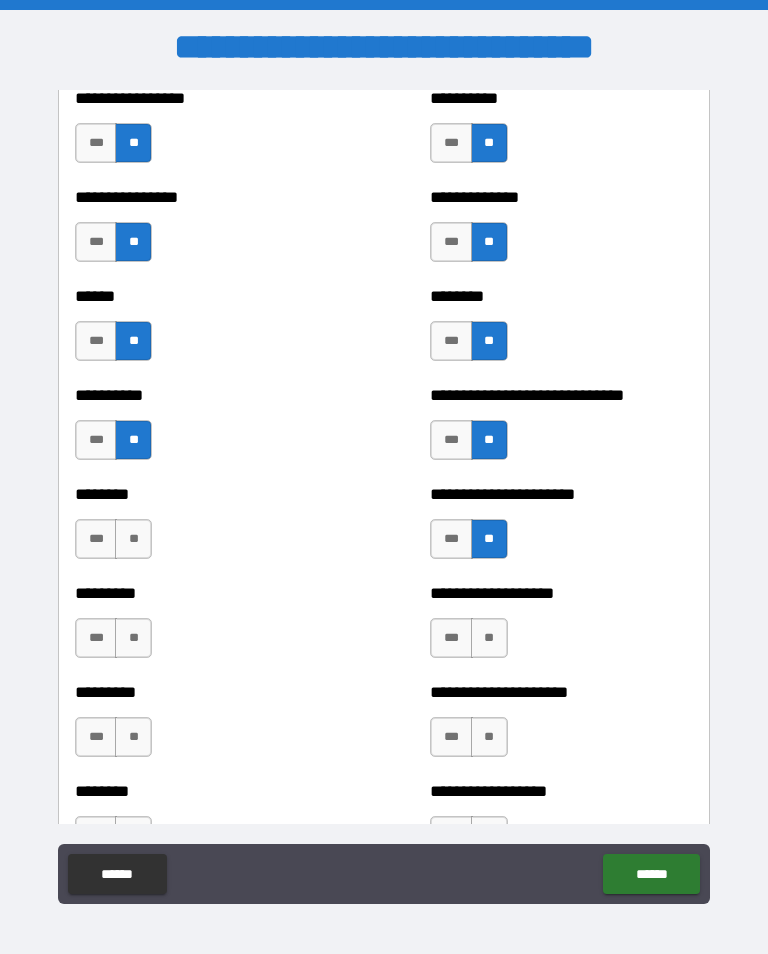 click on "**" at bounding box center [133, 539] 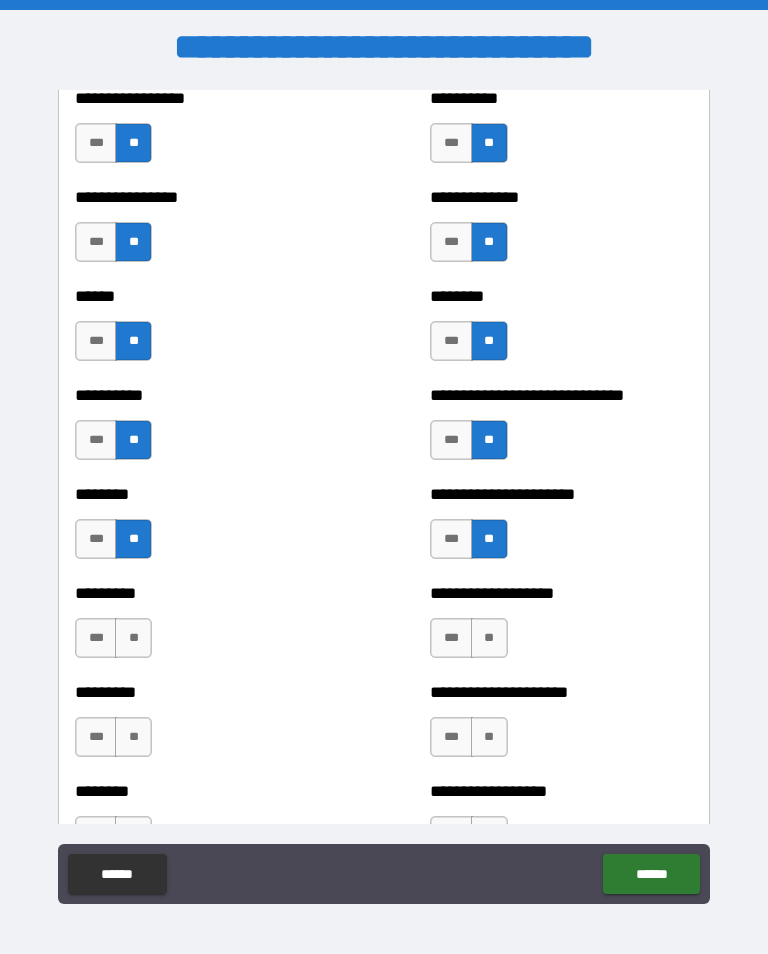 click on "**" at bounding box center [489, 638] 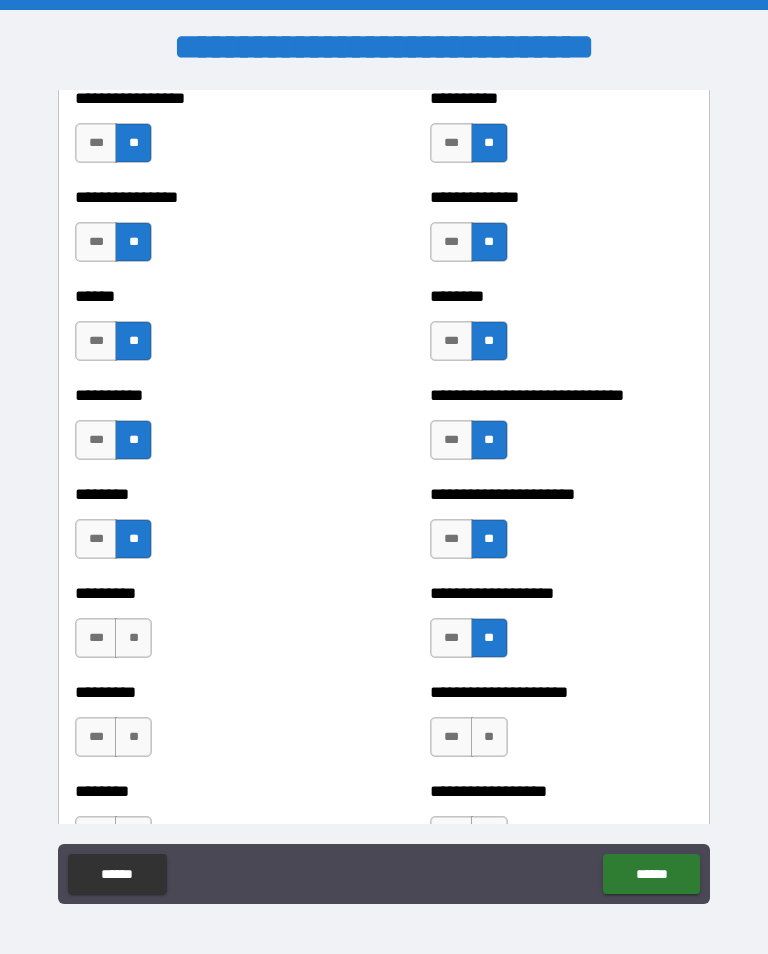 click on "**" at bounding box center [133, 638] 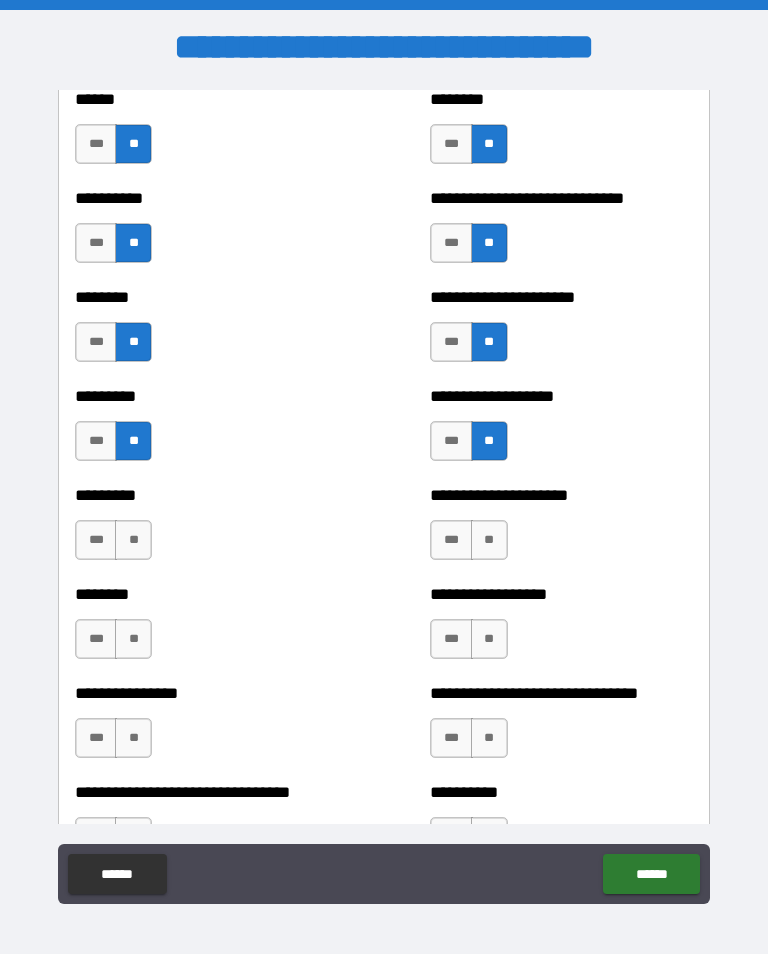 scroll, scrollTop: 7050, scrollLeft: 0, axis: vertical 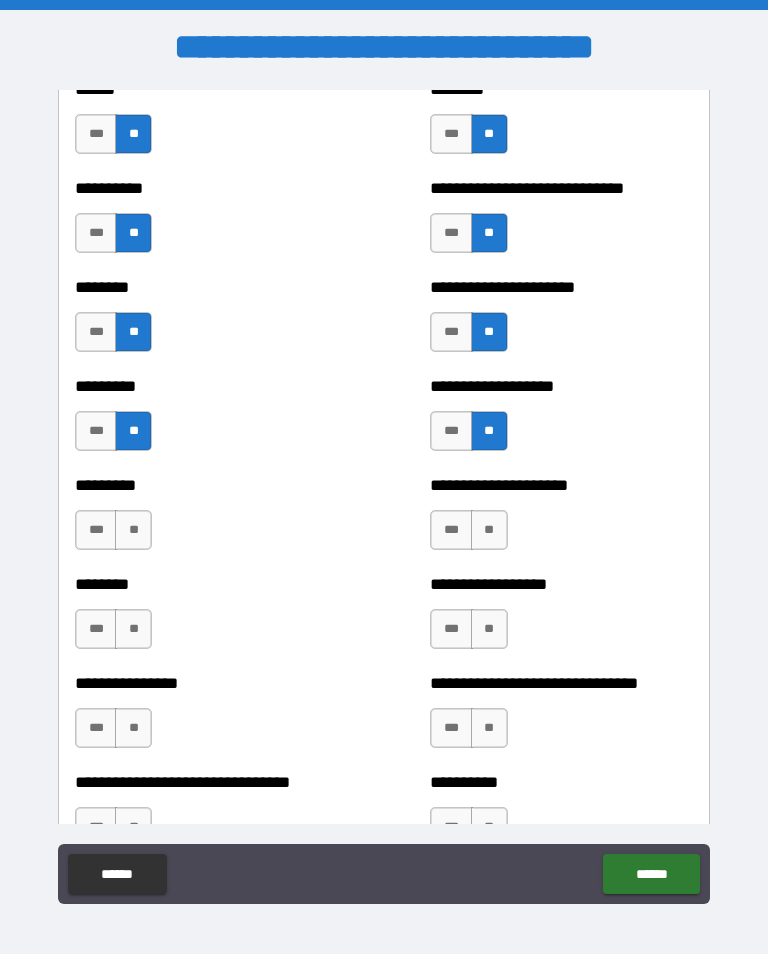 click on "**" at bounding box center (489, 530) 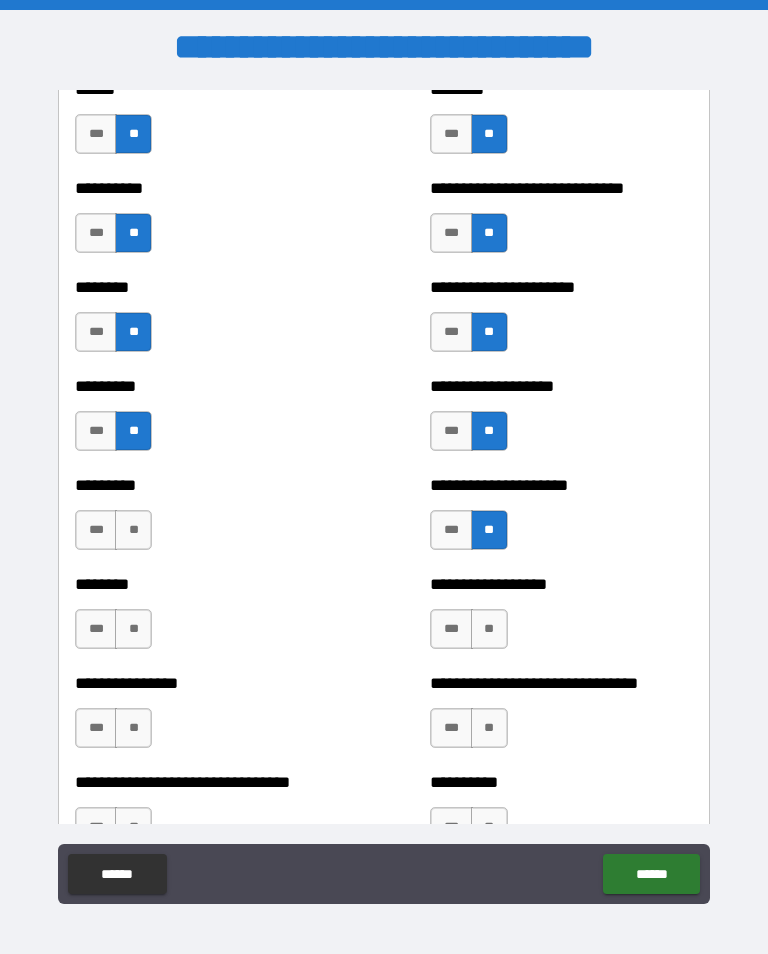 click on "**" at bounding box center [489, 629] 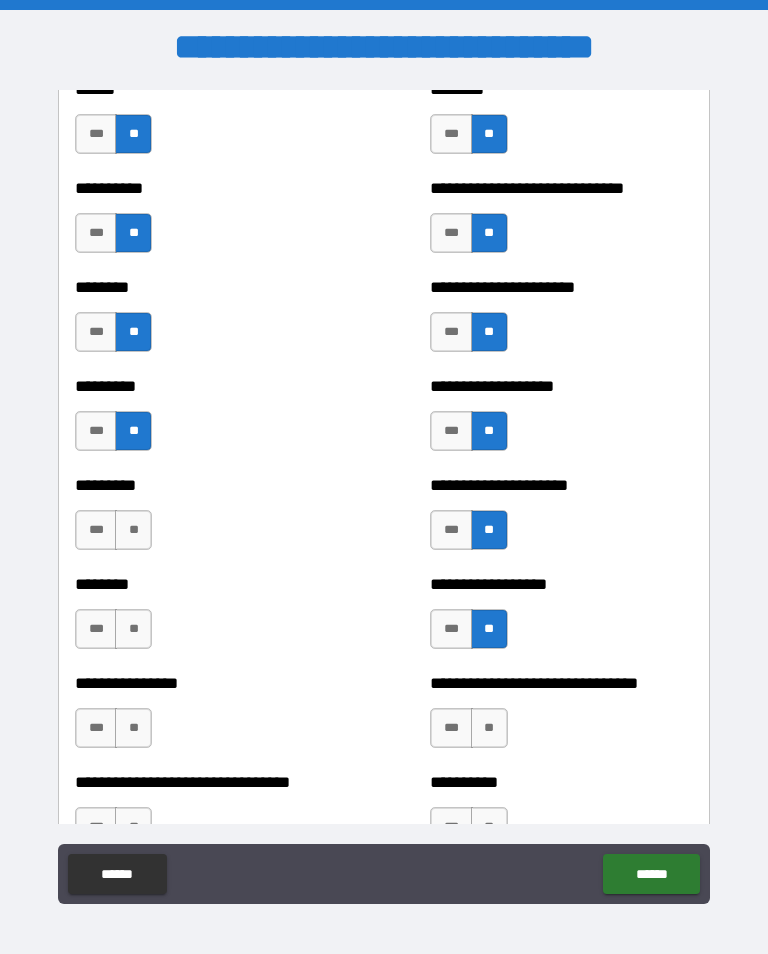 click on "**" at bounding box center (133, 530) 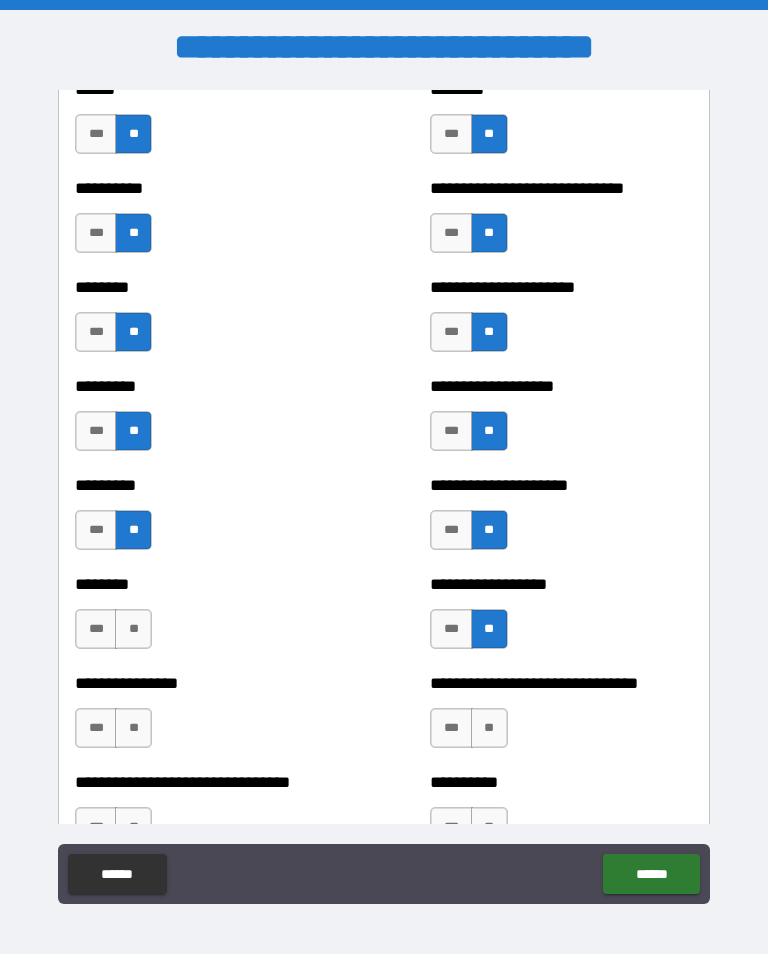 click on "**" at bounding box center [133, 629] 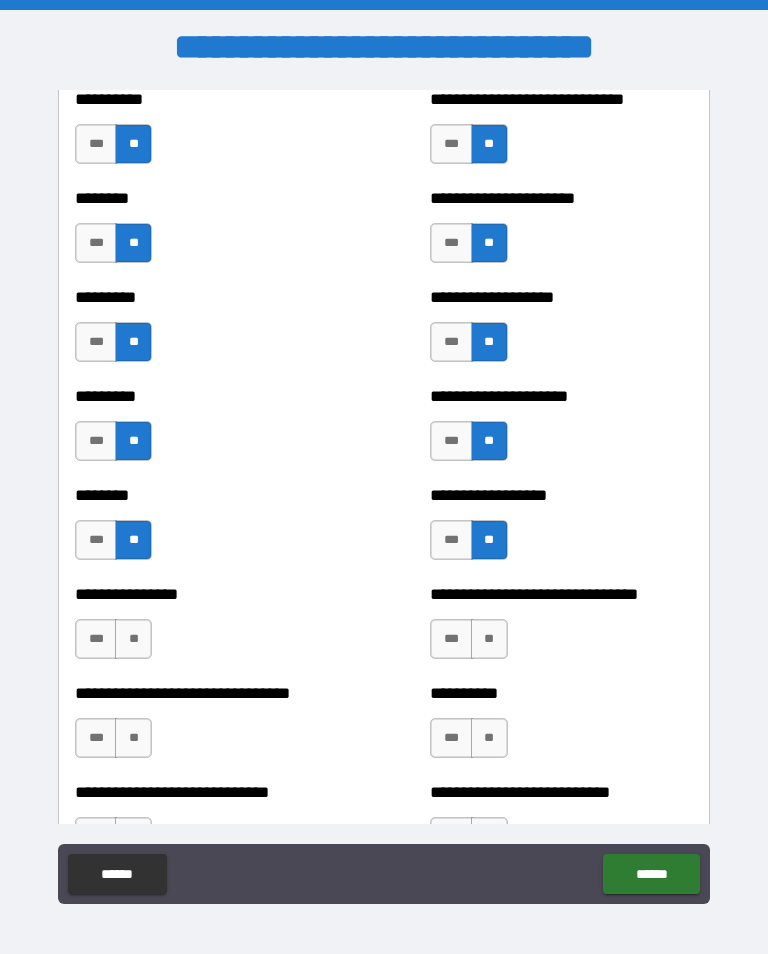 scroll, scrollTop: 7141, scrollLeft: 0, axis: vertical 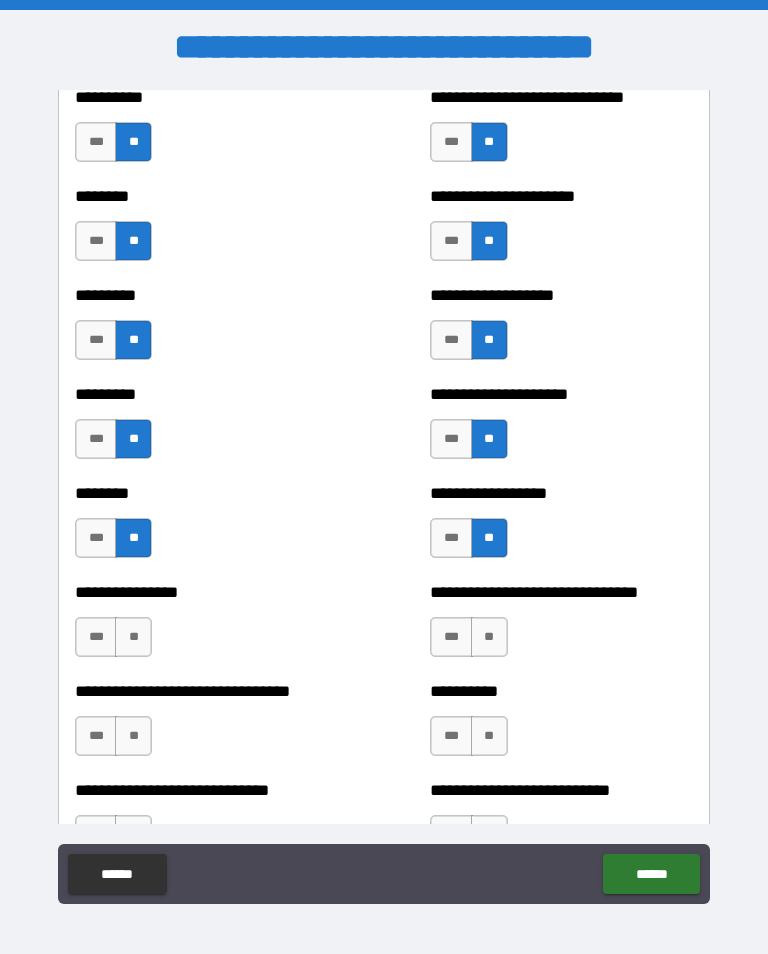 click on "**" at bounding box center (133, 637) 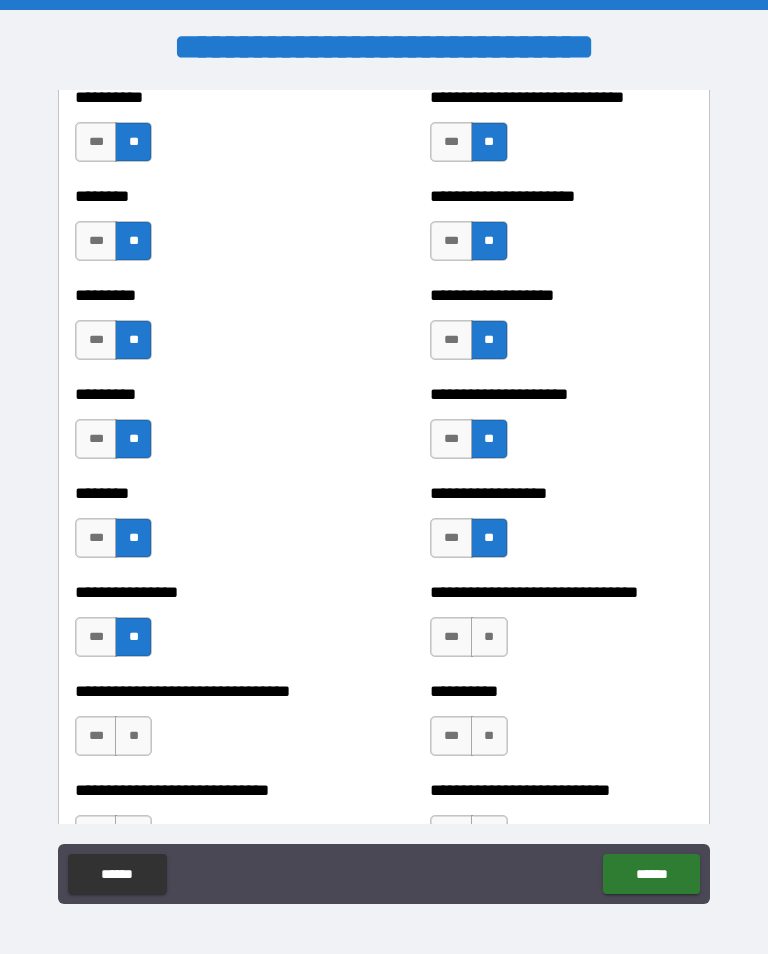click on "**" at bounding box center (489, 637) 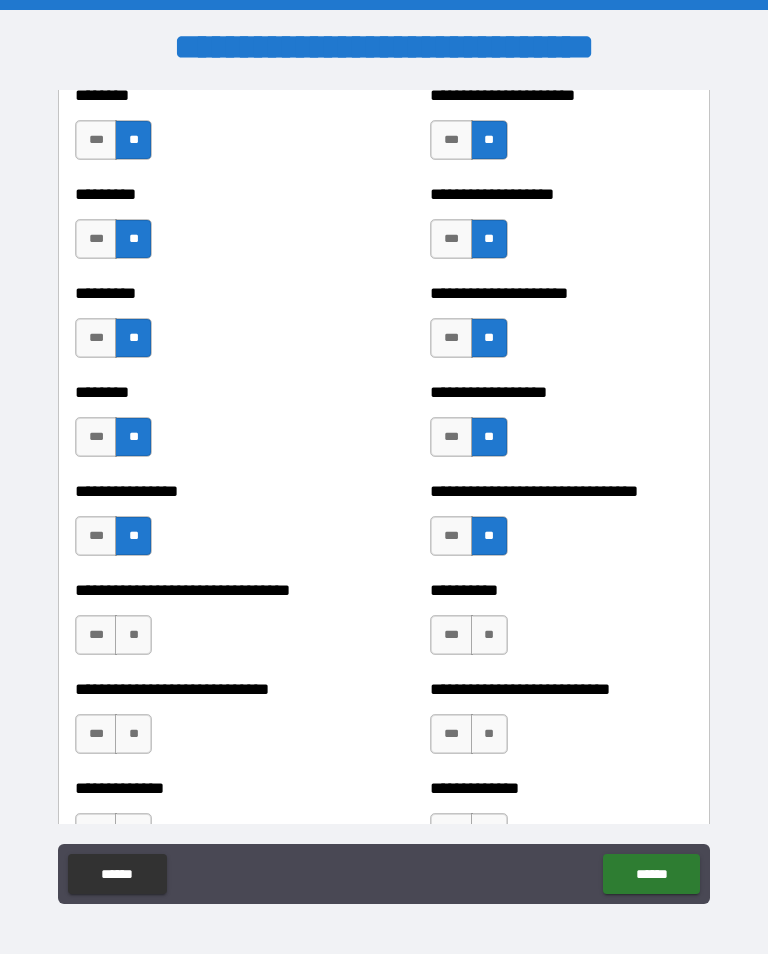 scroll, scrollTop: 7239, scrollLeft: 0, axis: vertical 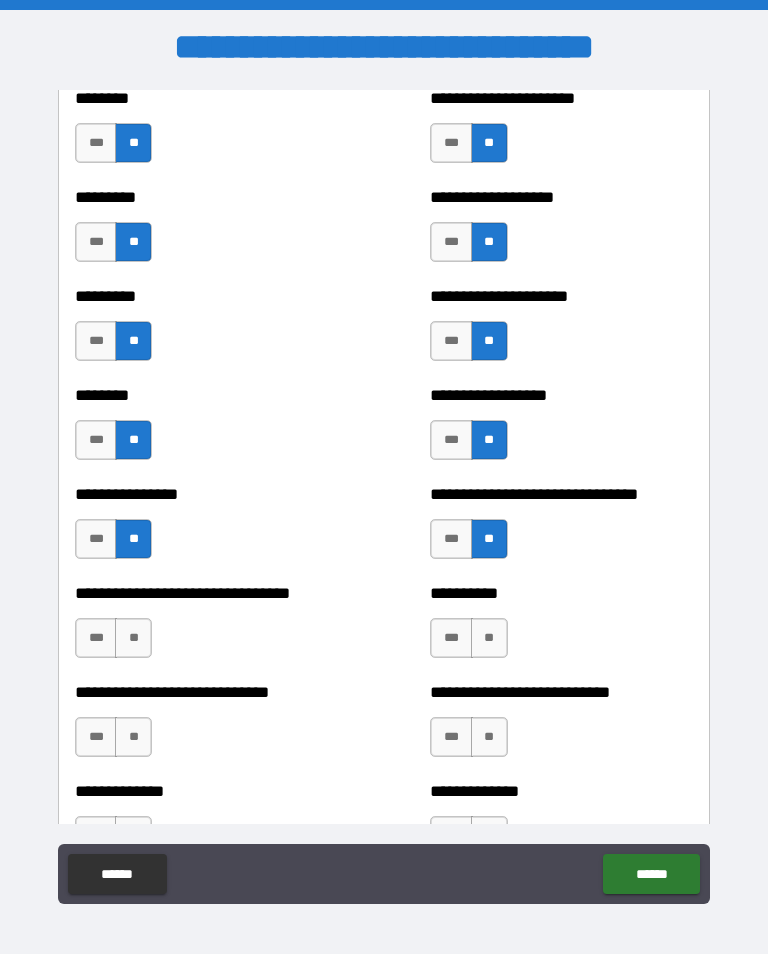 click on "**" at bounding box center [133, 638] 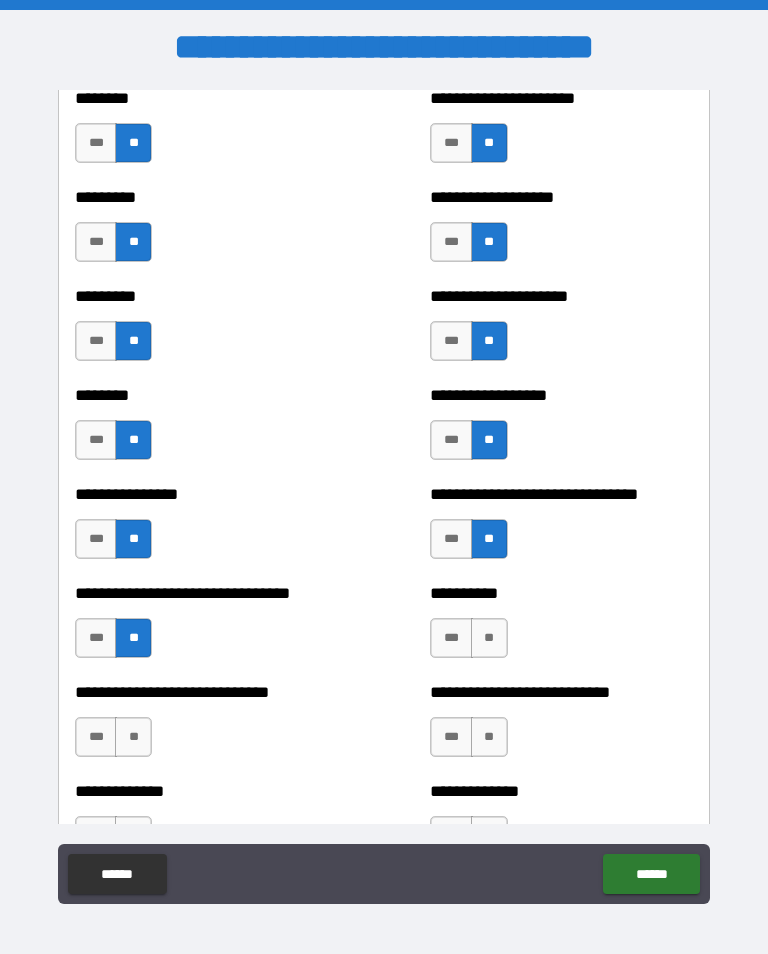 click on "**" at bounding box center [489, 638] 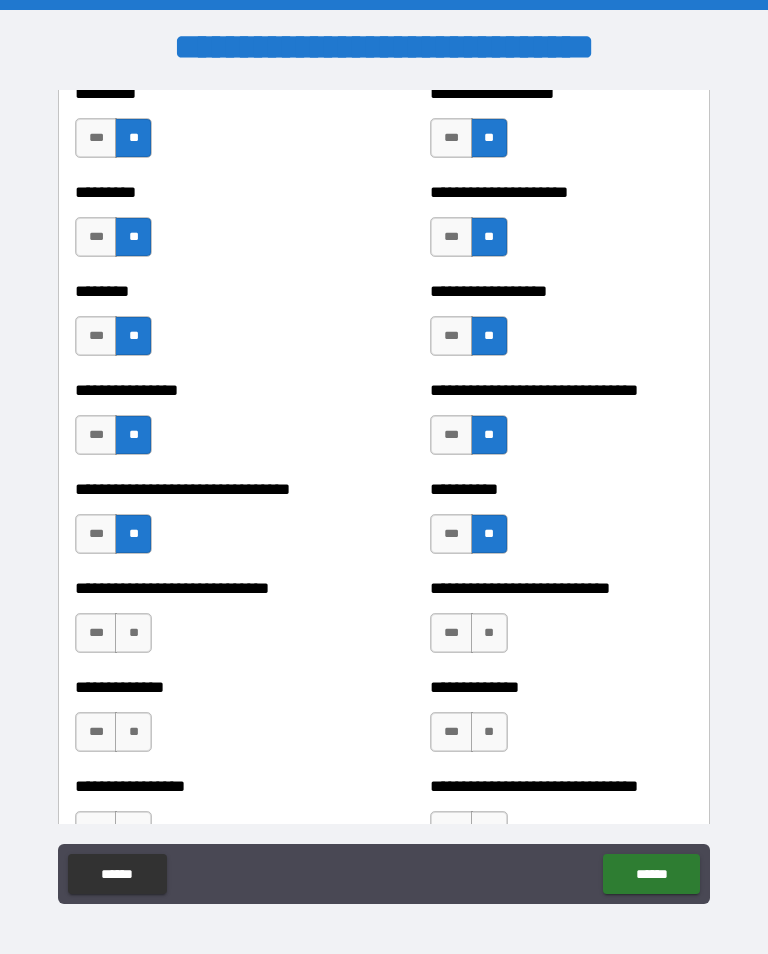 scroll, scrollTop: 7344, scrollLeft: 0, axis: vertical 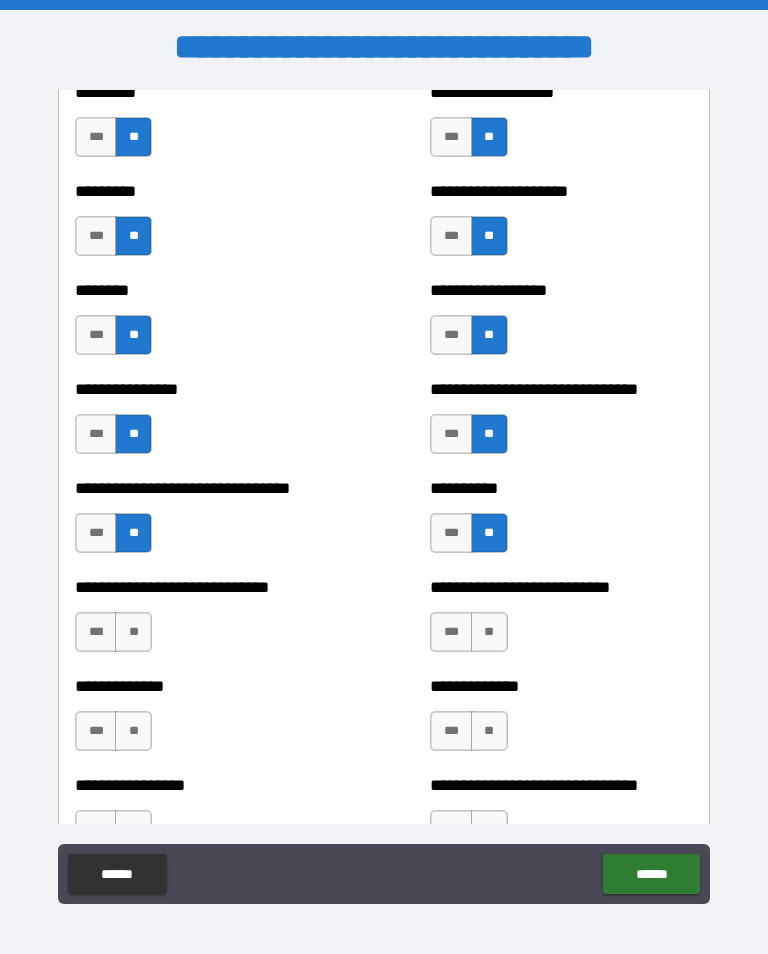 click on "**" at bounding box center [133, 632] 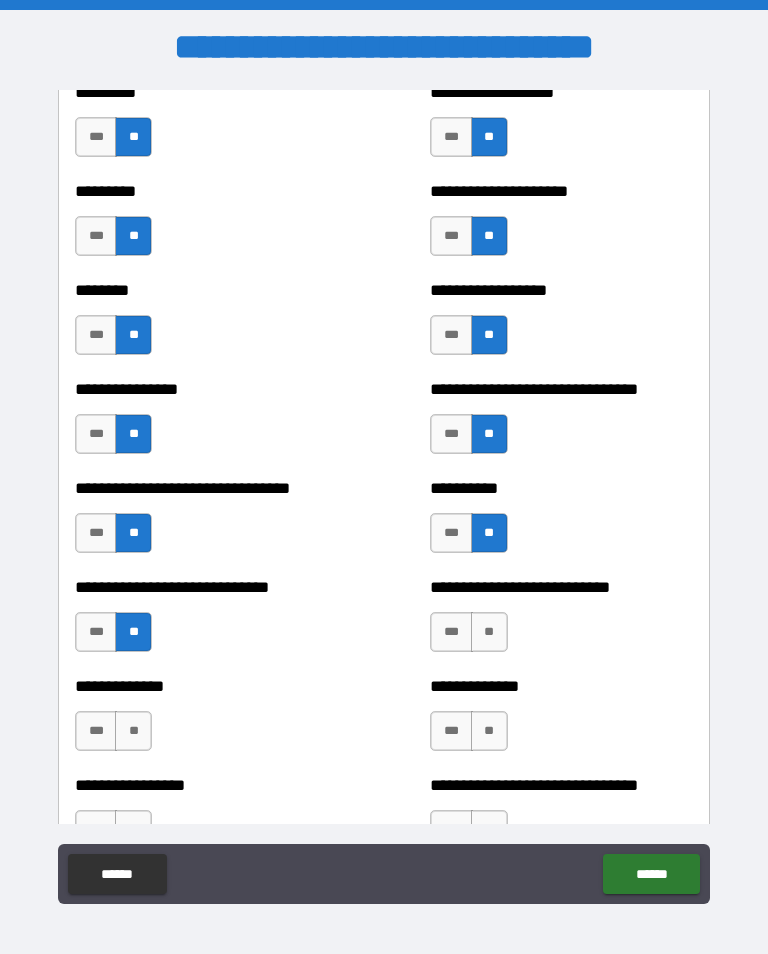 click on "**" at bounding box center (489, 632) 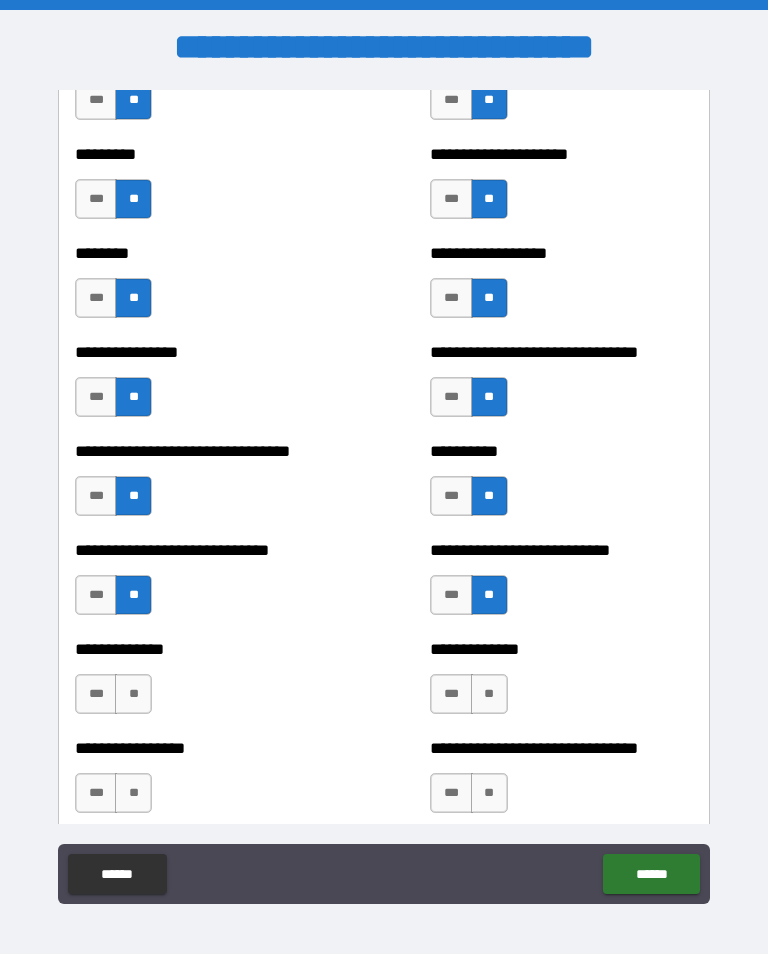 scroll, scrollTop: 7384, scrollLeft: 0, axis: vertical 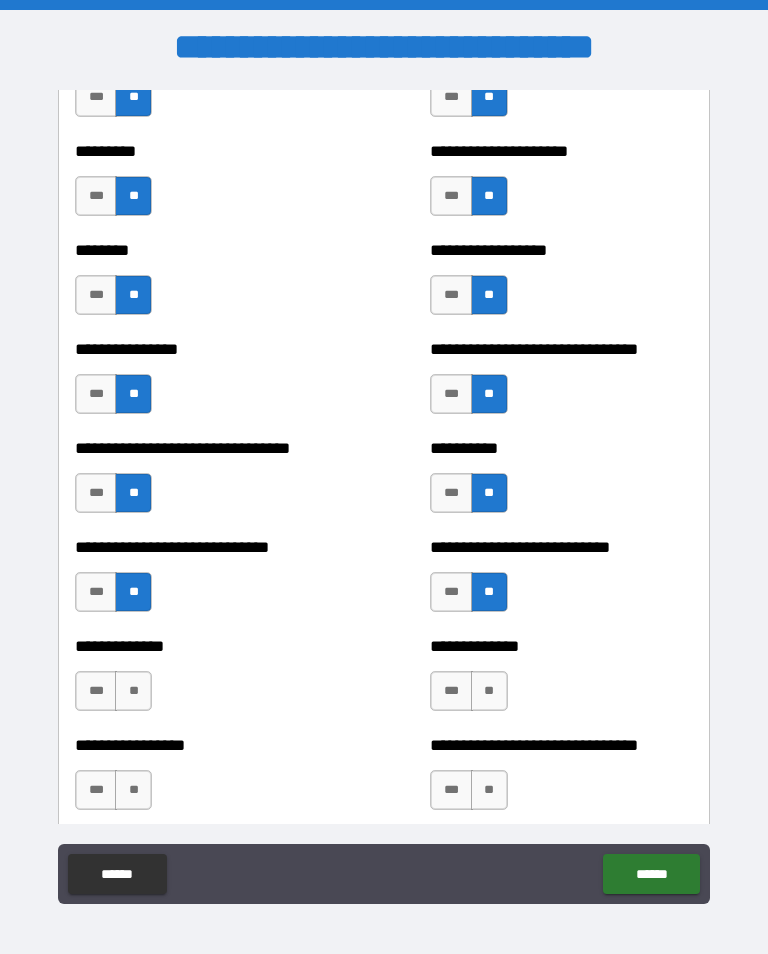 click on "**" at bounding box center [133, 691] 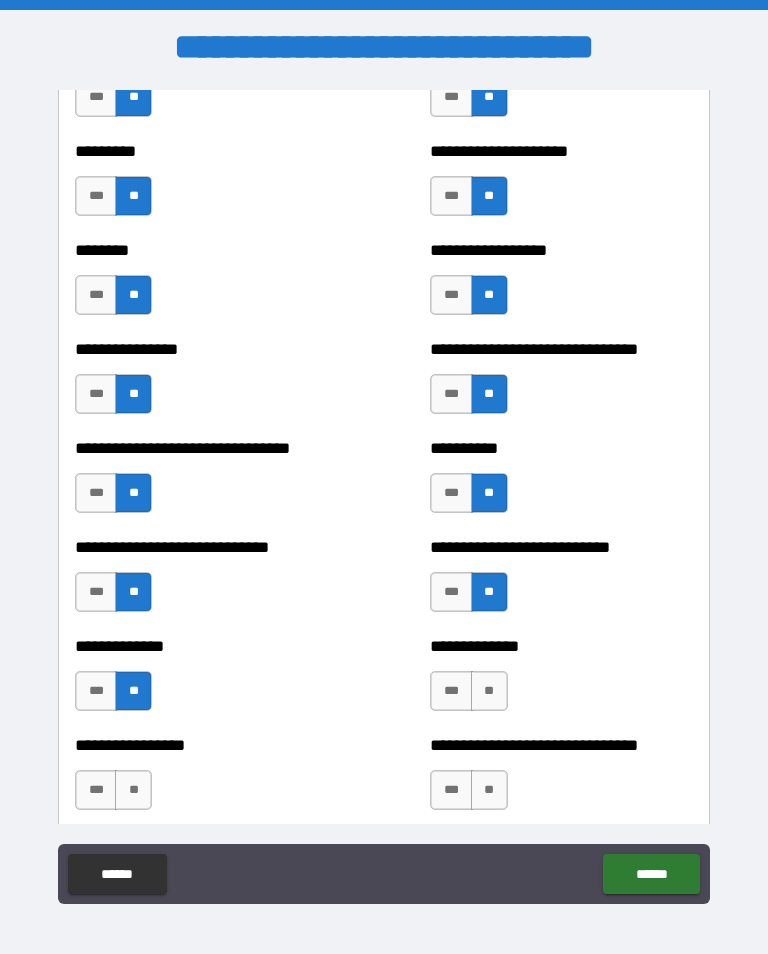 click on "**" at bounding box center (489, 691) 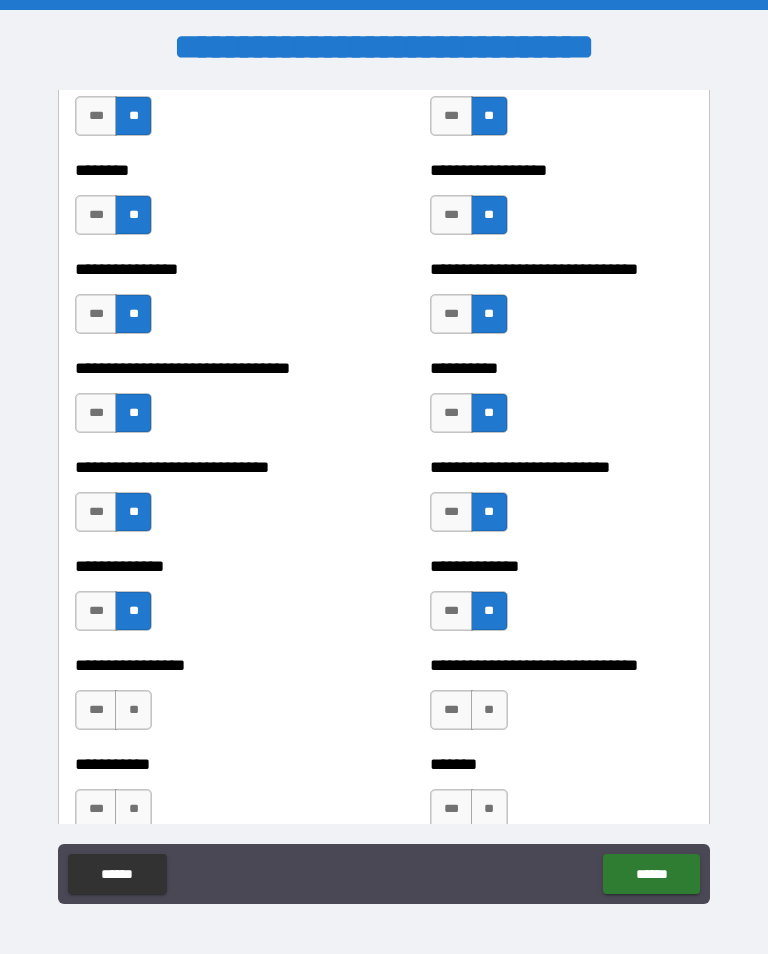 click on "**" at bounding box center [133, 710] 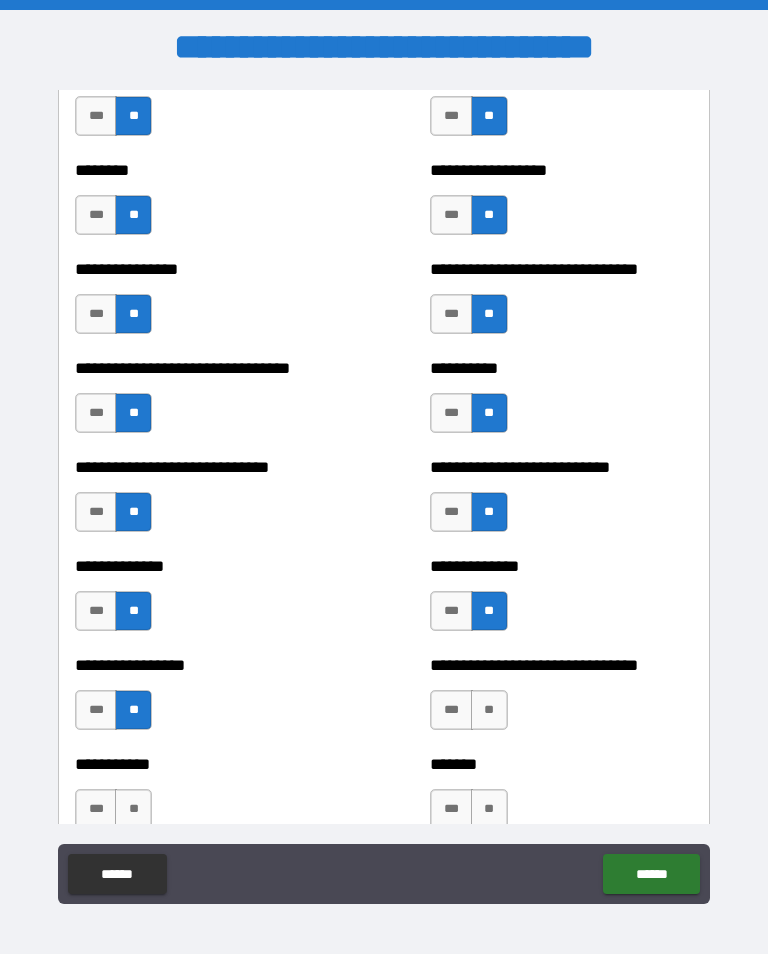 click on "**" at bounding box center [489, 710] 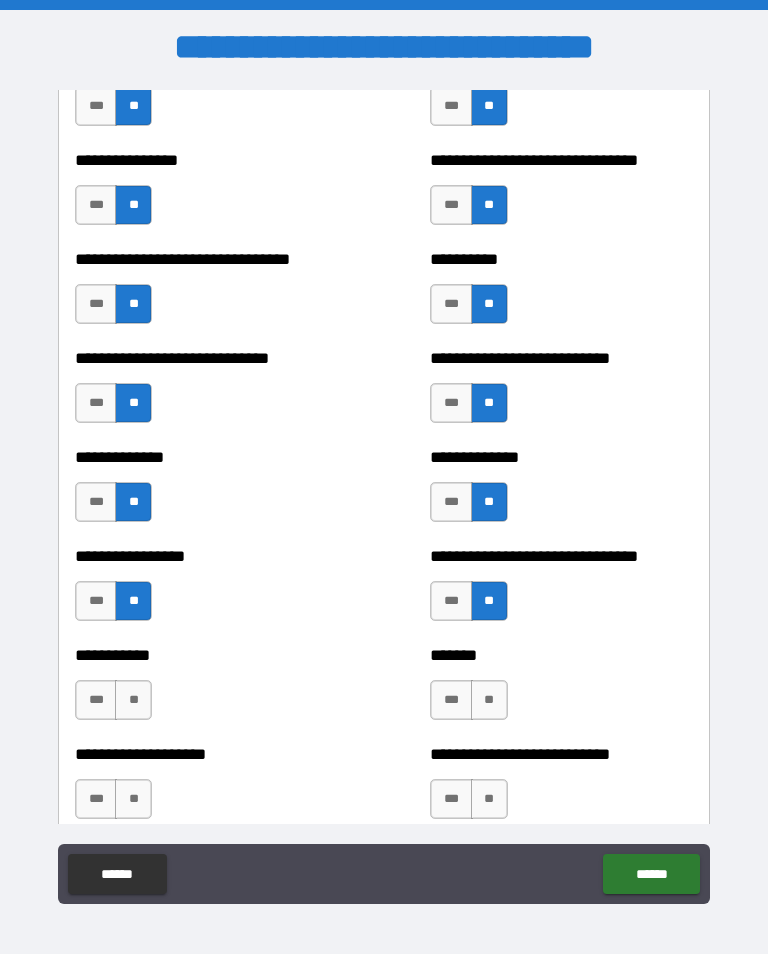 scroll, scrollTop: 7578, scrollLeft: 0, axis: vertical 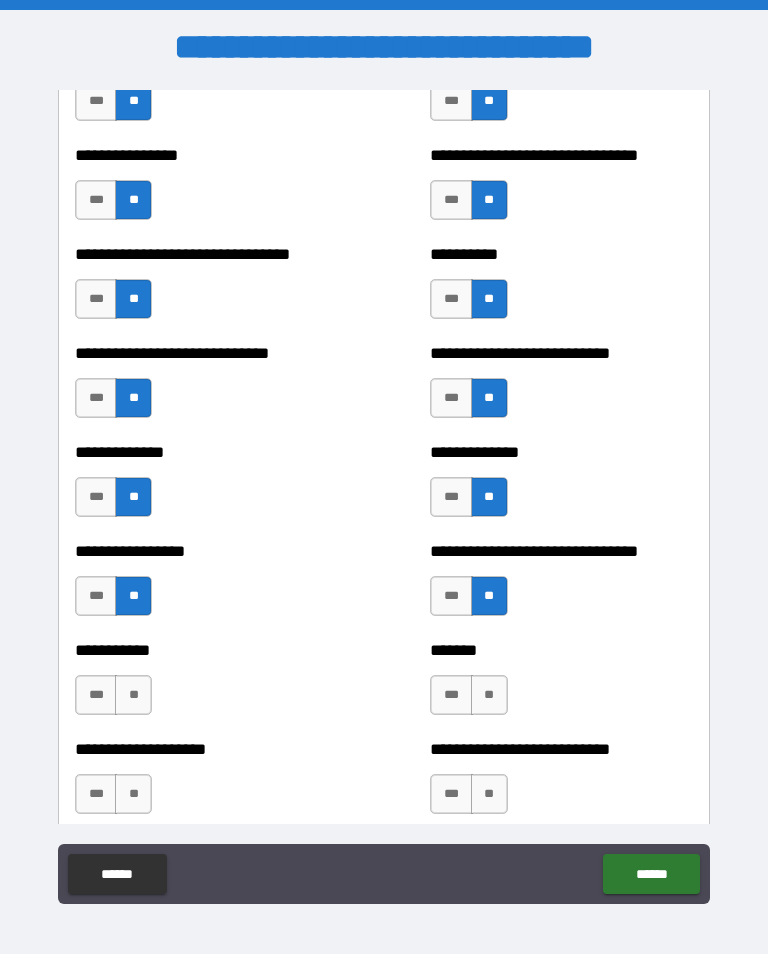 click on "**" at bounding box center [133, 695] 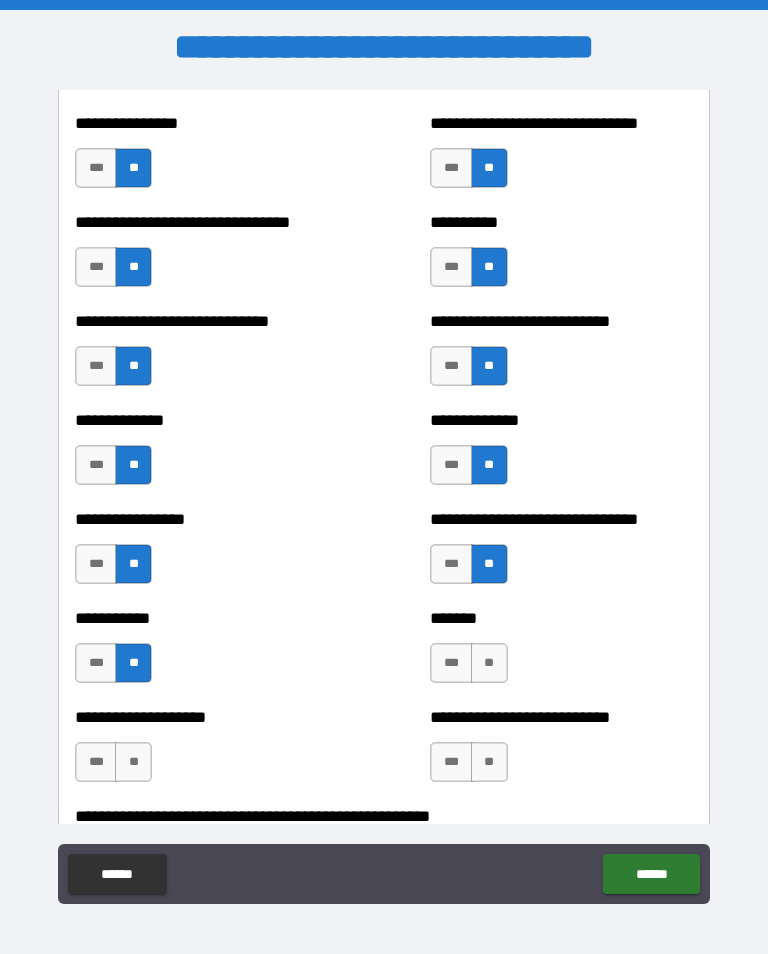 scroll, scrollTop: 7628, scrollLeft: 0, axis: vertical 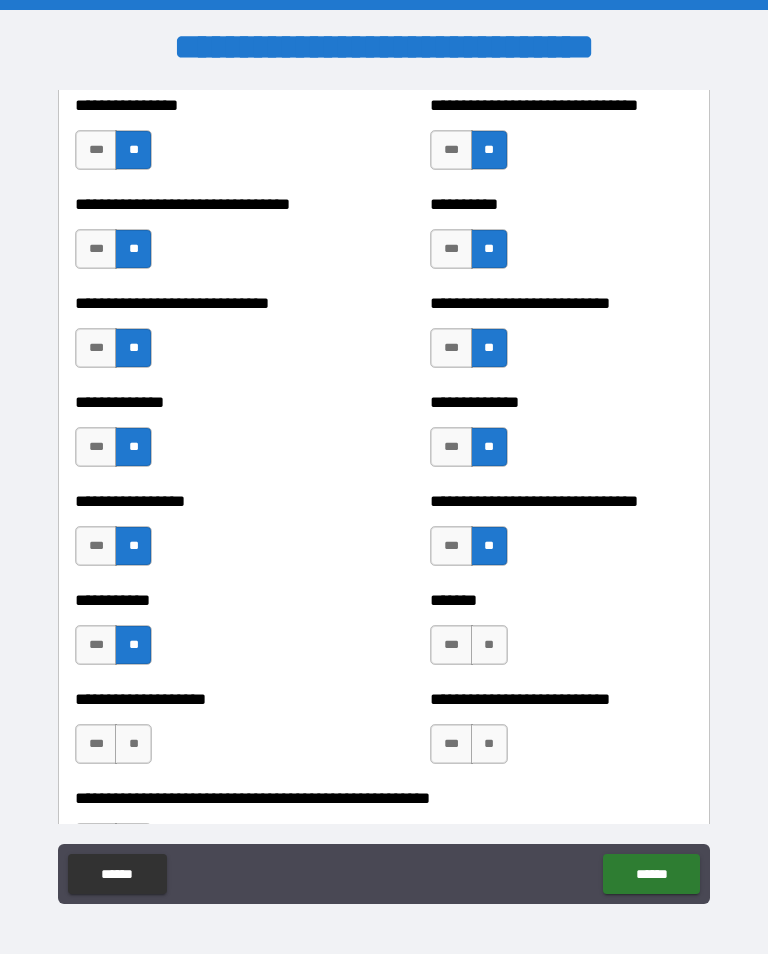 click on "**" at bounding box center (133, 744) 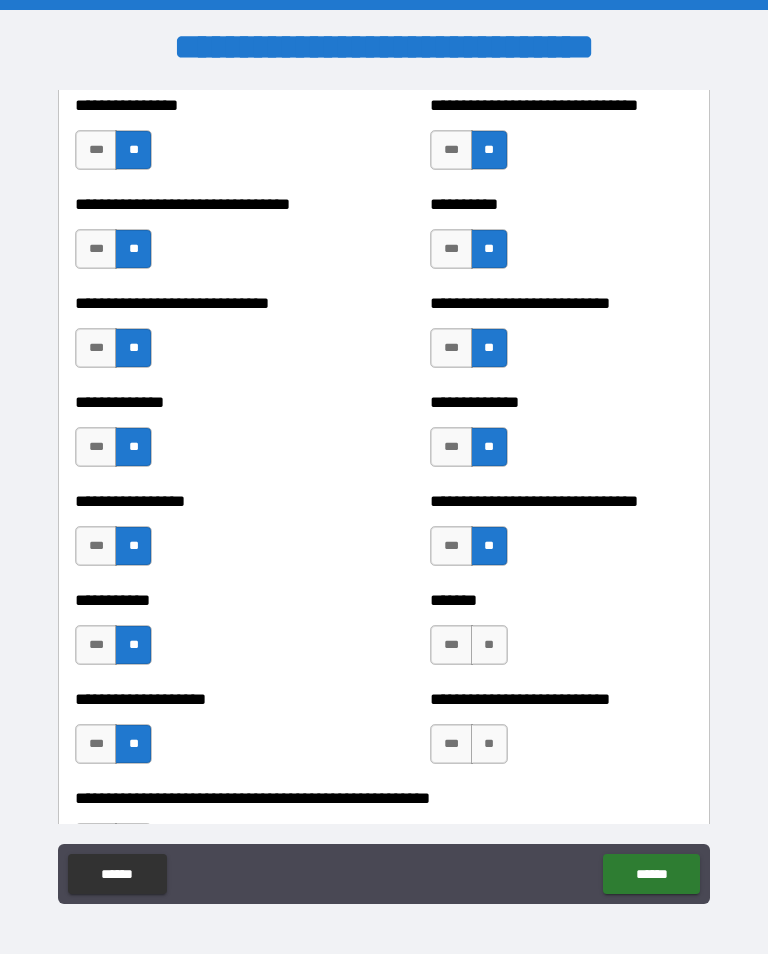 click on "**" at bounding box center (489, 744) 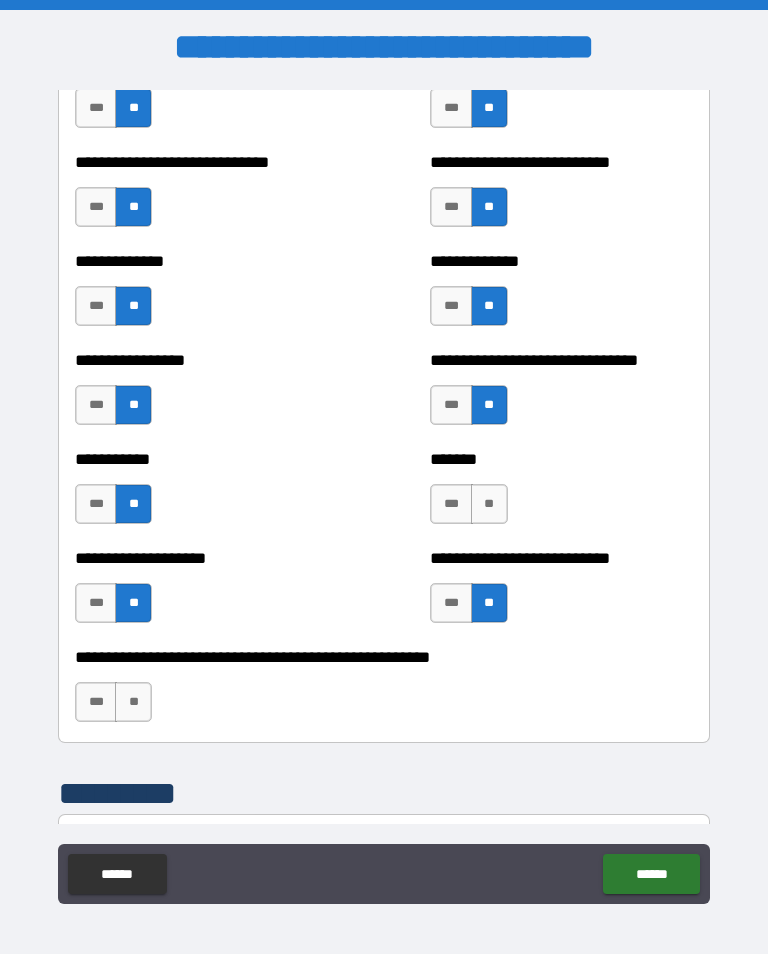 scroll, scrollTop: 7770, scrollLeft: 0, axis: vertical 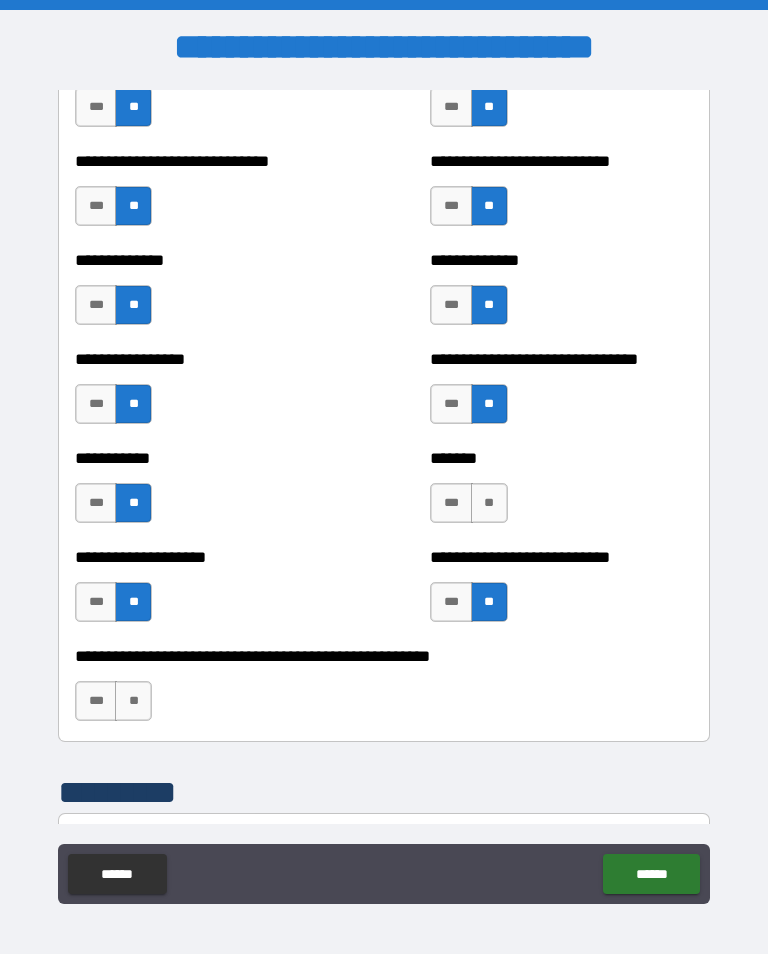 click on "**" at bounding box center [133, 701] 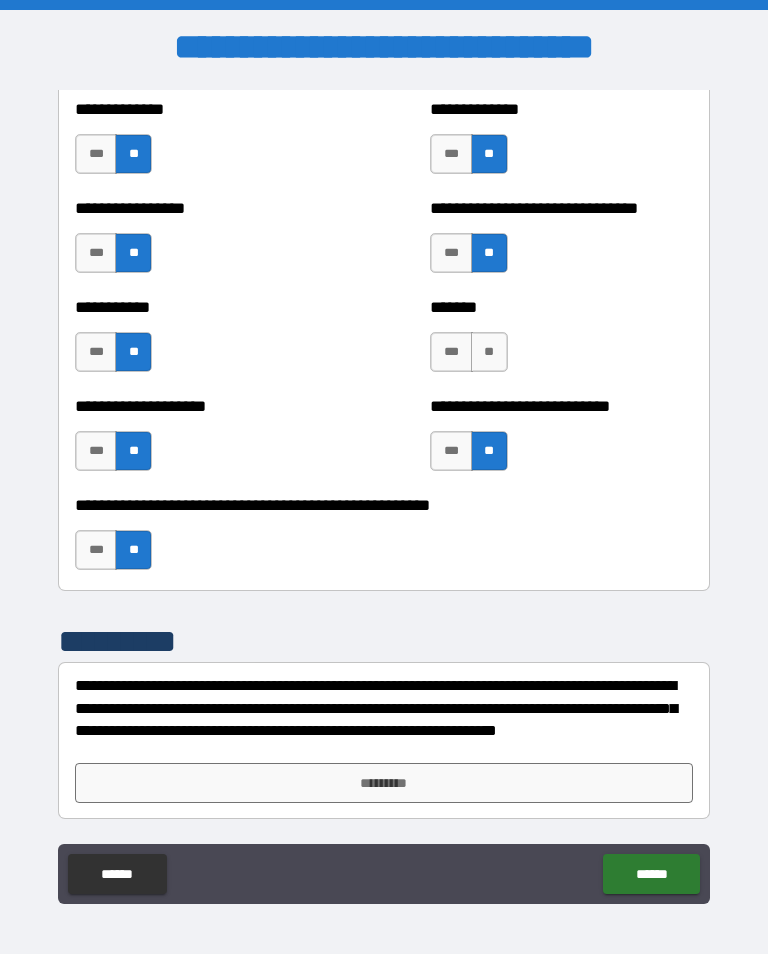 click on "*********" at bounding box center (384, 783) 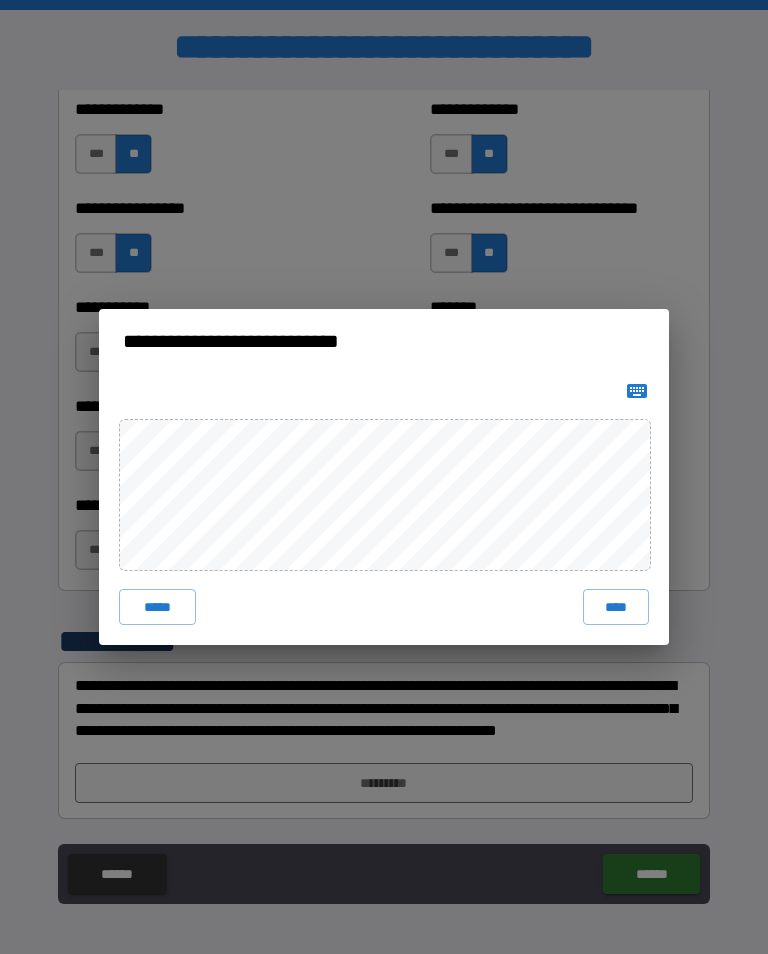 click on "****" at bounding box center [616, 607] 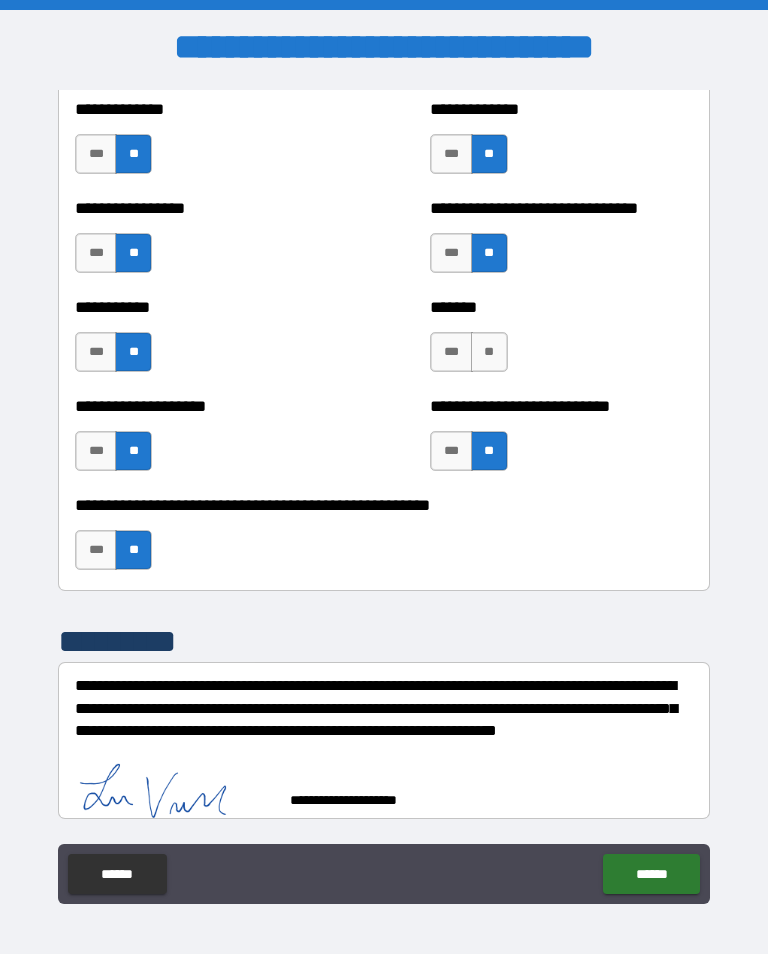 scroll, scrollTop: 7911, scrollLeft: 0, axis: vertical 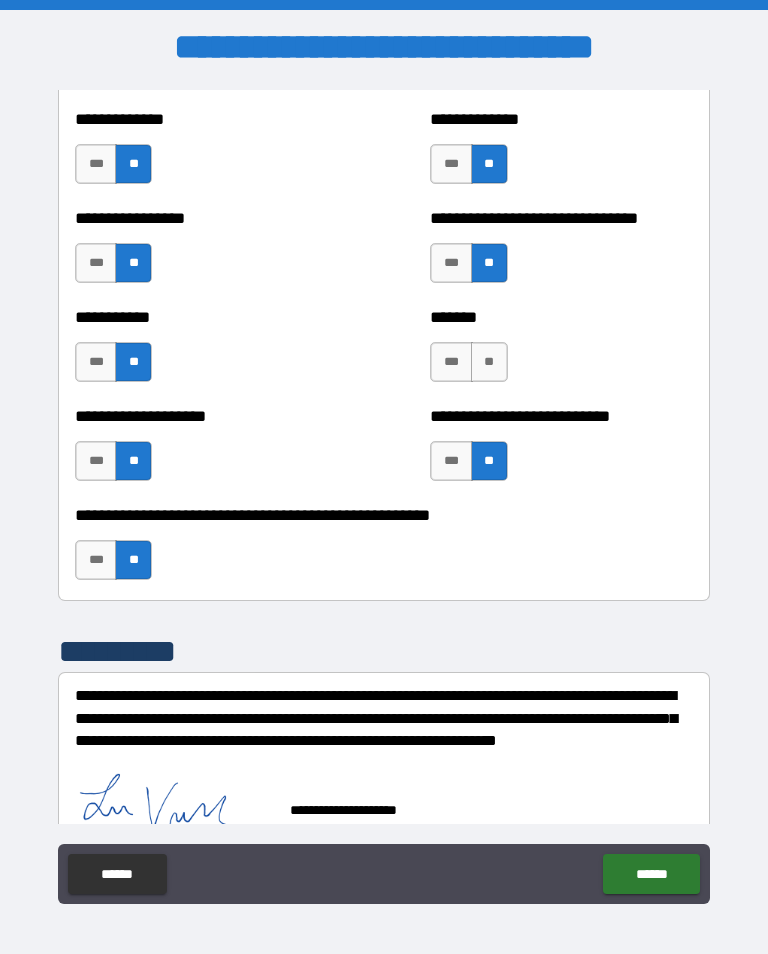 click on "******" at bounding box center [651, 874] 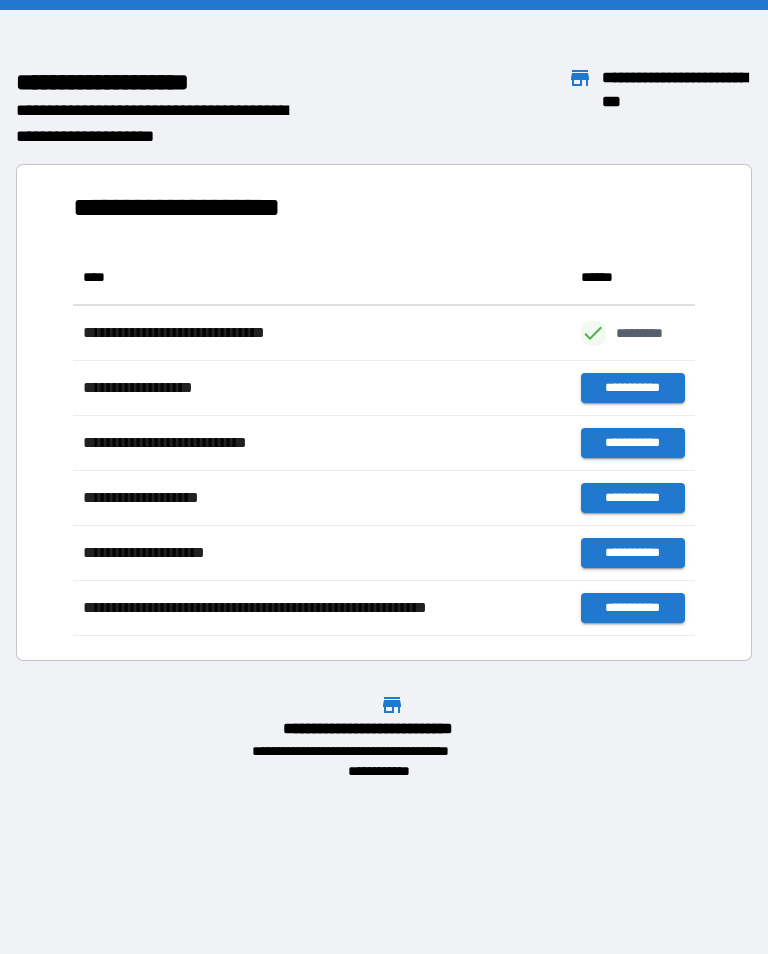 scroll, scrollTop: 1, scrollLeft: 1, axis: both 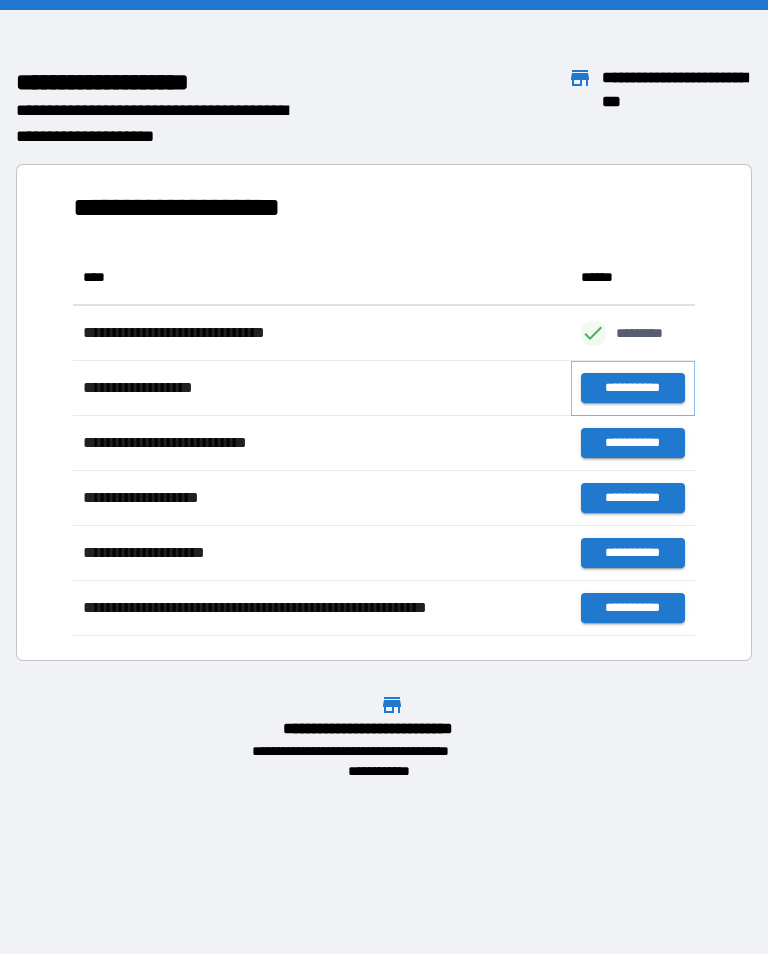 click on "**********" at bounding box center [633, 388] 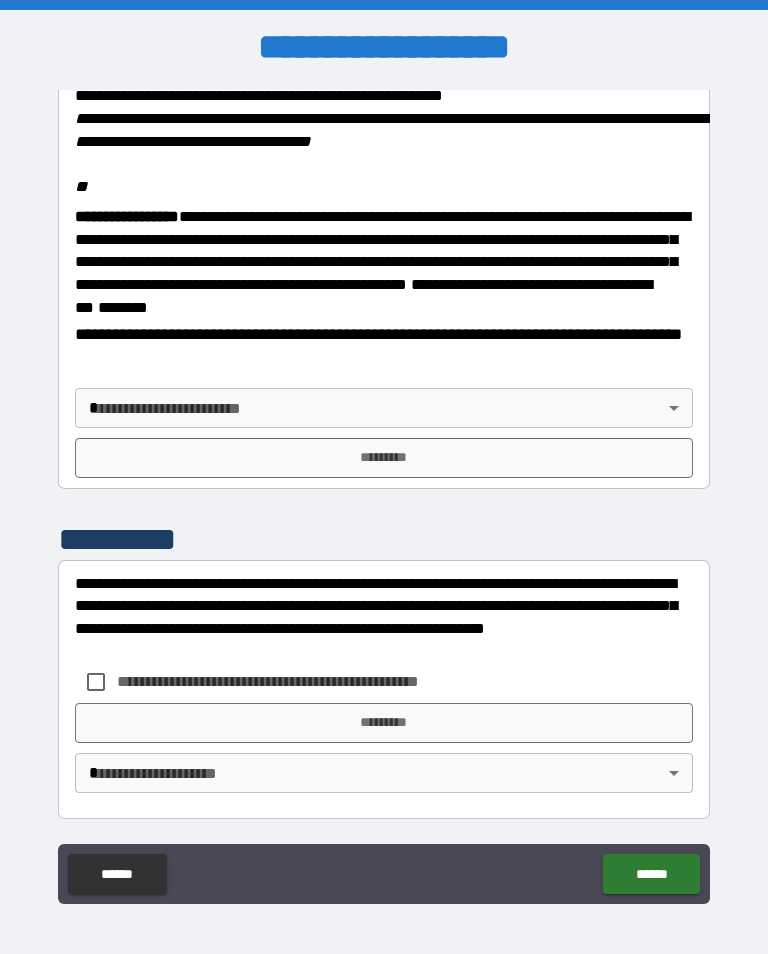scroll, scrollTop: 2448, scrollLeft: 0, axis: vertical 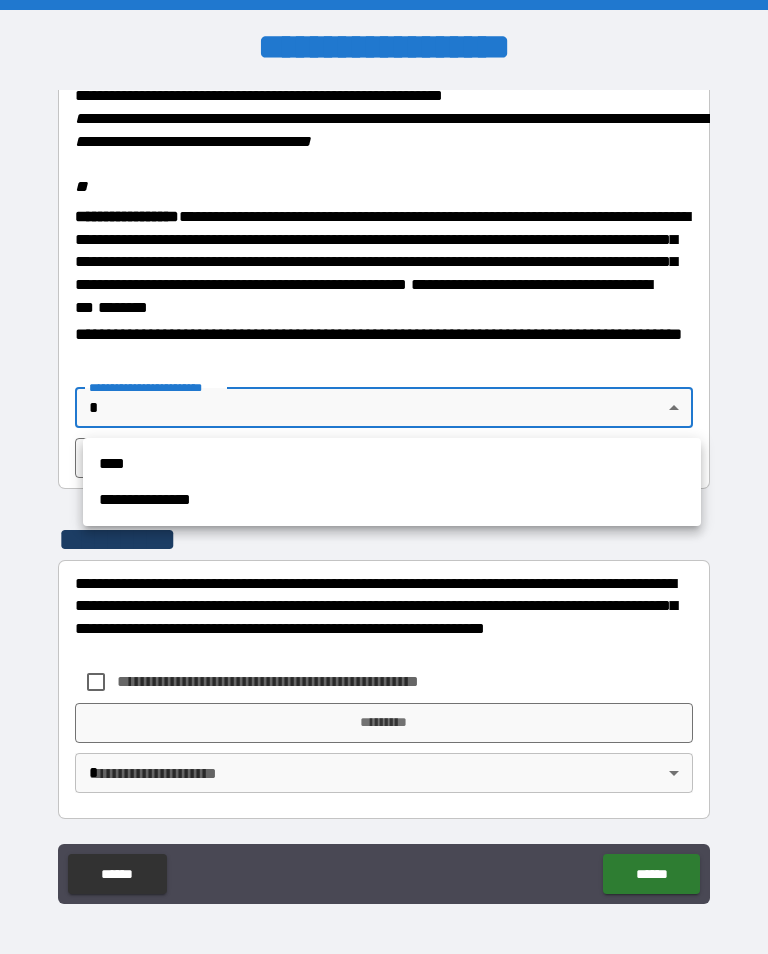 click on "**********" at bounding box center (392, 500) 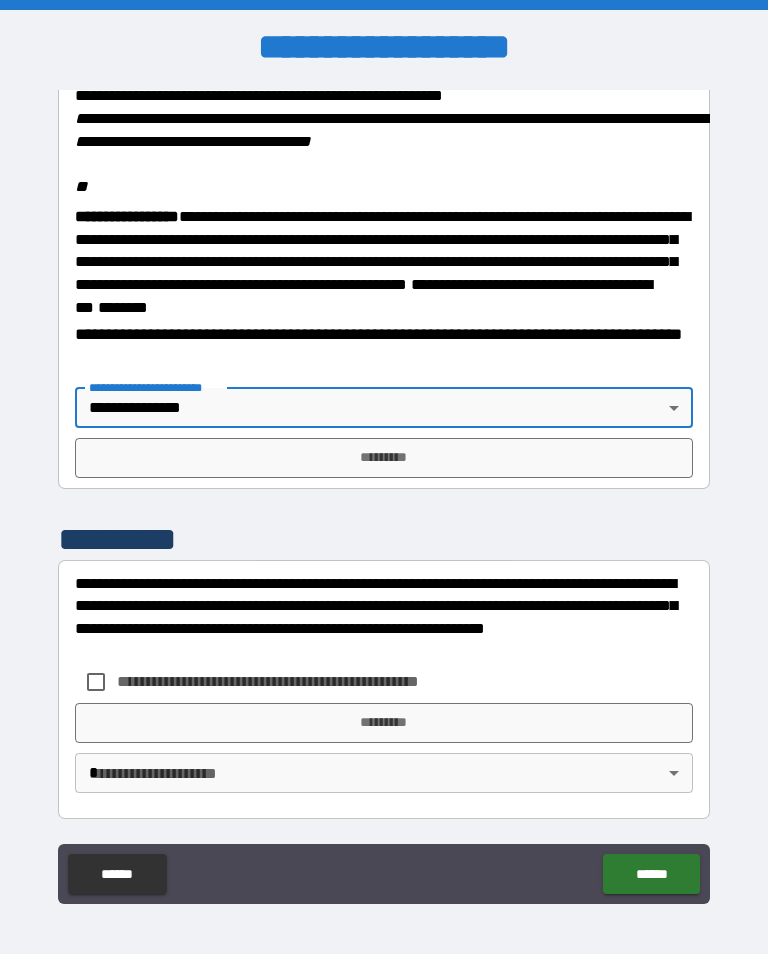 type on "**********" 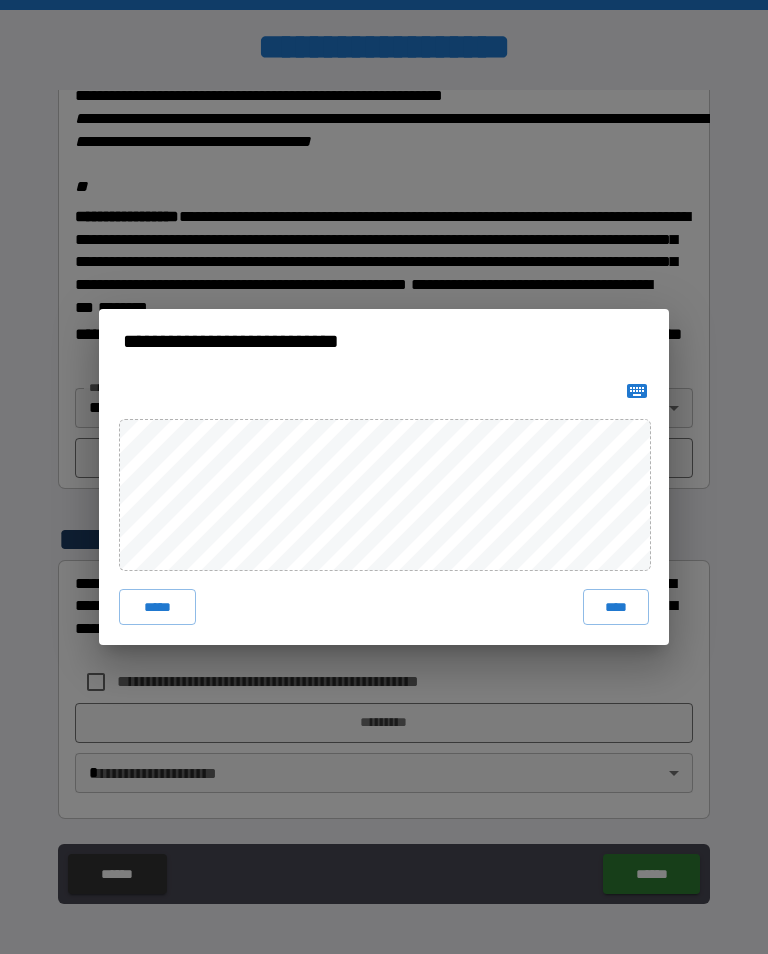 click on "****" at bounding box center (616, 607) 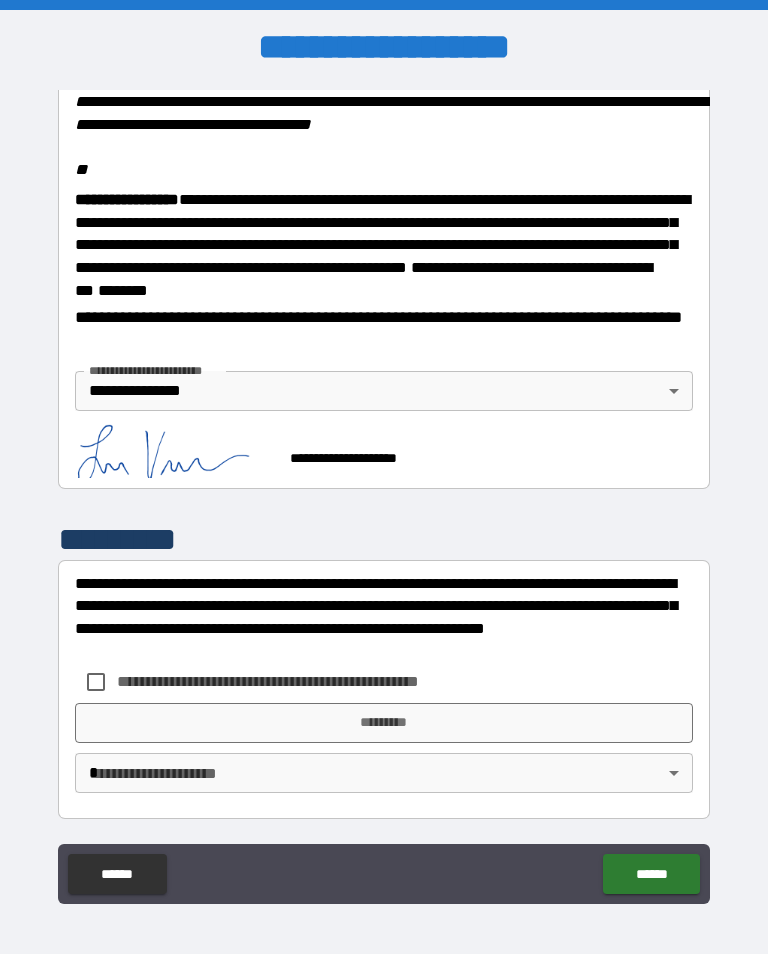 scroll, scrollTop: 2465, scrollLeft: 0, axis: vertical 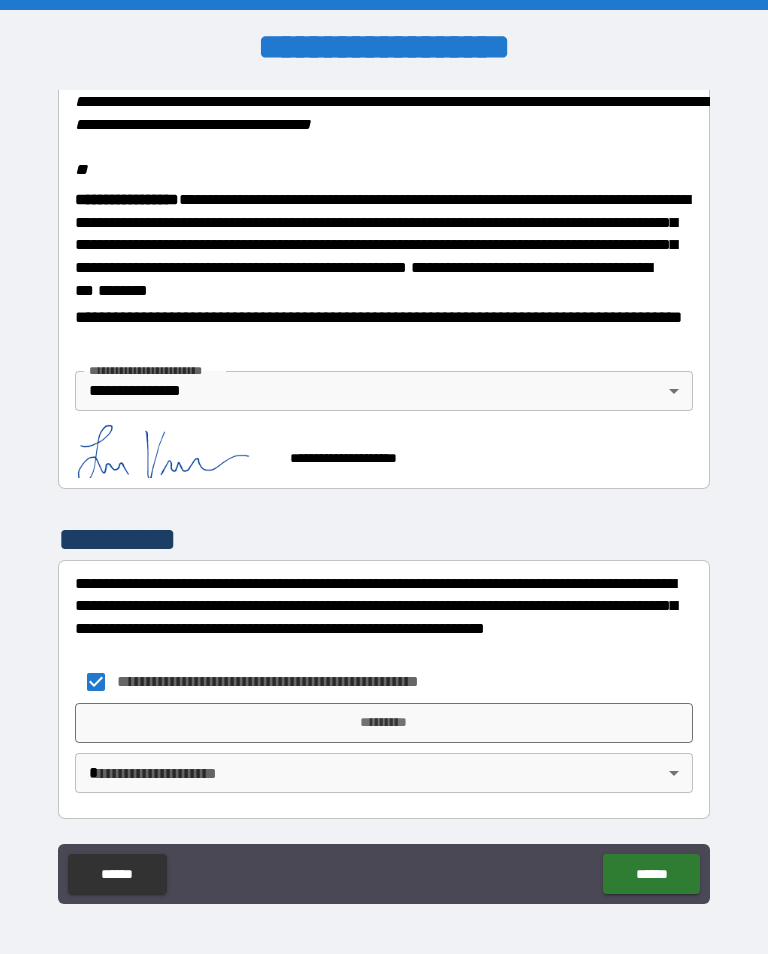 click on "*********" at bounding box center [384, 723] 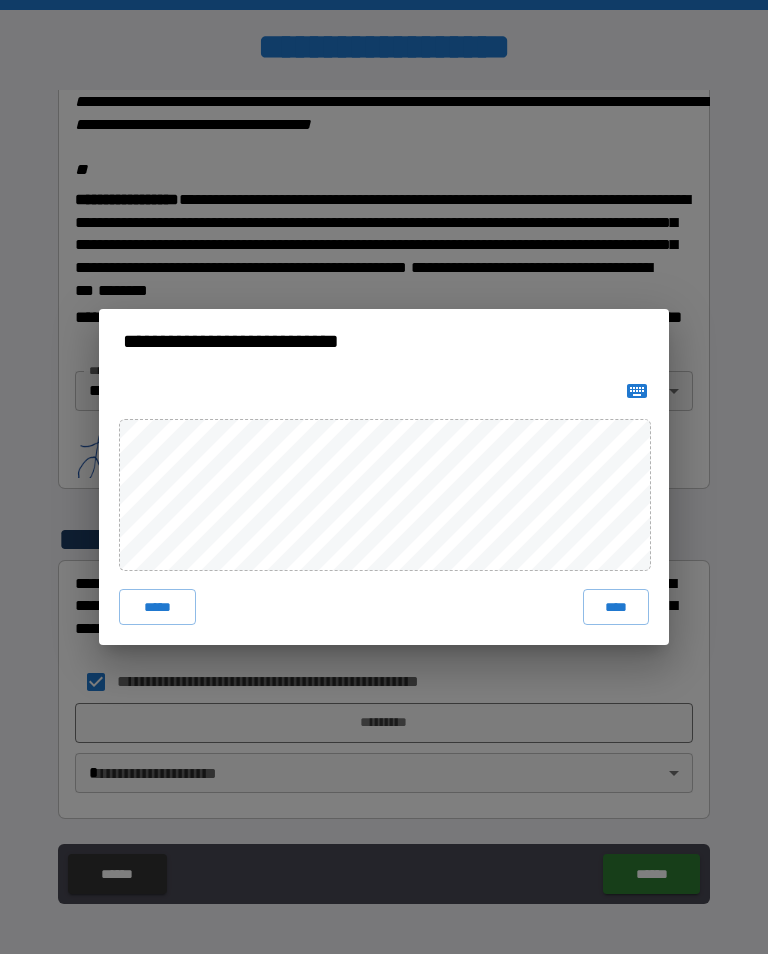 click on "****" at bounding box center (616, 607) 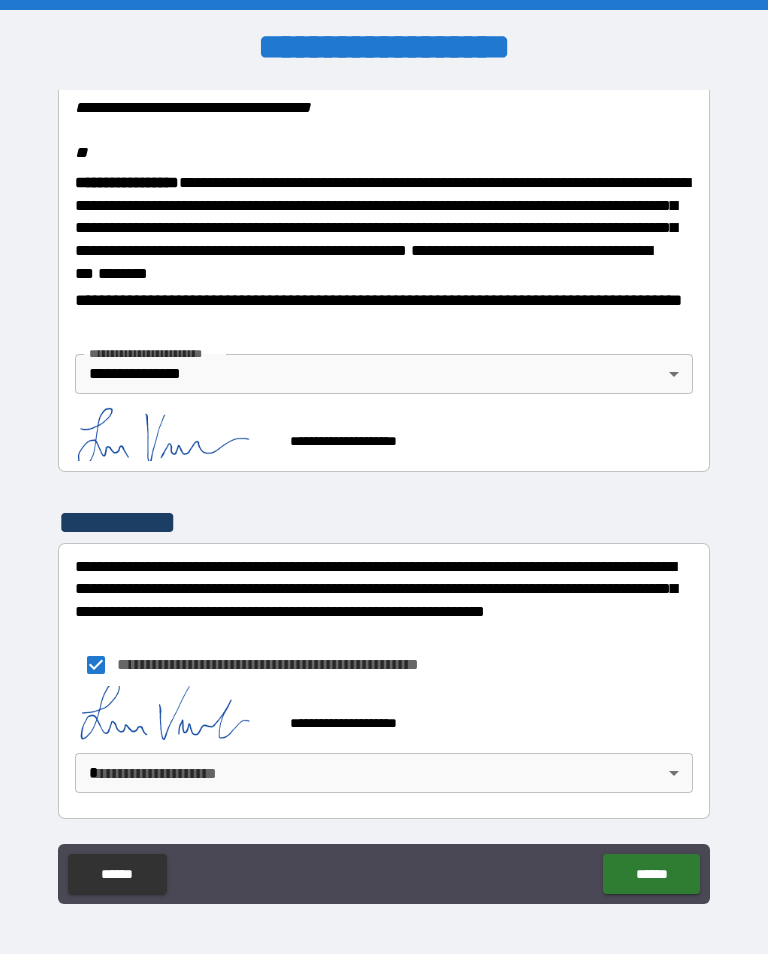 scroll, scrollTop: 2482, scrollLeft: 0, axis: vertical 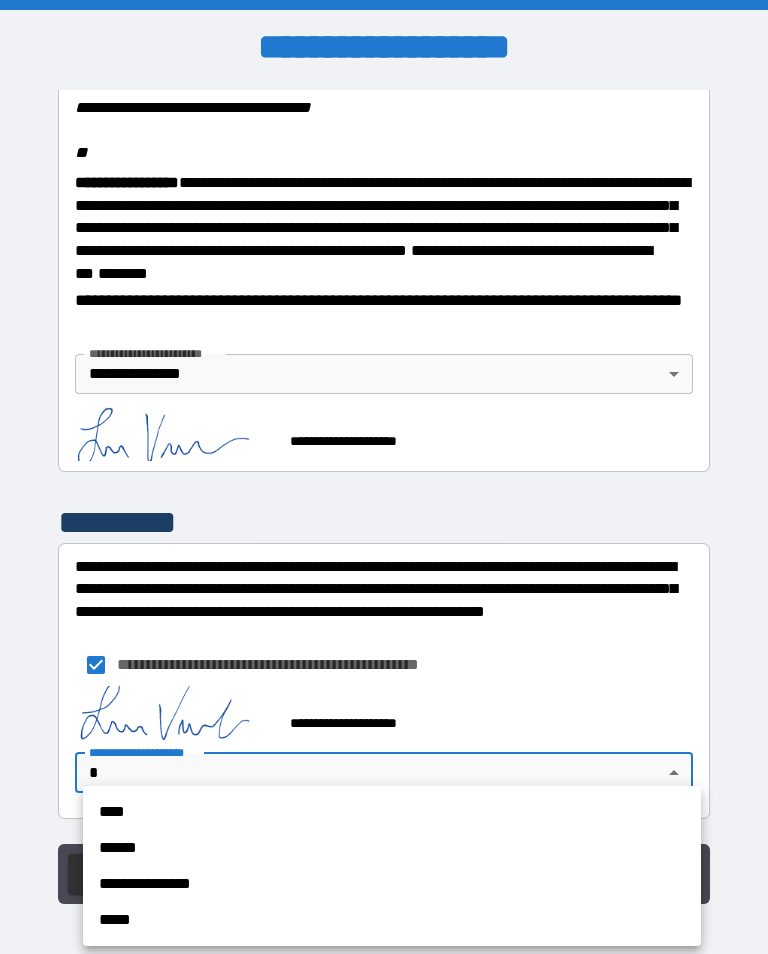 click on "**********" at bounding box center (392, 884) 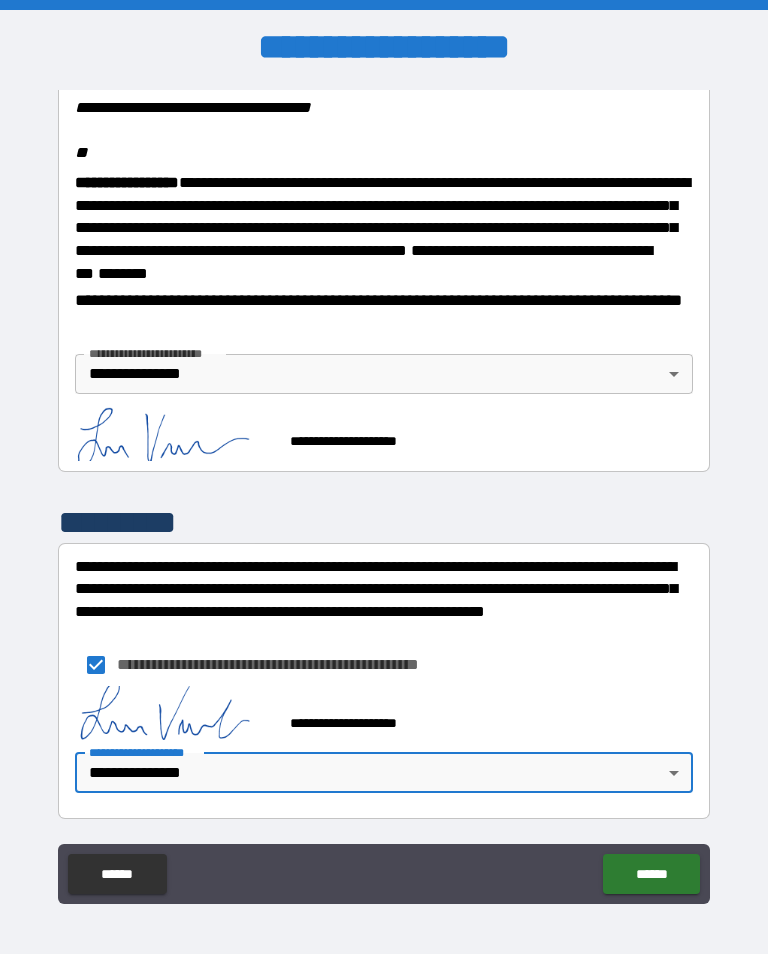 click on "******" at bounding box center (651, 874) 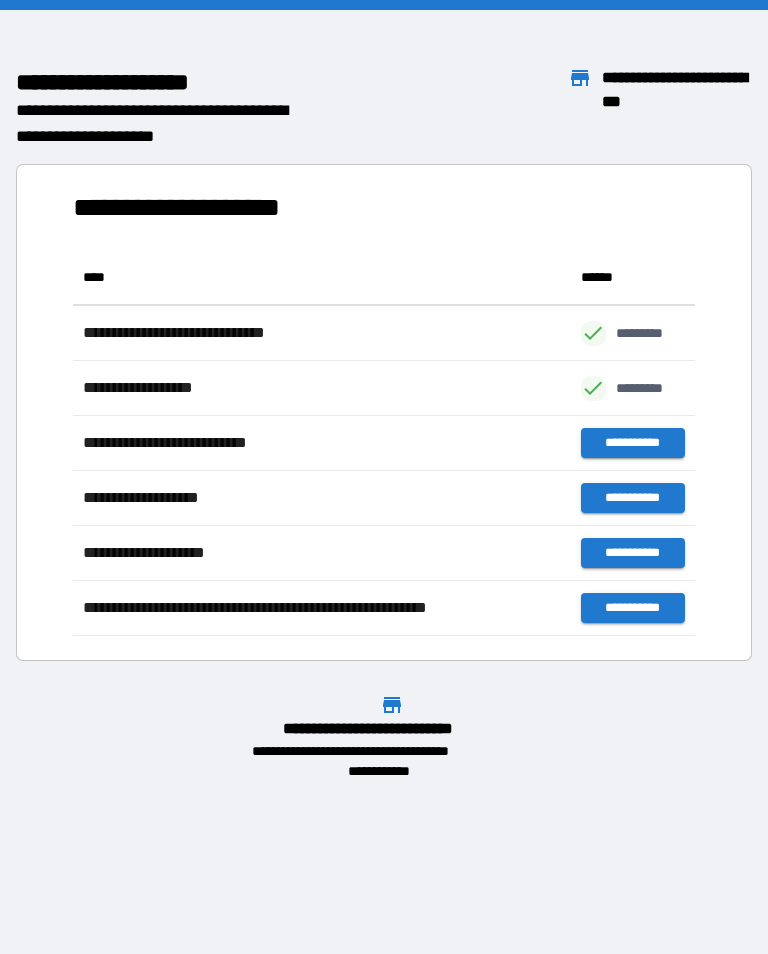 scroll, scrollTop: 386, scrollLeft: 622, axis: both 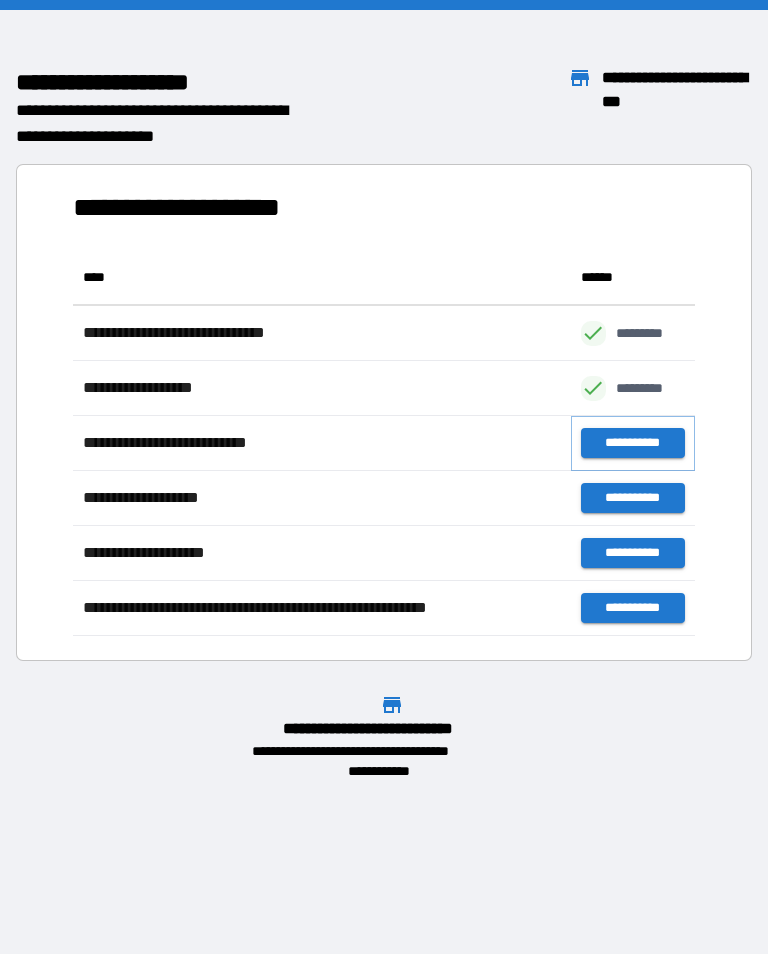 click on "**********" at bounding box center (633, 443) 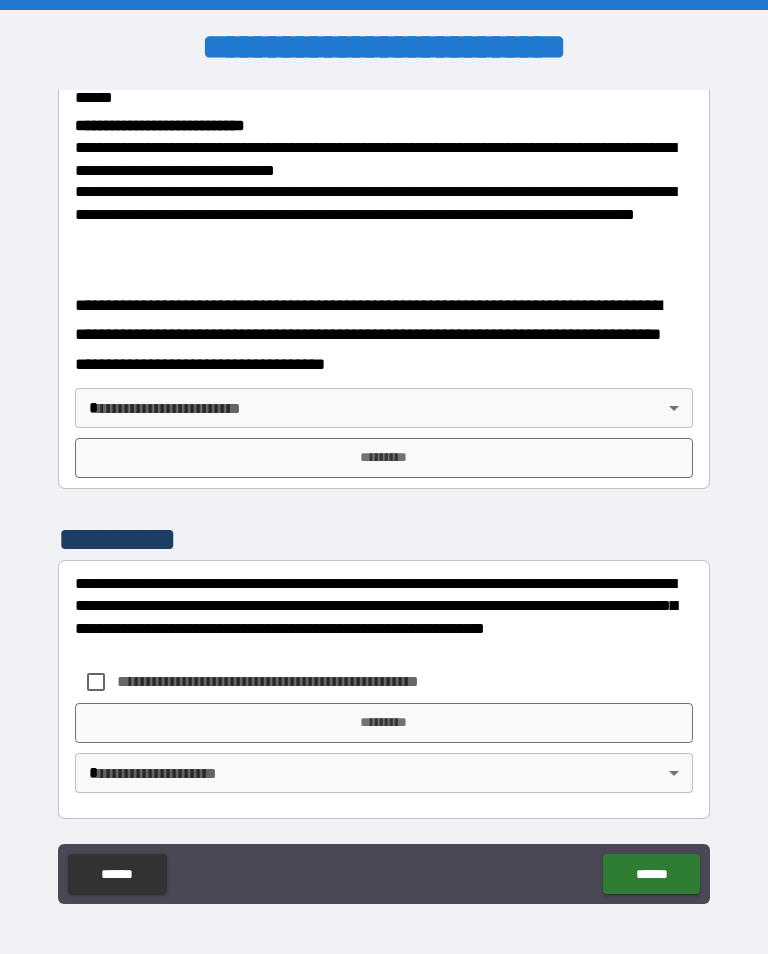 scroll, scrollTop: 778, scrollLeft: 0, axis: vertical 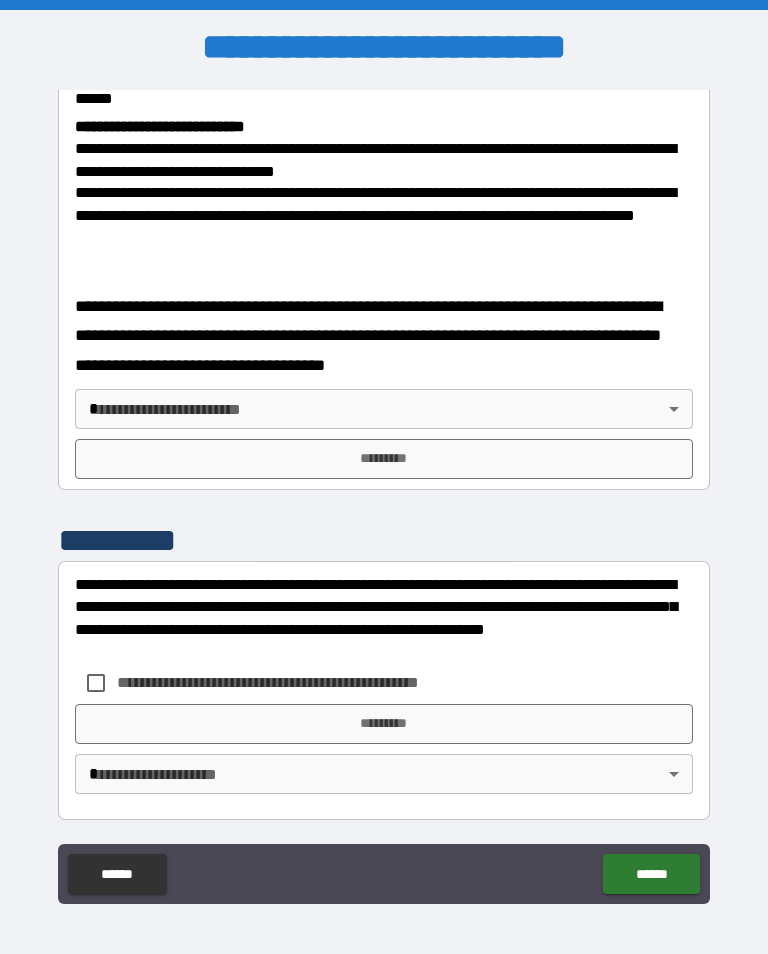 click on "**********" at bounding box center (384, 492) 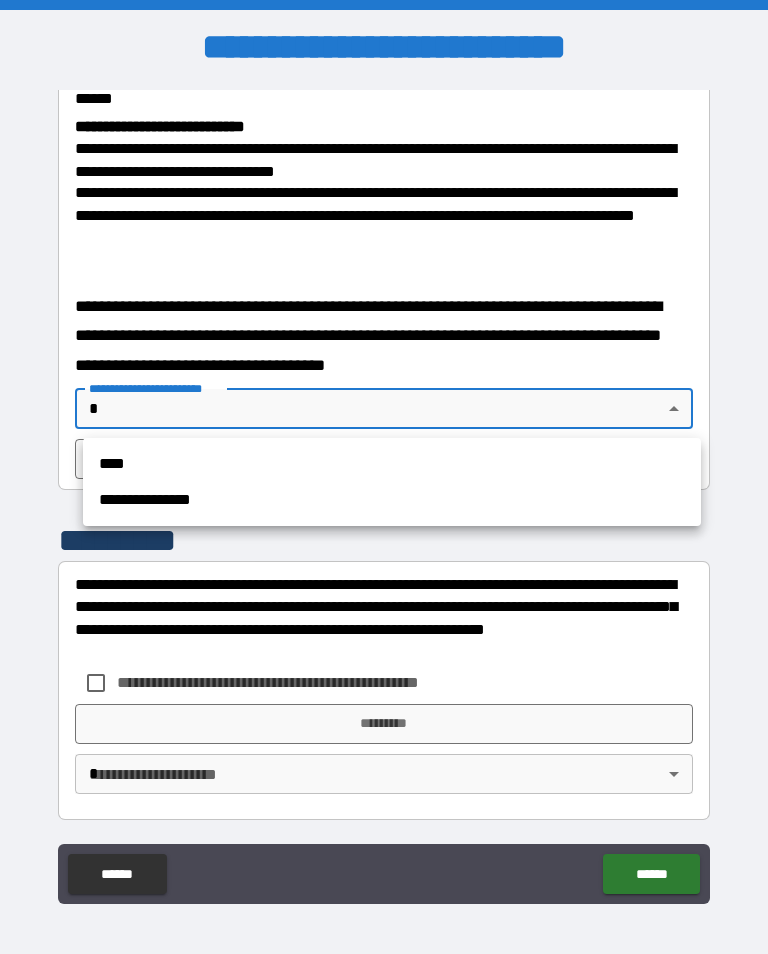 click on "**********" at bounding box center (392, 500) 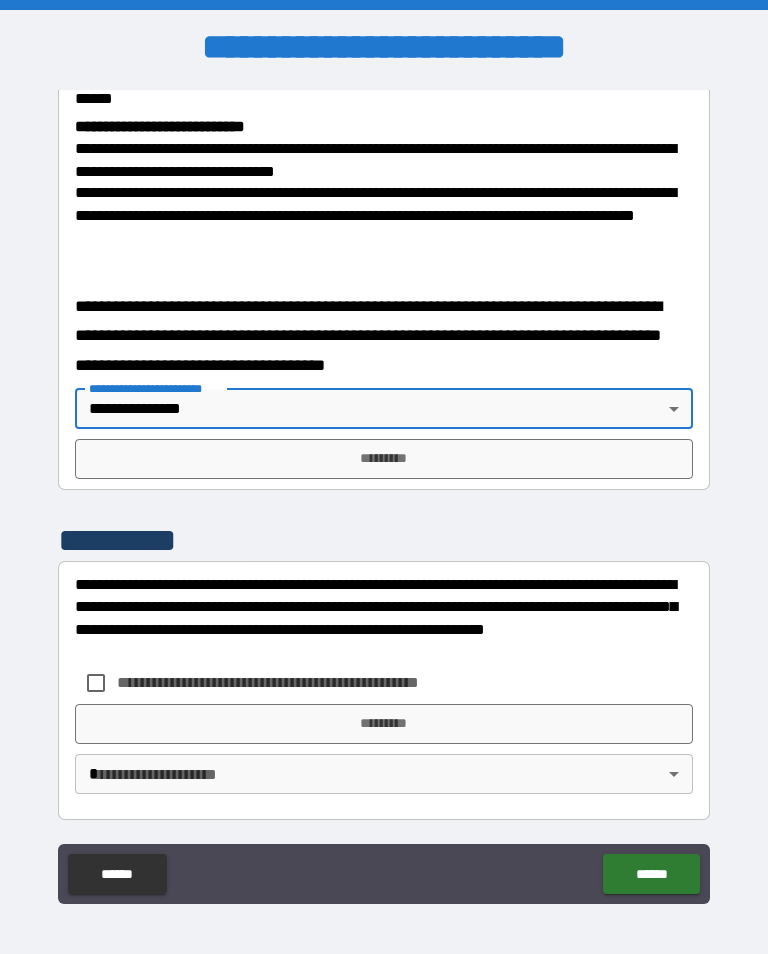click on "*********" at bounding box center (384, 459) 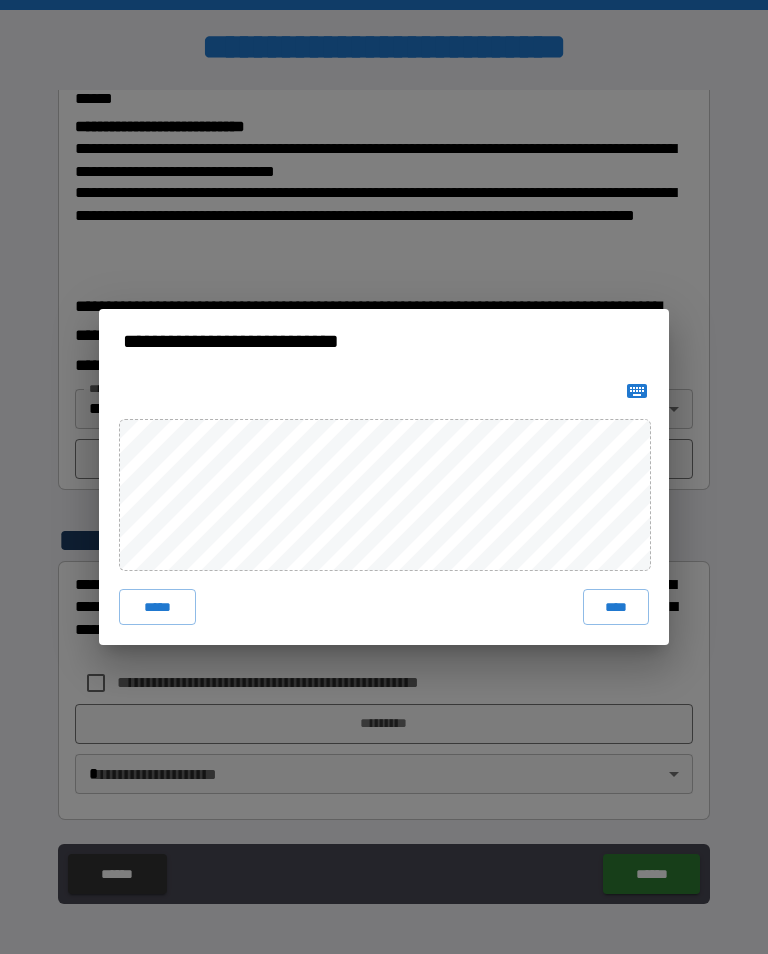 click on "****" at bounding box center (616, 607) 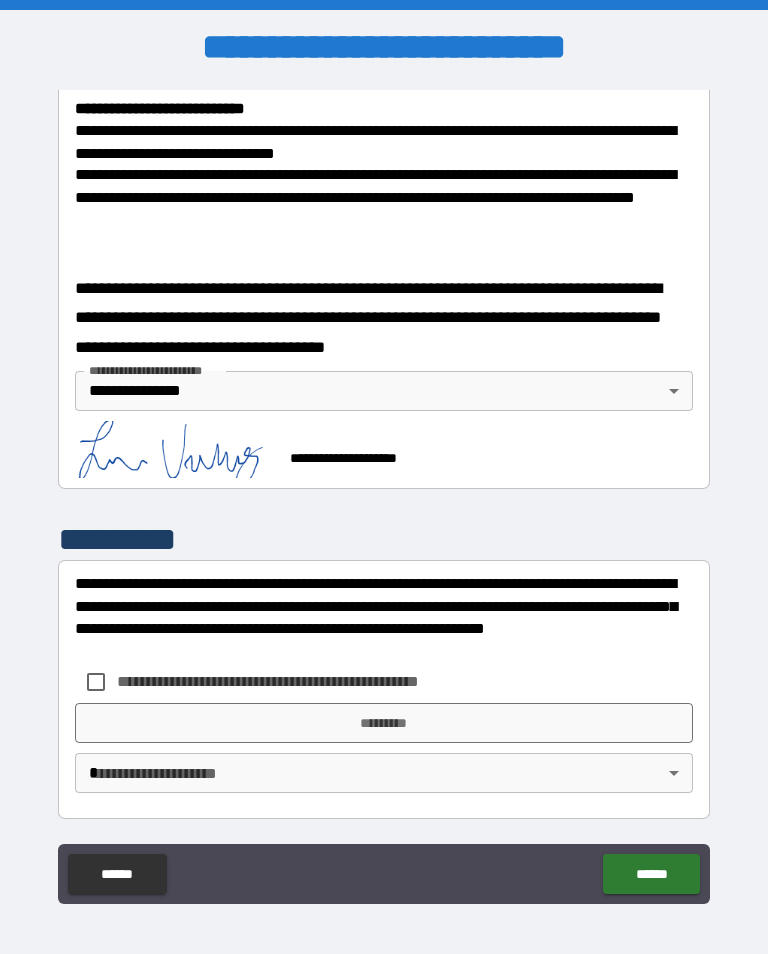 scroll, scrollTop: 795, scrollLeft: 0, axis: vertical 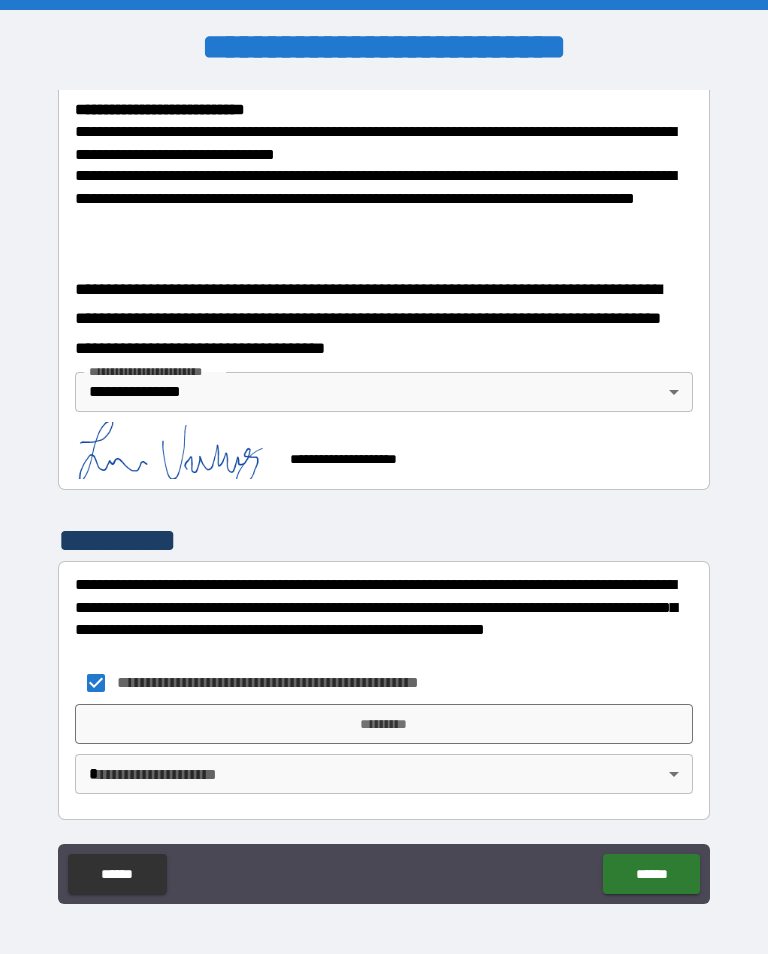 click on "*********" at bounding box center [384, 724] 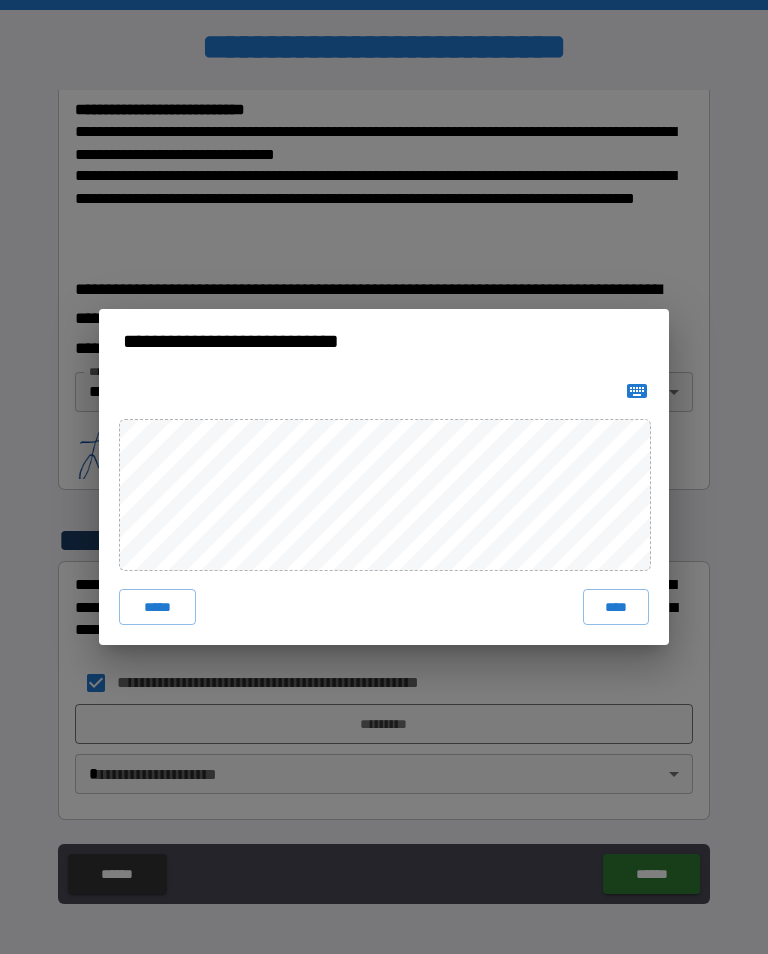 click on "****" at bounding box center [616, 607] 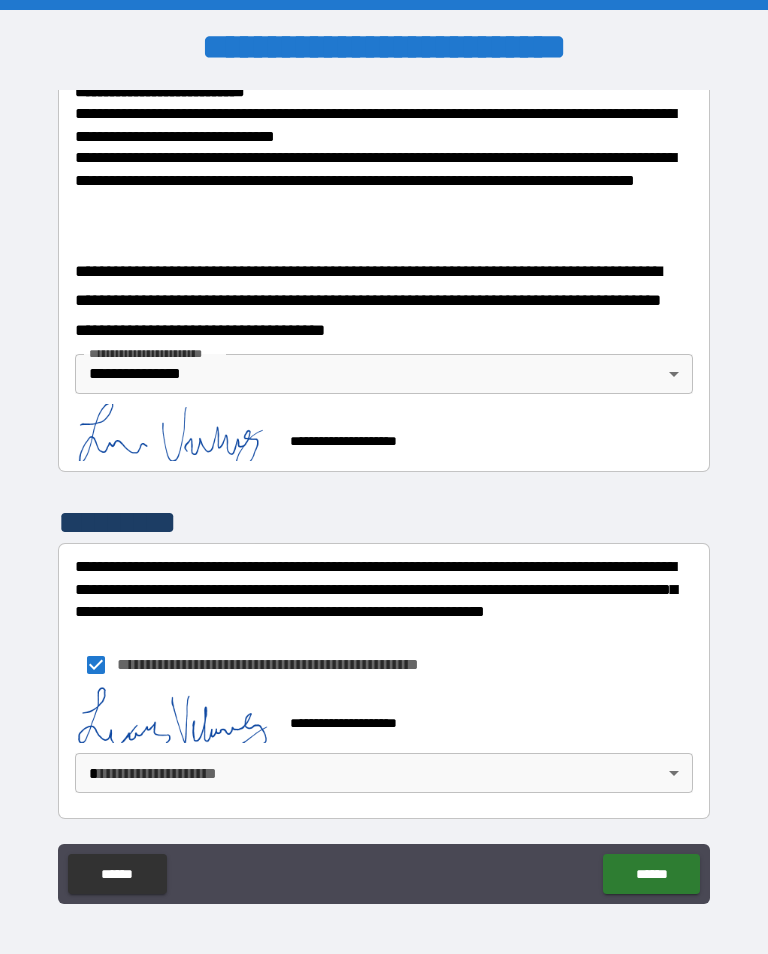 click on "**********" at bounding box center [384, 492] 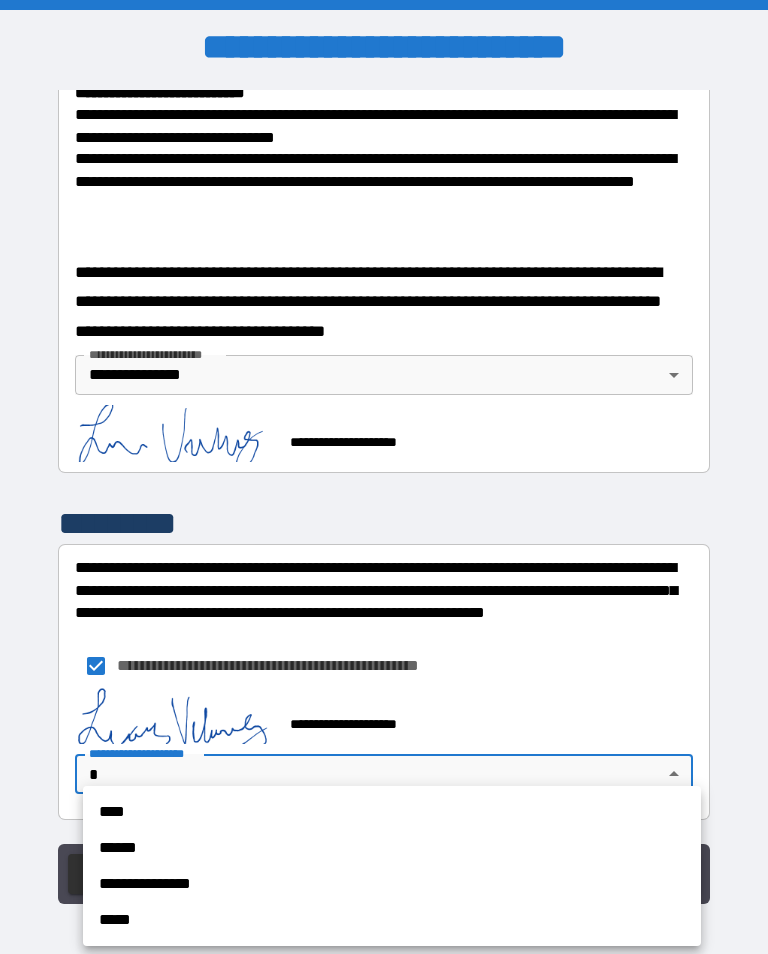 click on "**********" at bounding box center (392, 884) 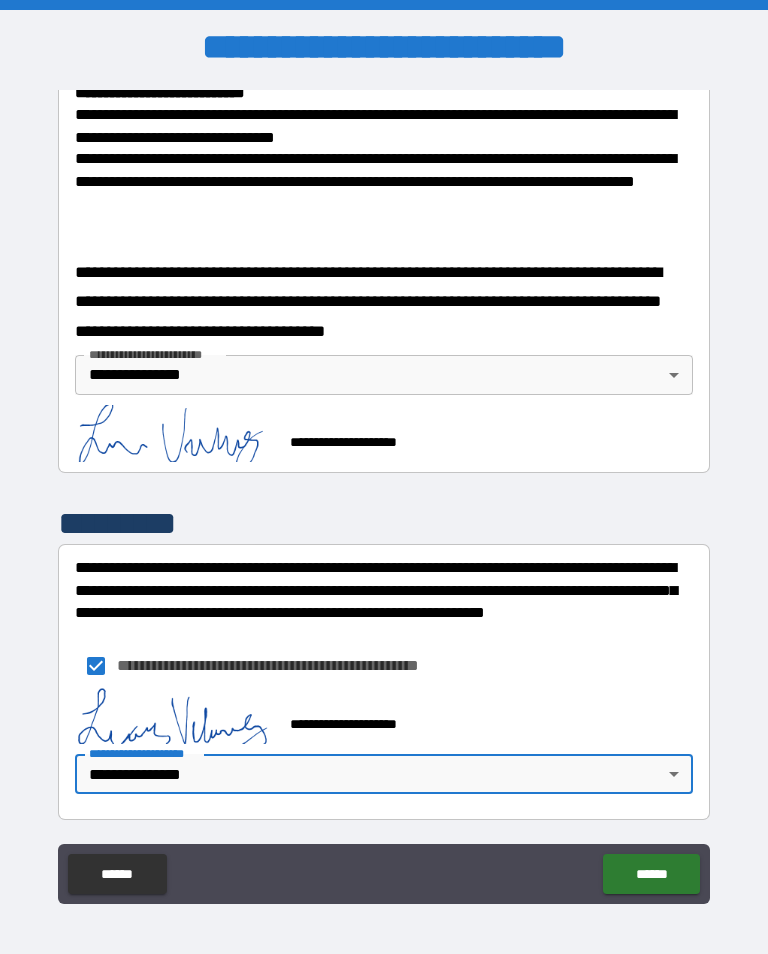 type on "**********" 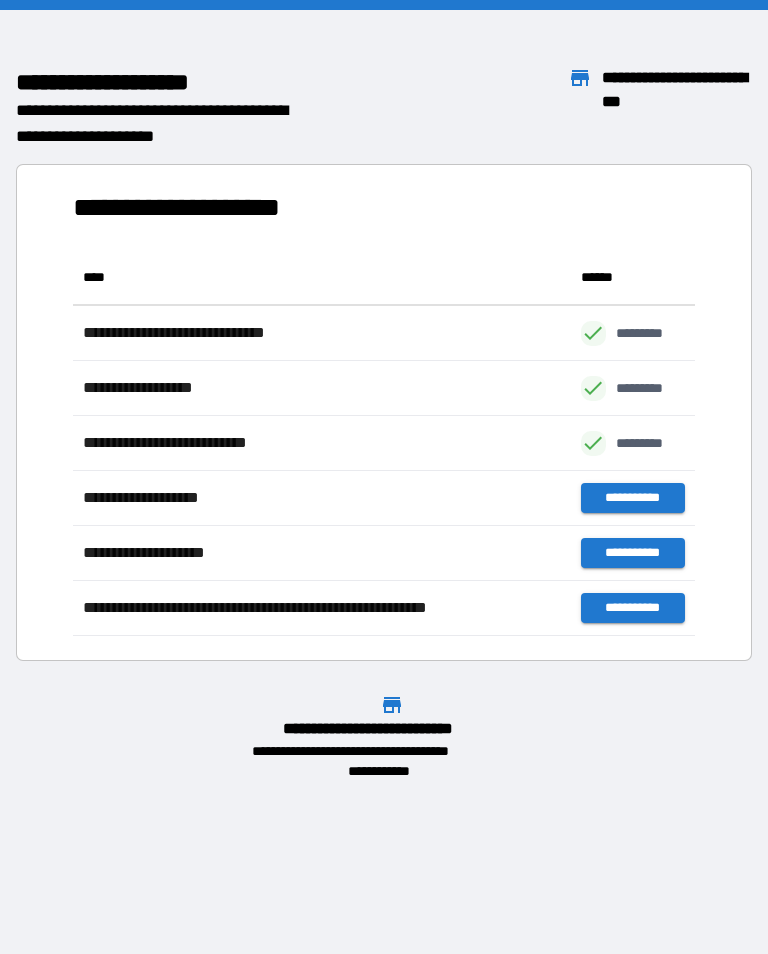 scroll, scrollTop: 1, scrollLeft: 1, axis: both 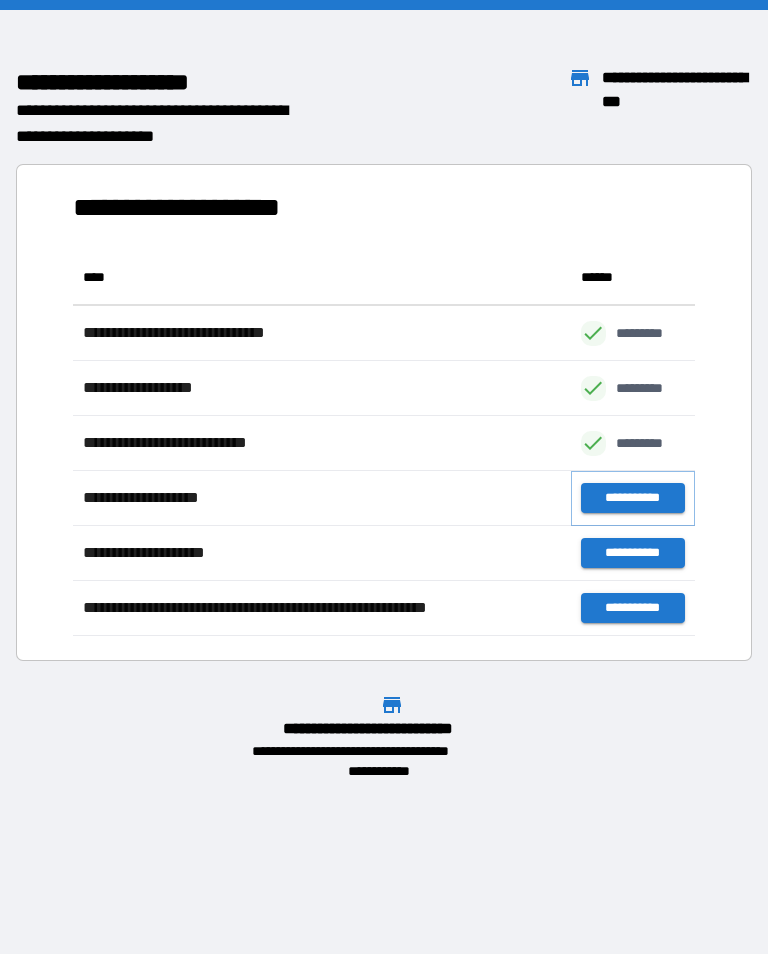 click on "**********" at bounding box center (633, 498) 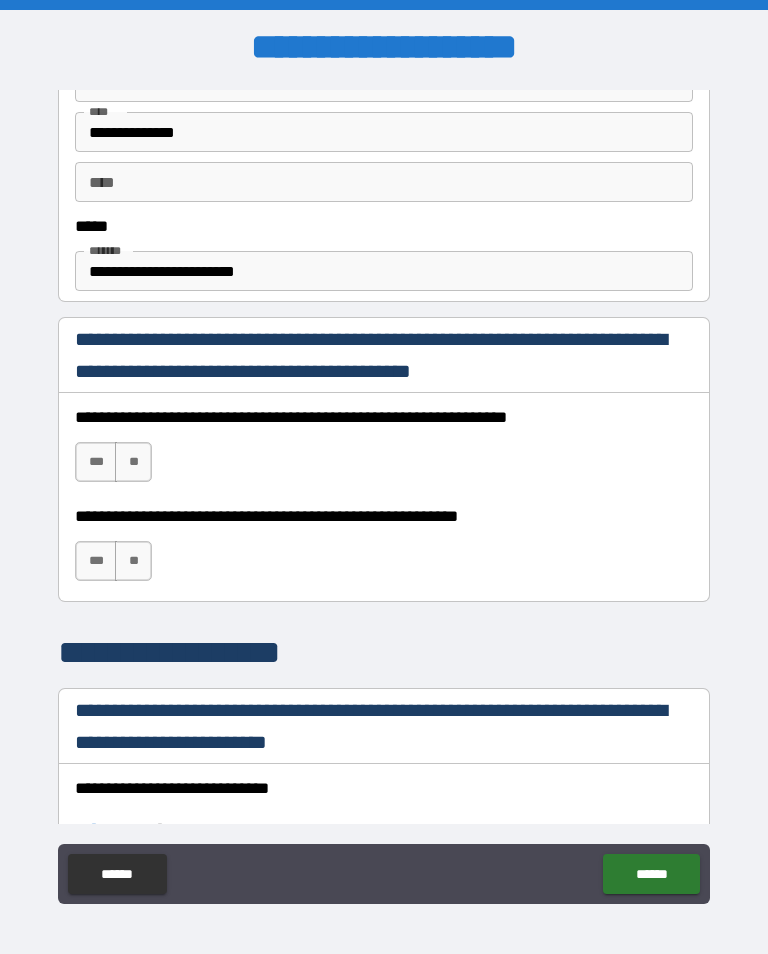 scroll, scrollTop: 1133, scrollLeft: 0, axis: vertical 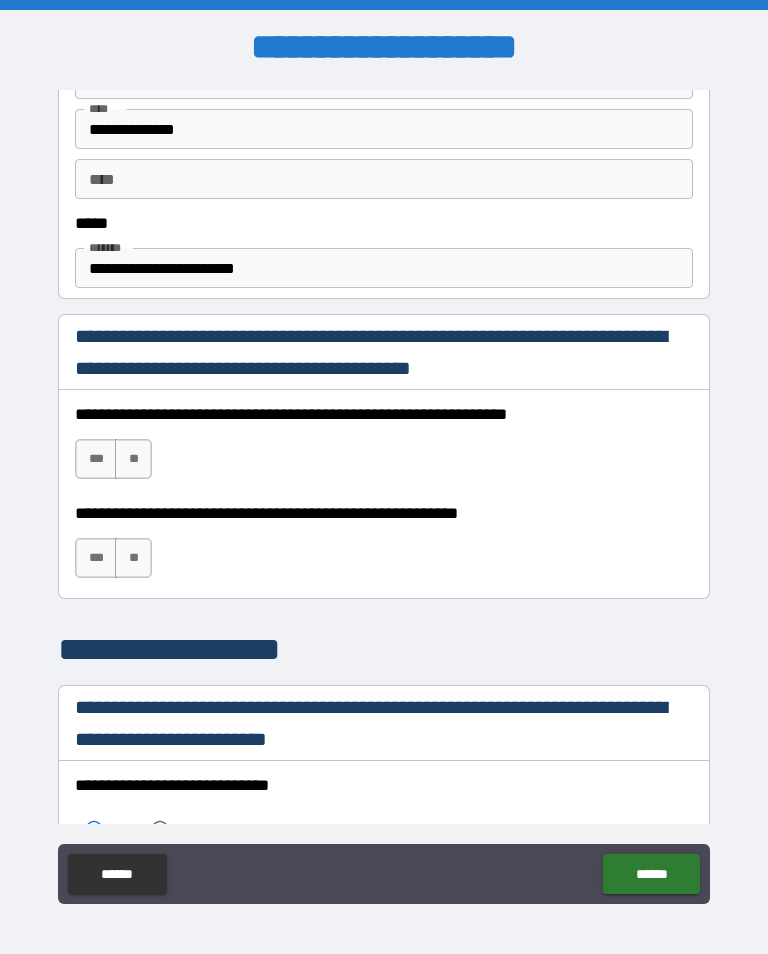 click on "**" at bounding box center [133, 459] 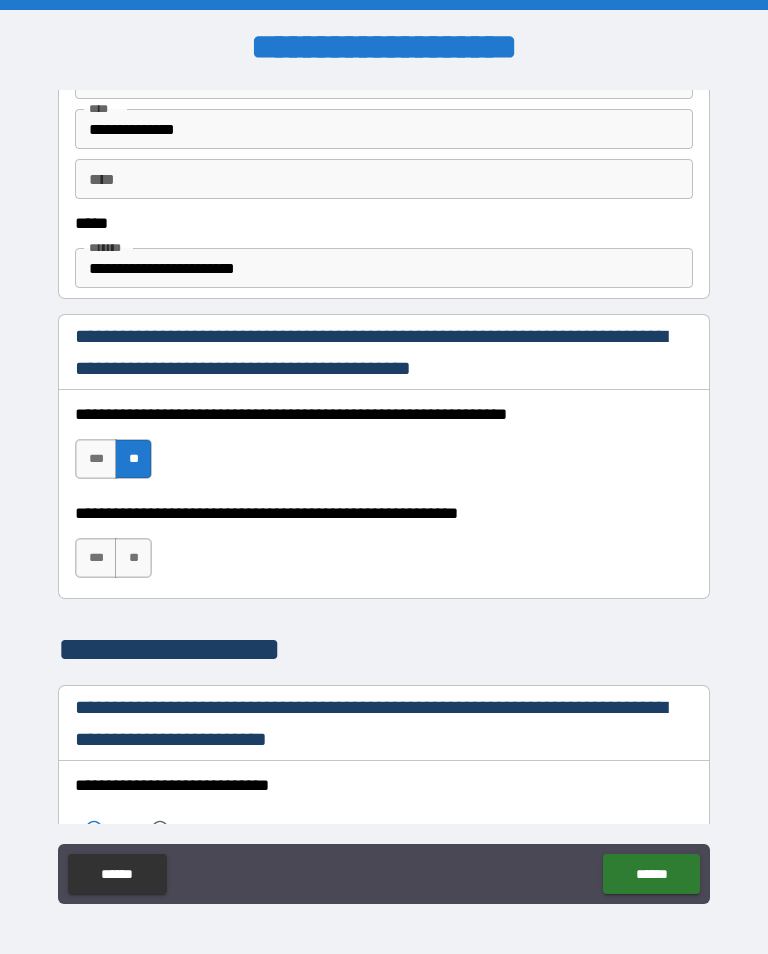 click on "**" at bounding box center [133, 459] 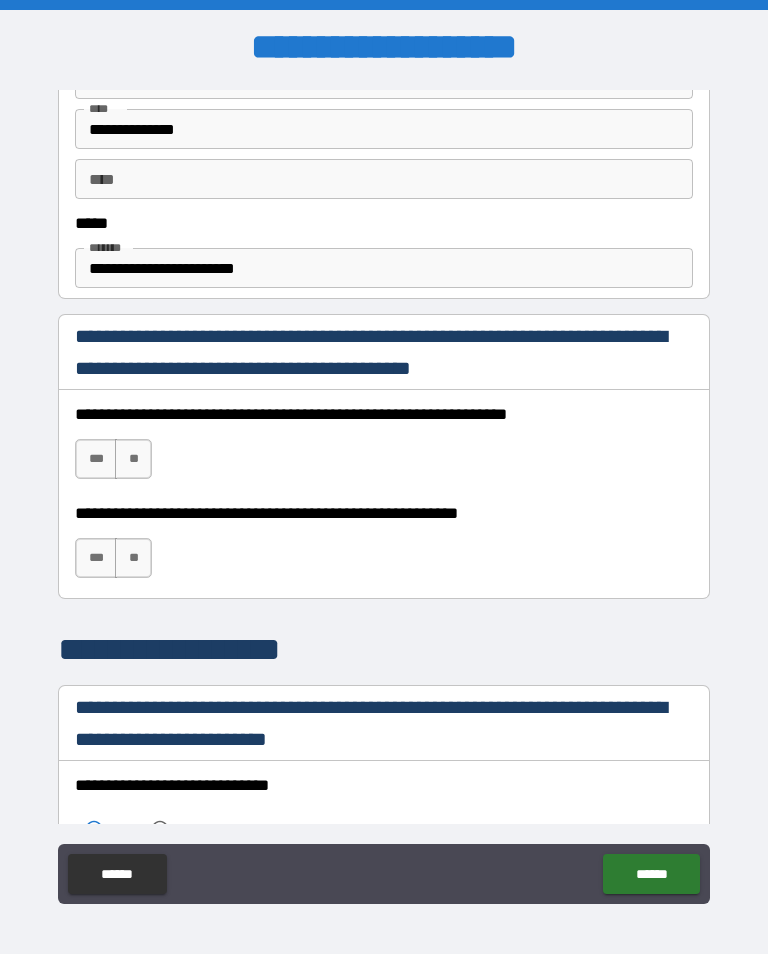 click on "***" at bounding box center (96, 459) 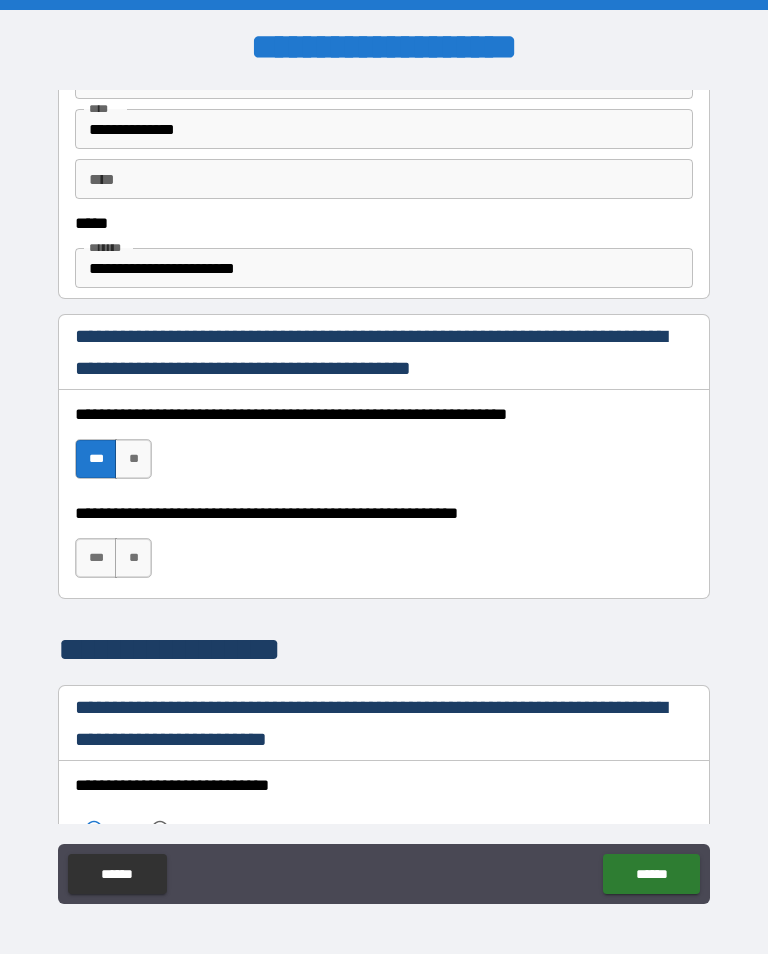click on "***" at bounding box center [96, 558] 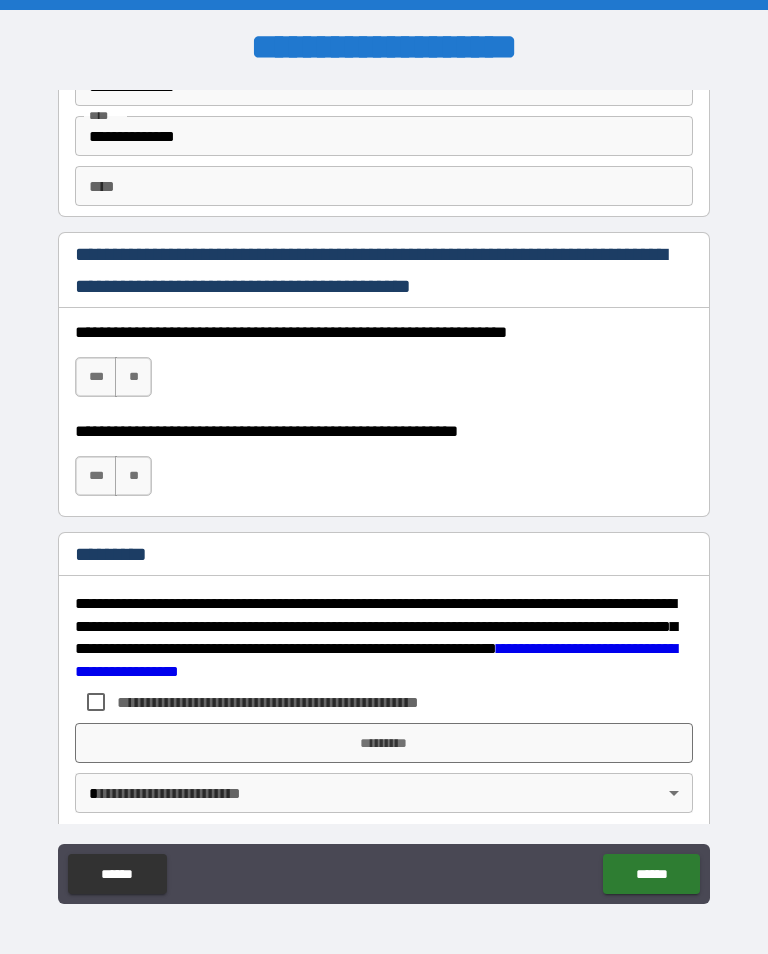 scroll, scrollTop: 2853, scrollLeft: 0, axis: vertical 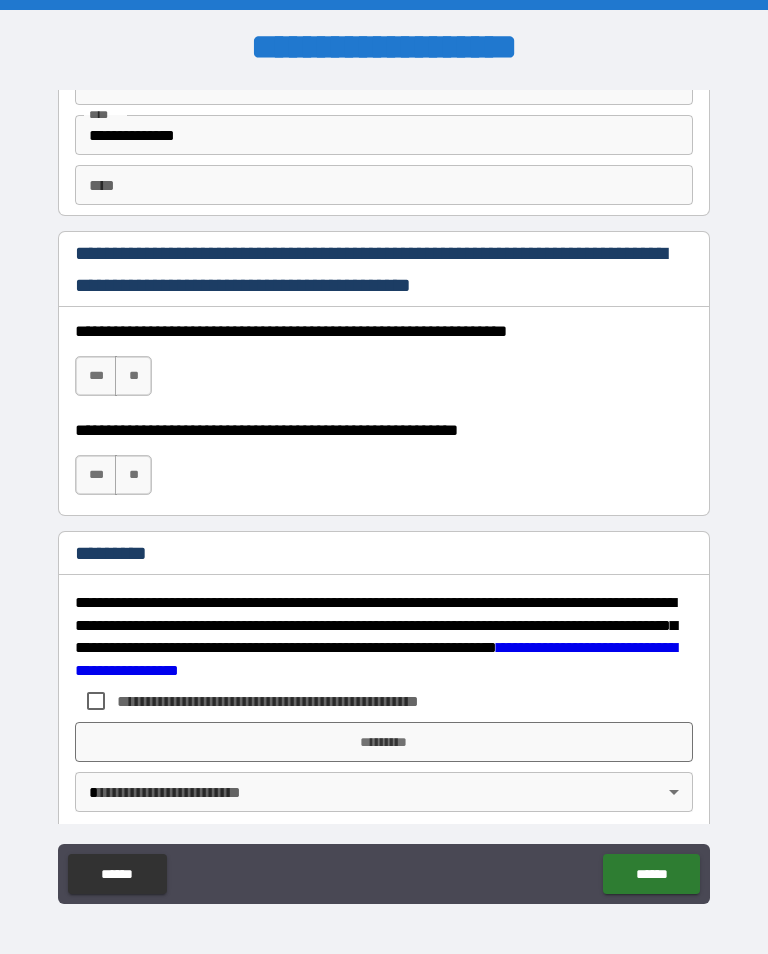 click on "***" at bounding box center [96, 376] 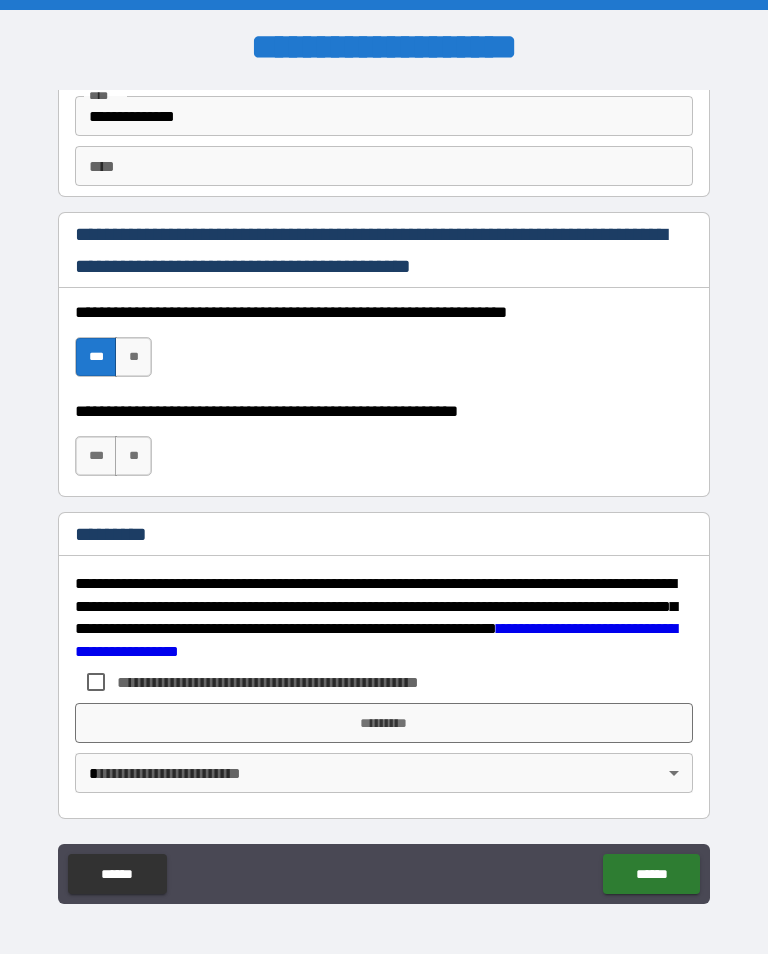 scroll, scrollTop: 2872, scrollLeft: 0, axis: vertical 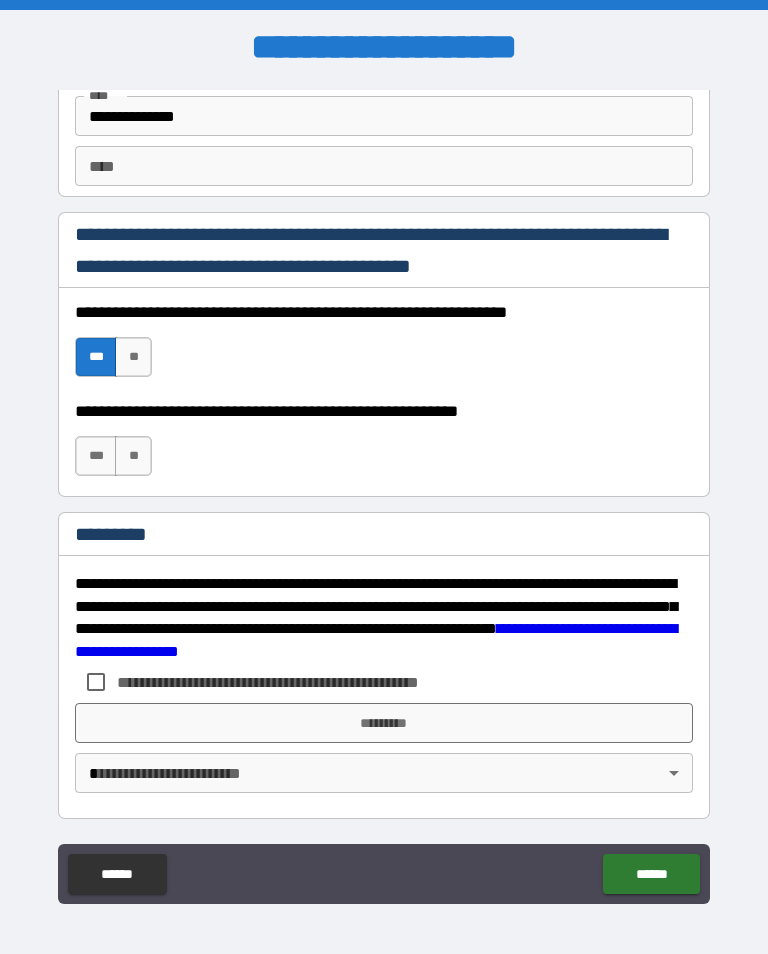 click on "***" at bounding box center [96, 456] 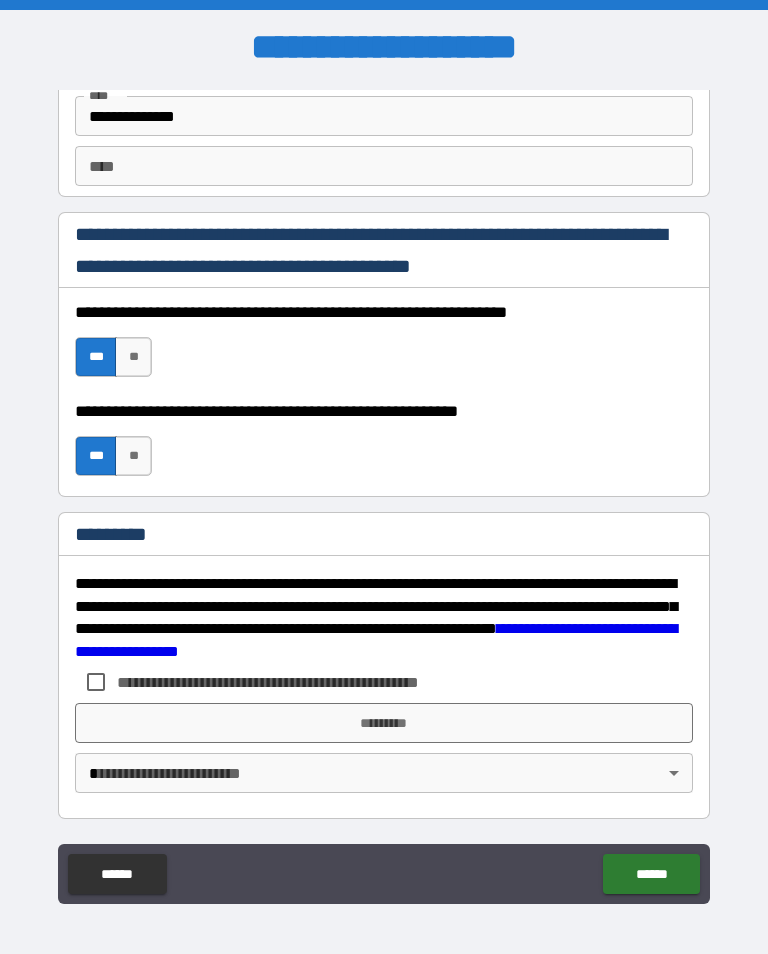 scroll, scrollTop: 2872, scrollLeft: 0, axis: vertical 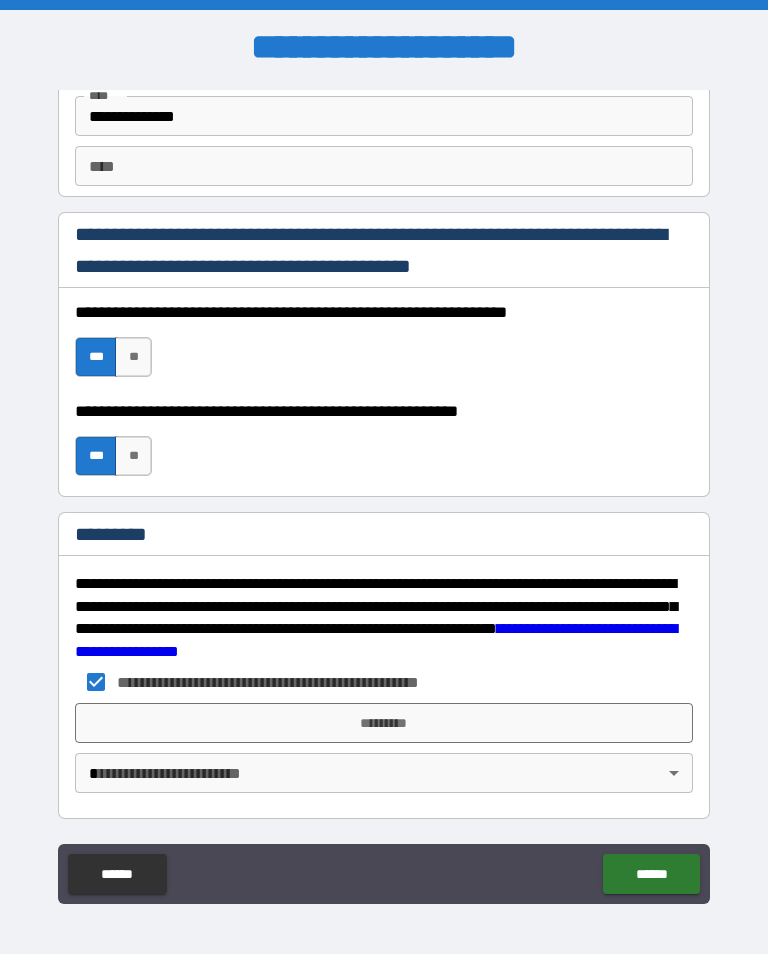 click on "*********" at bounding box center [384, 723] 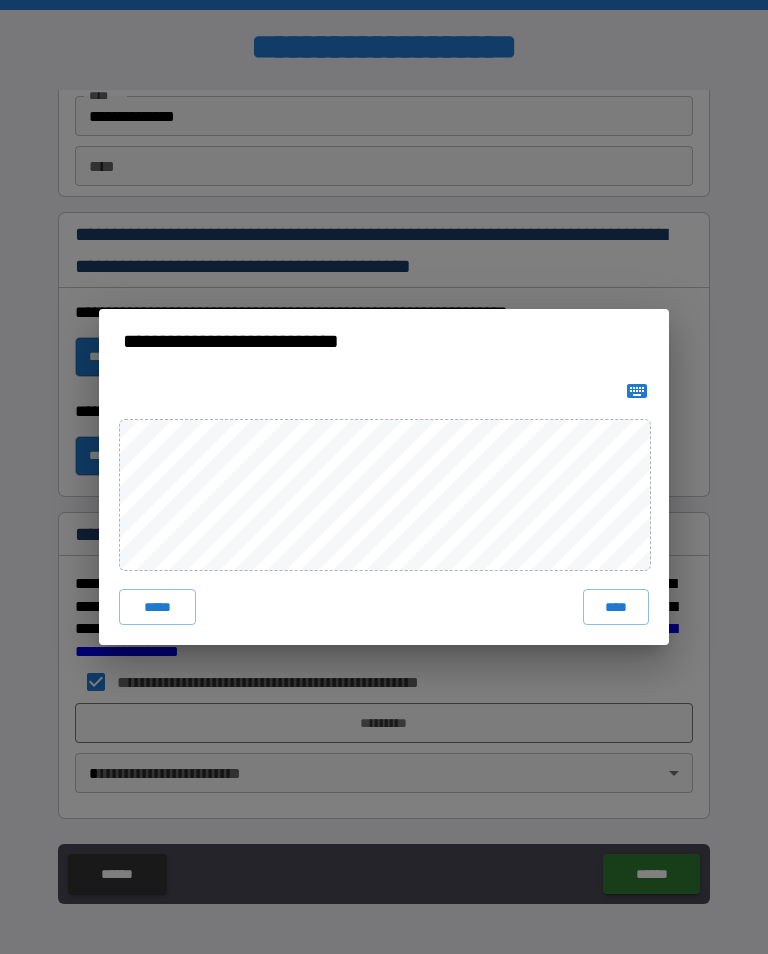 click on "****" at bounding box center (616, 607) 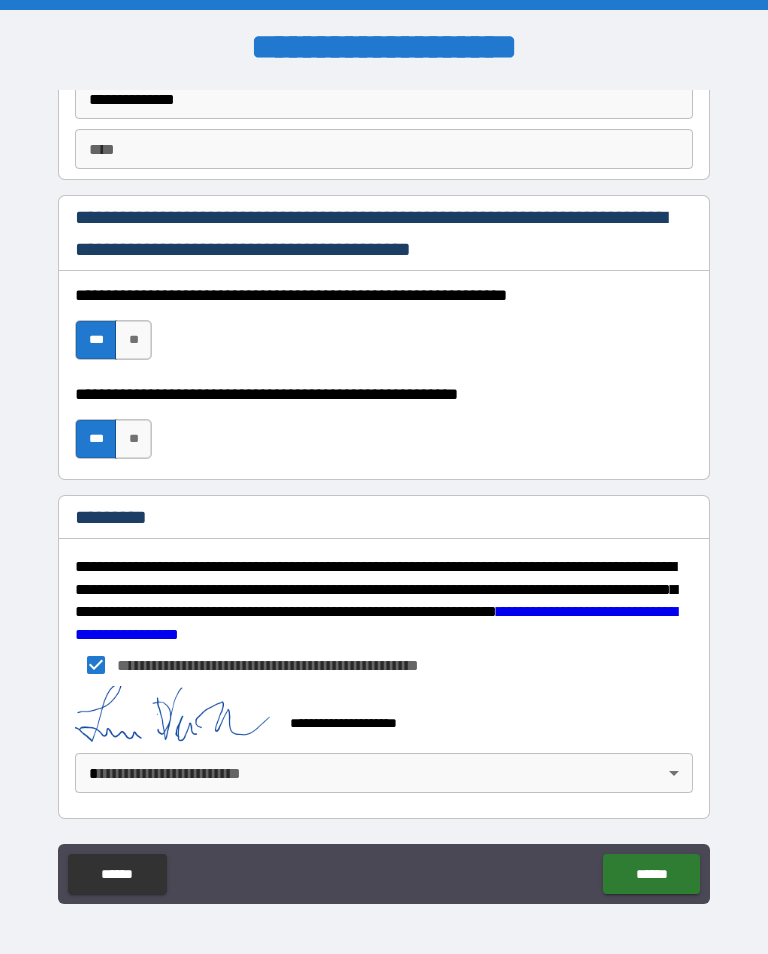scroll, scrollTop: 2889, scrollLeft: 0, axis: vertical 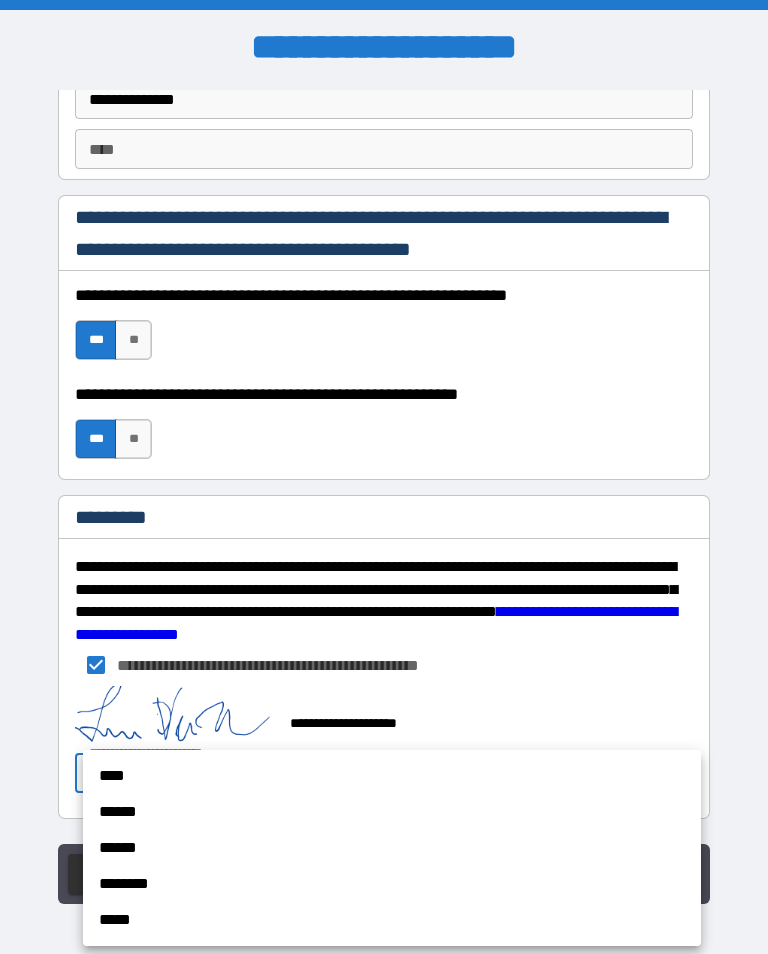click on "******" at bounding box center (392, 812) 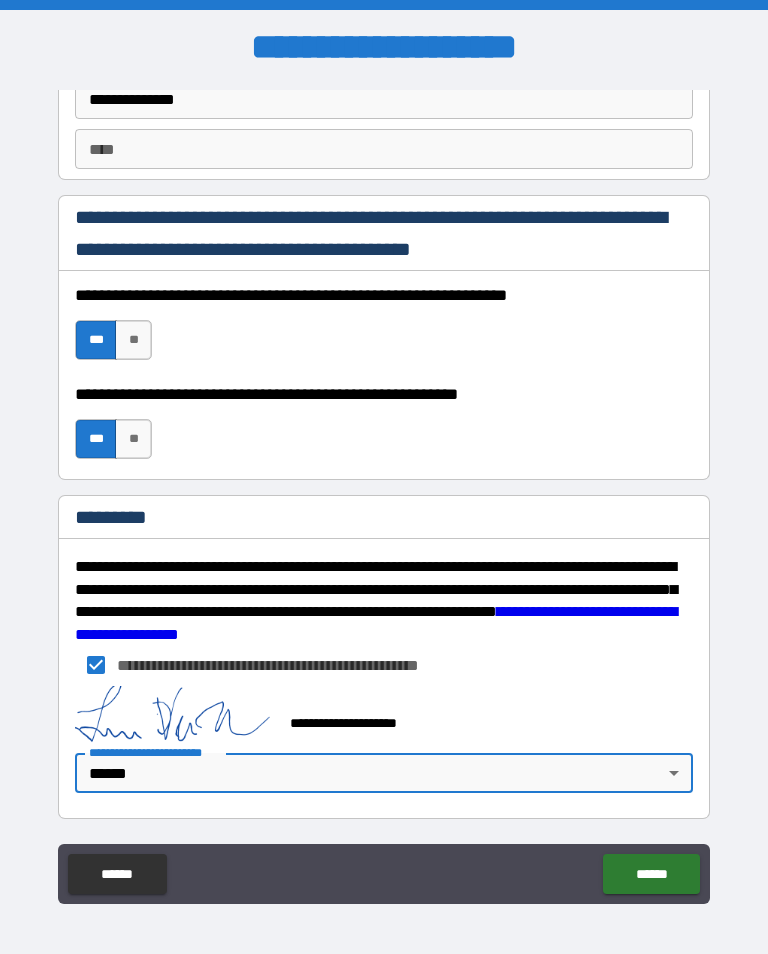 click on "******" at bounding box center (651, 874) 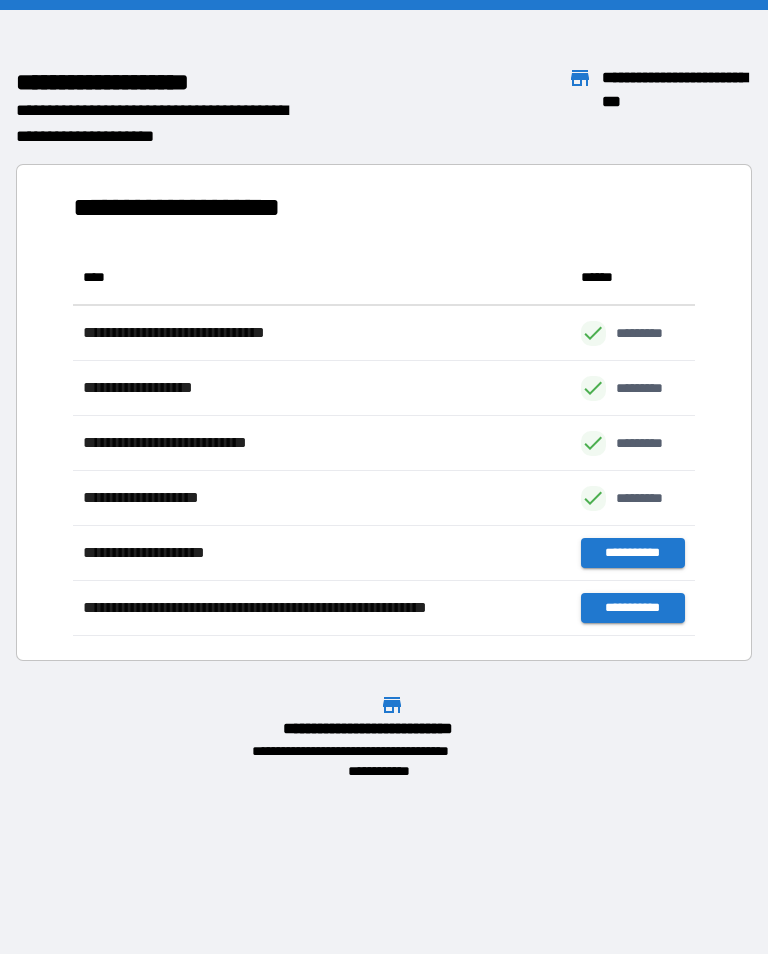 scroll, scrollTop: 1, scrollLeft: 1, axis: both 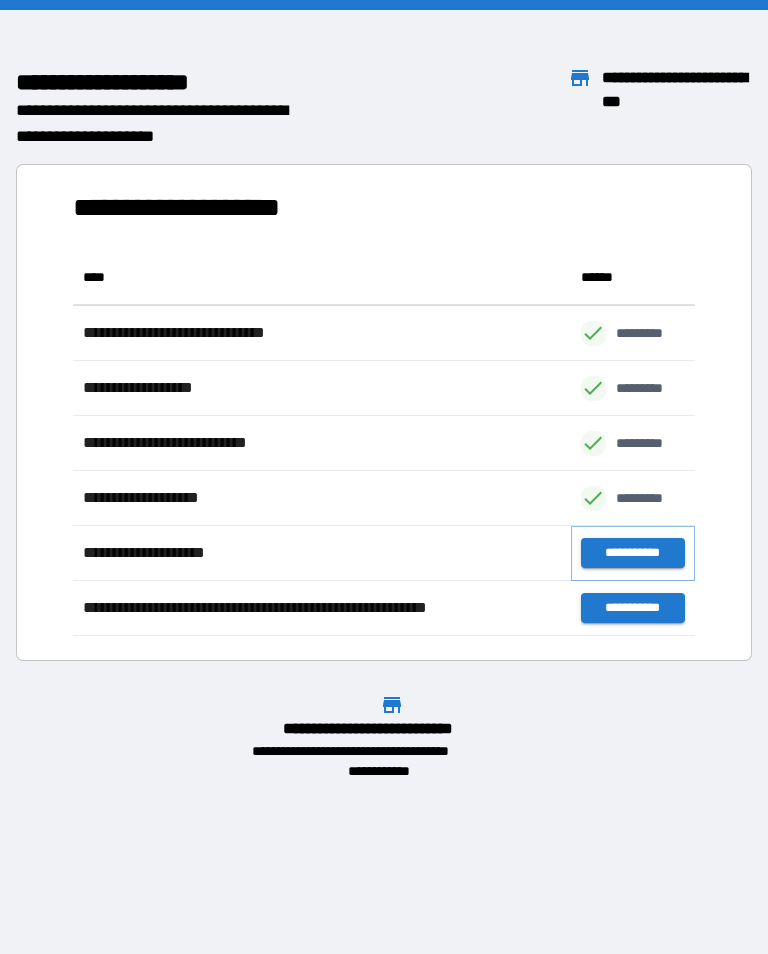 click on "**********" at bounding box center (633, 553) 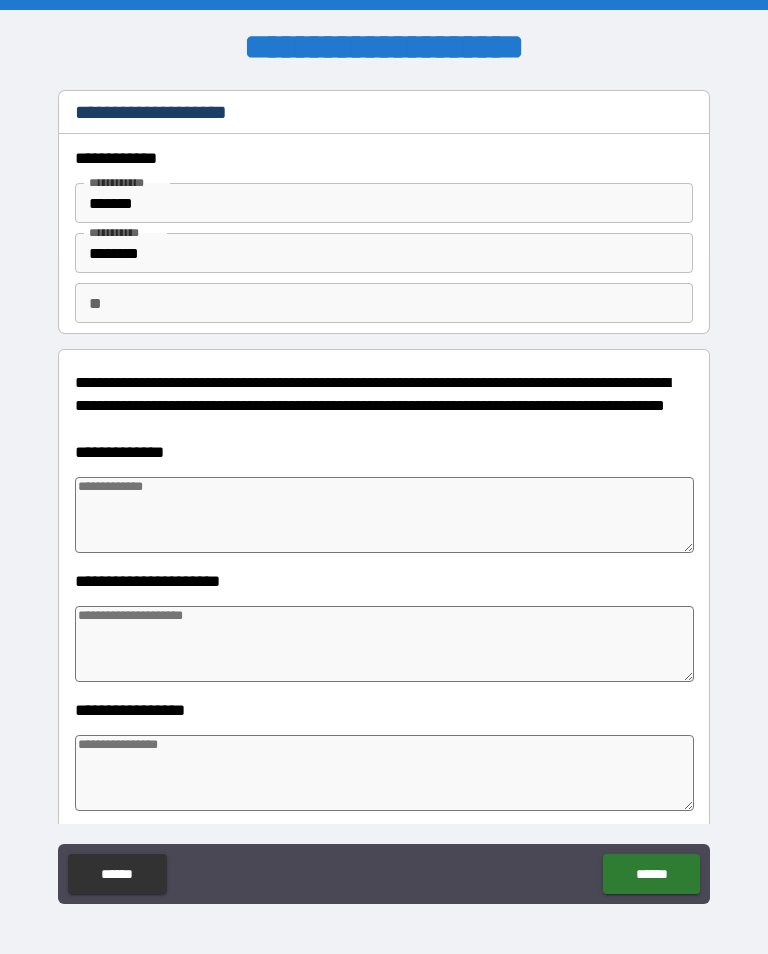 type on "*" 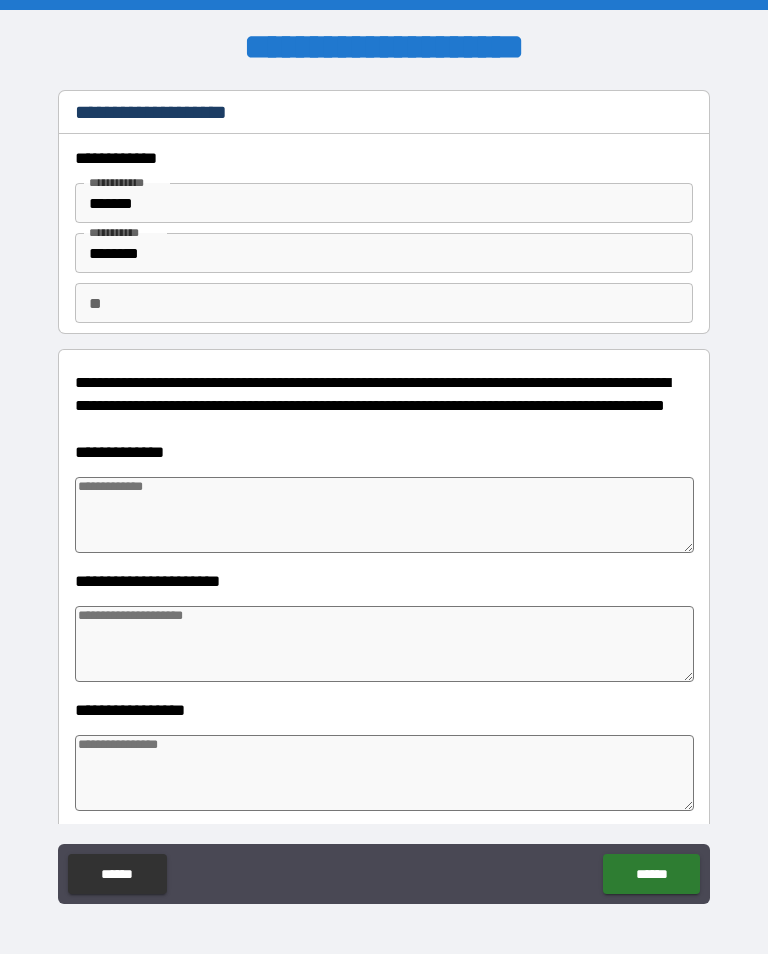 type on "*" 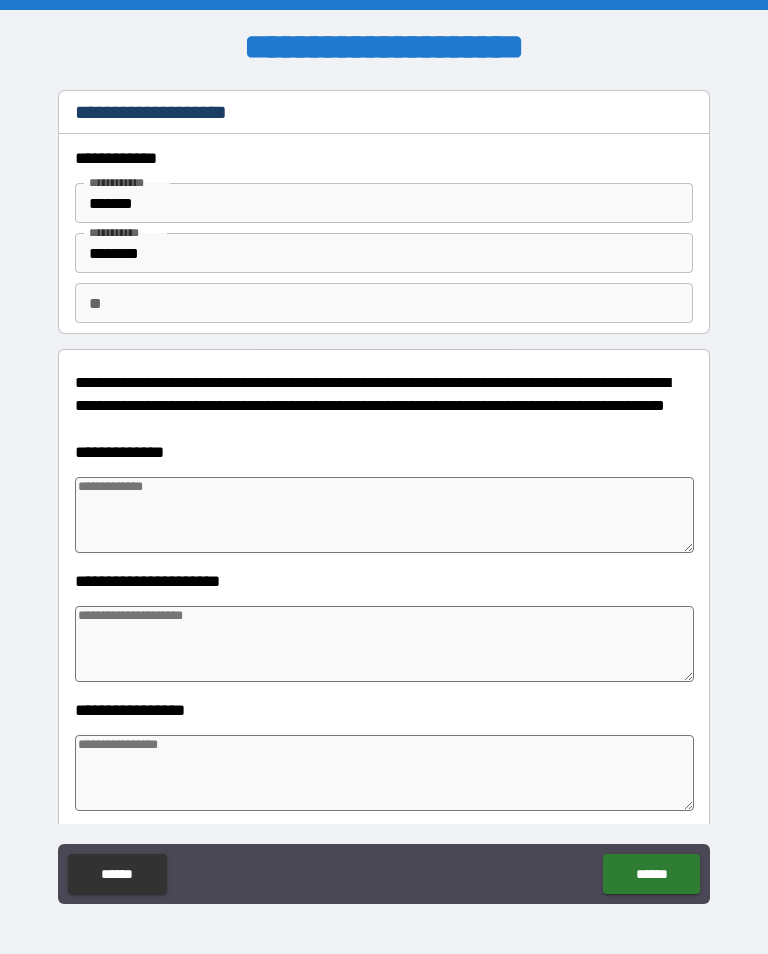 type on "*" 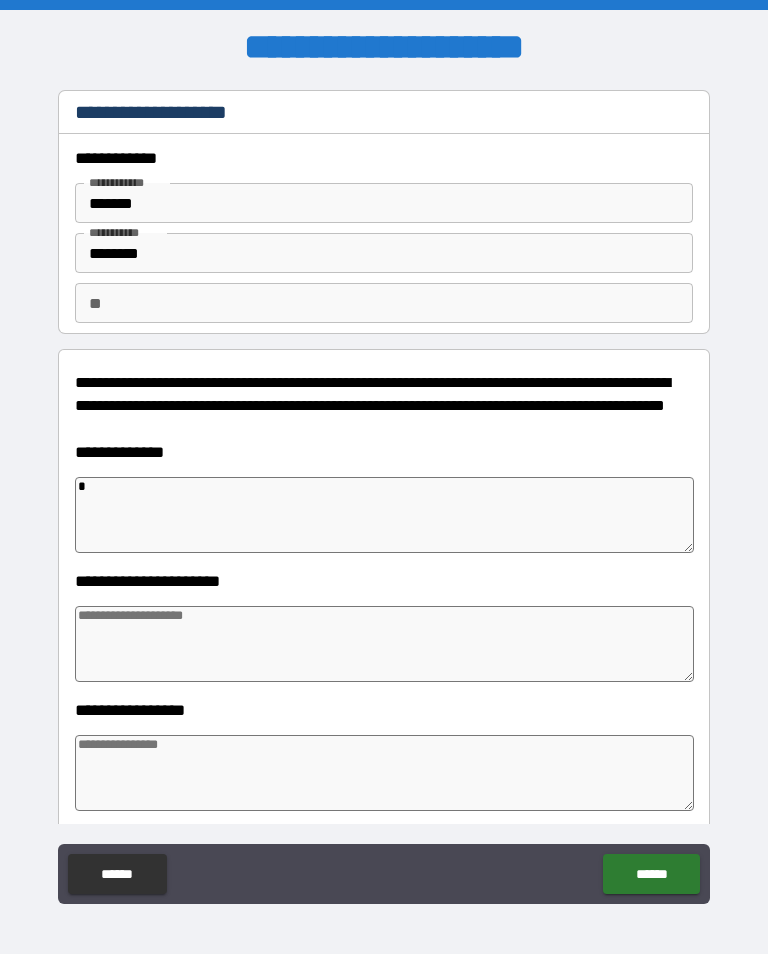 type on "*" 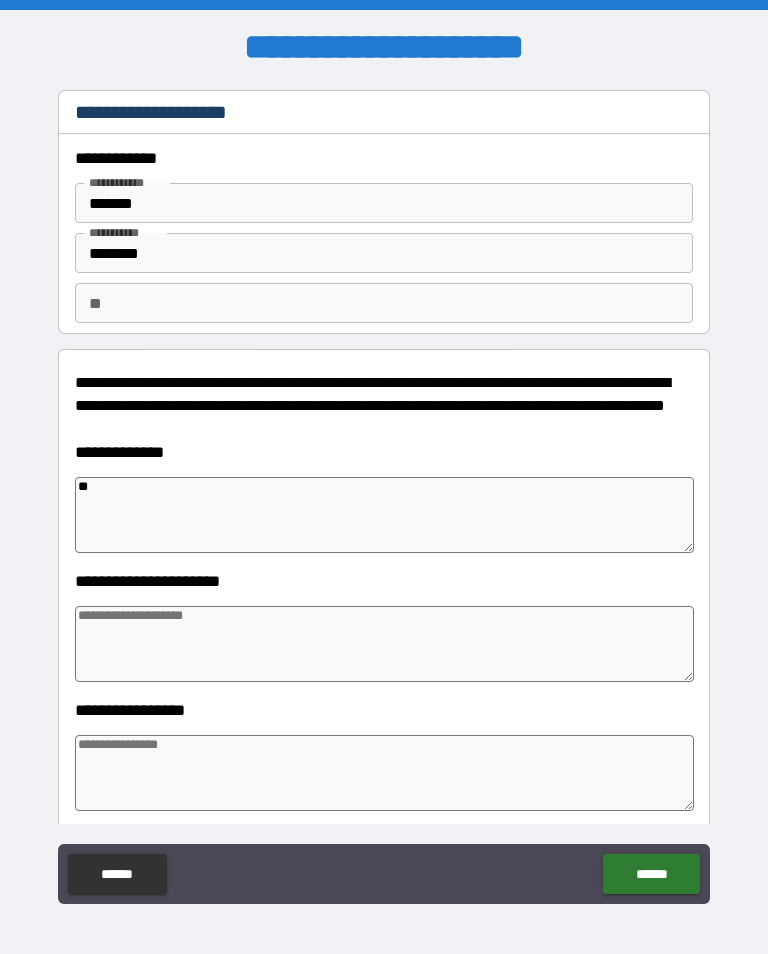 type on "*" 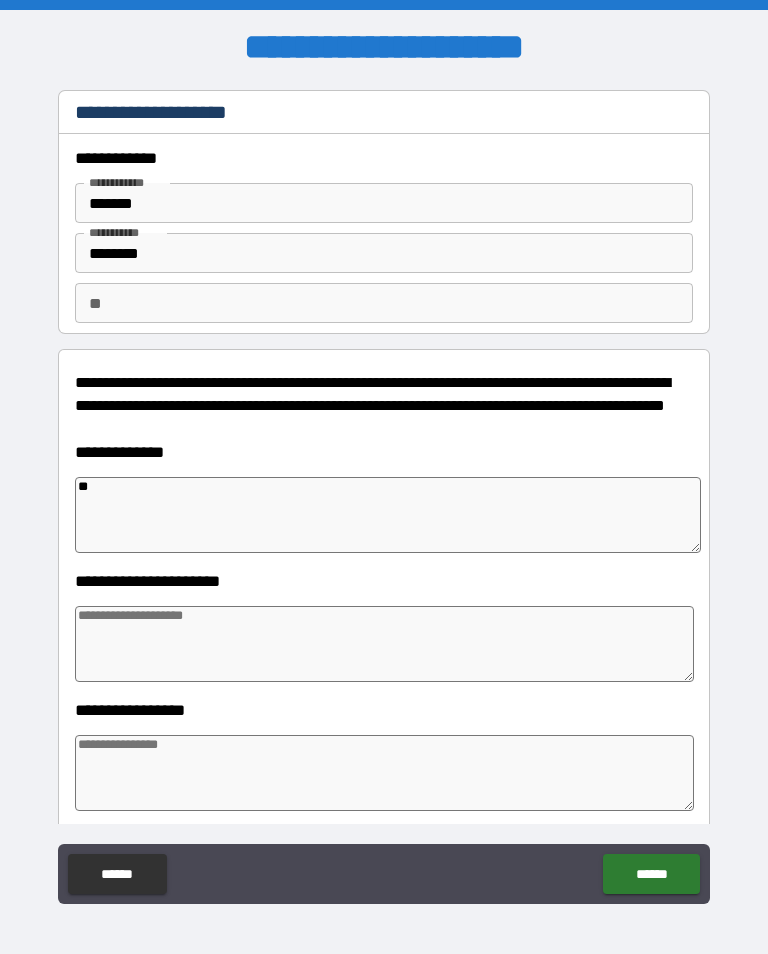 type on "*" 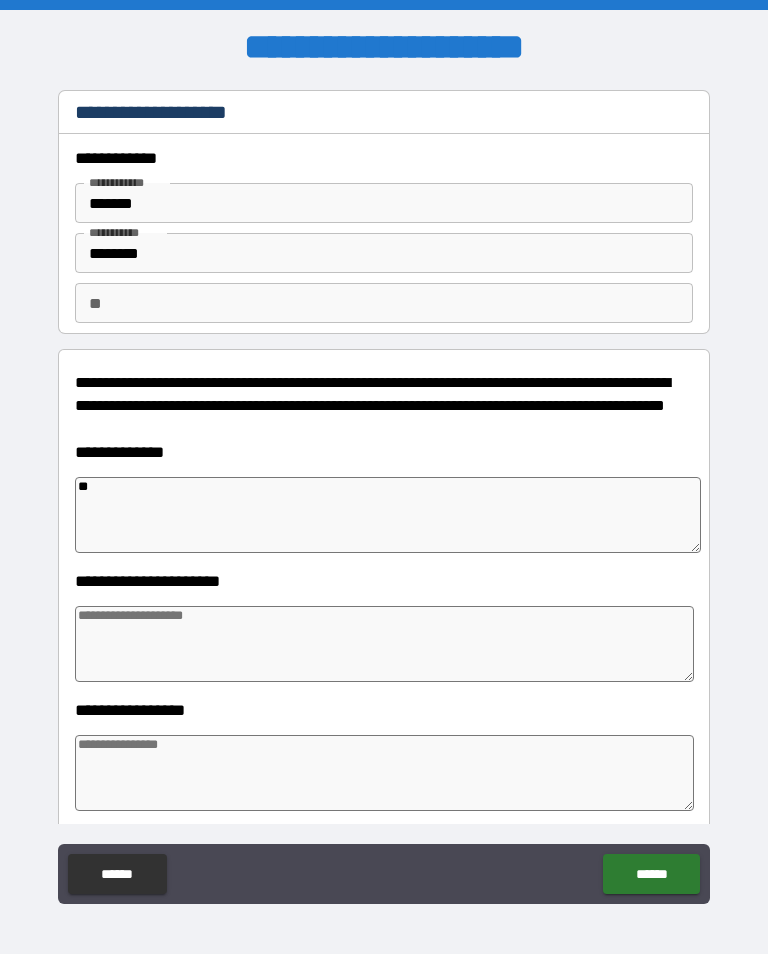 type on "*" 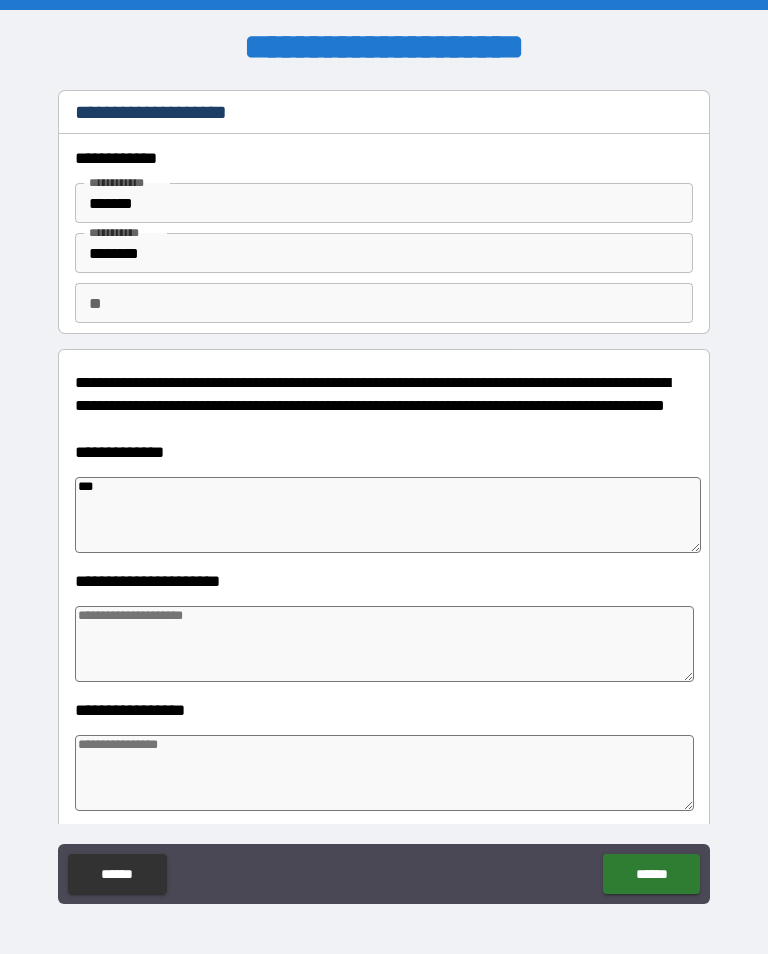 type on "*" 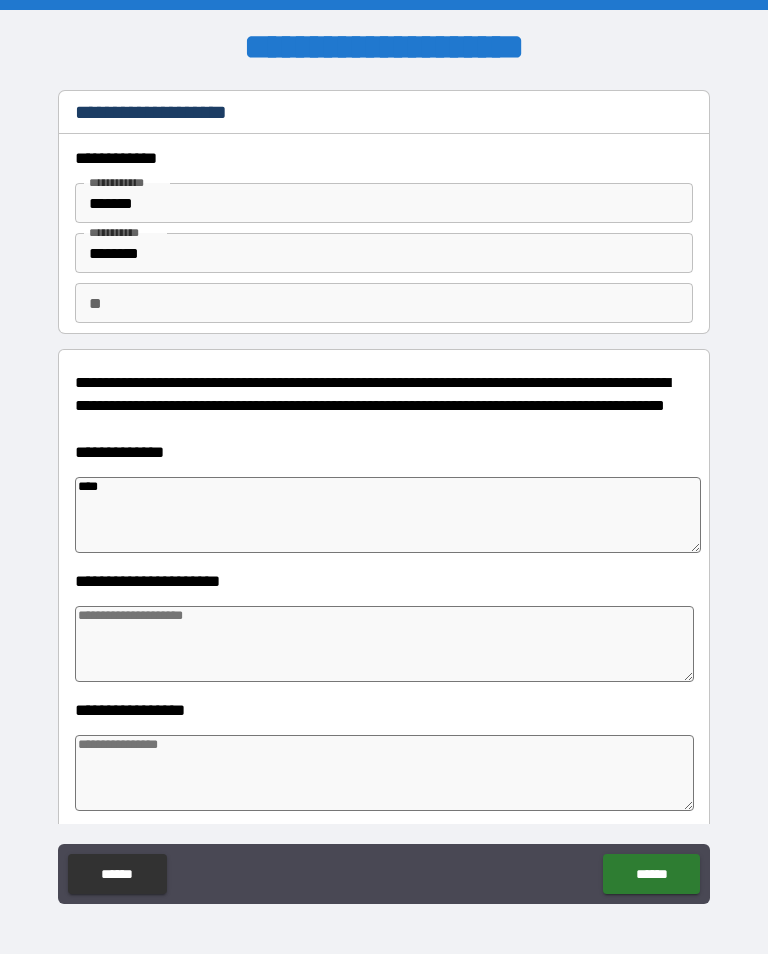 type on "*" 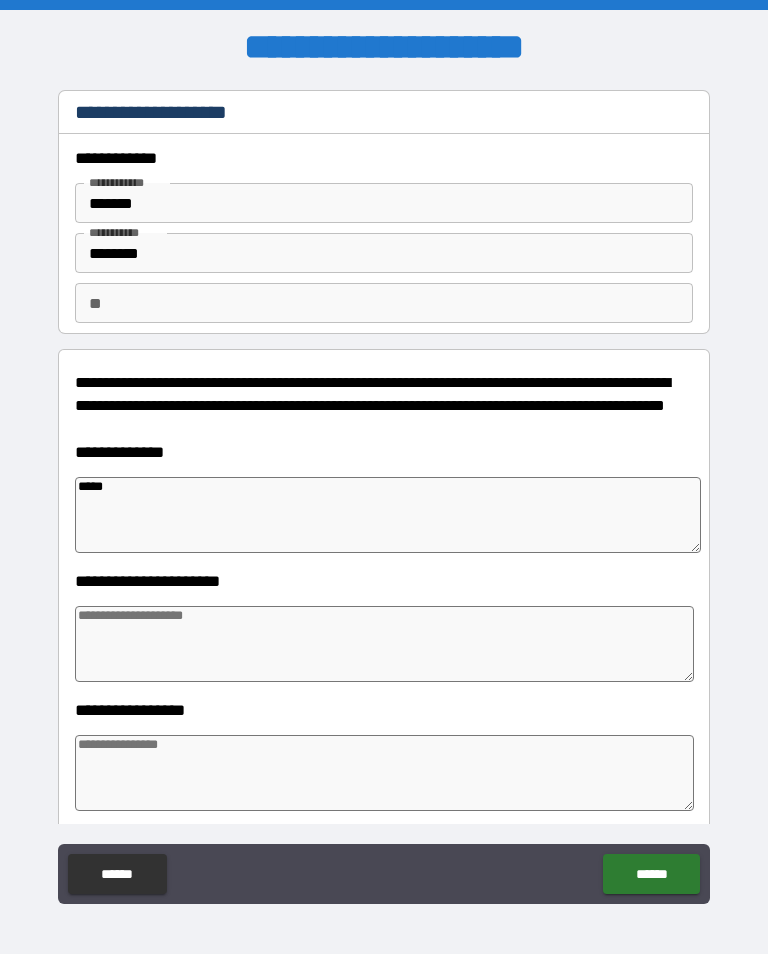 type on "*" 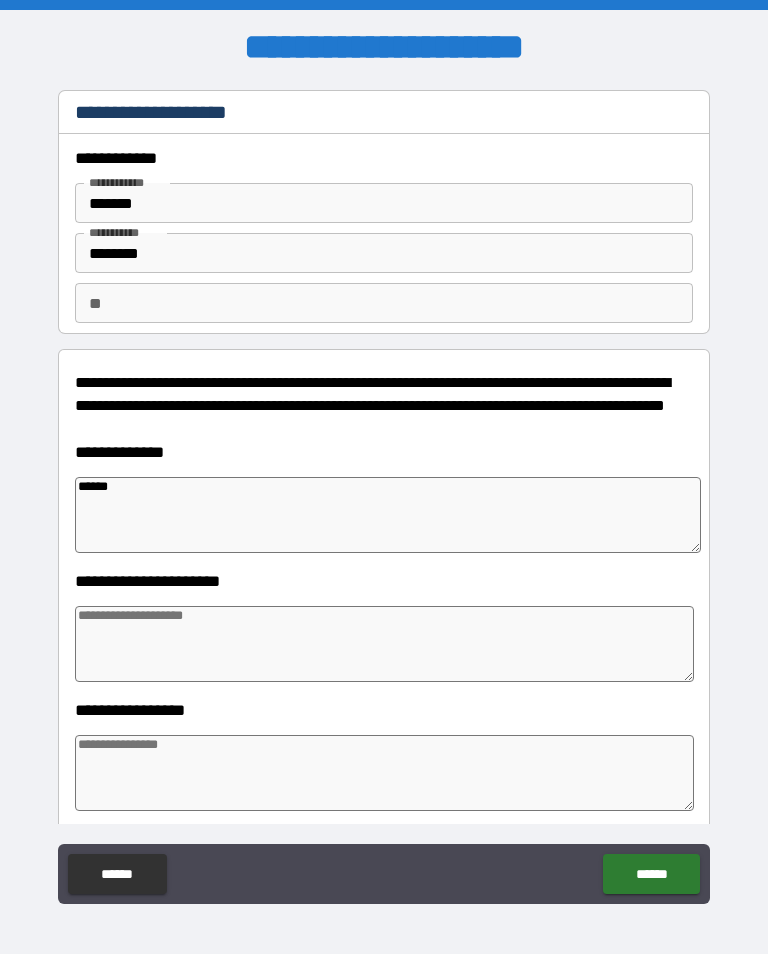 type on "*" 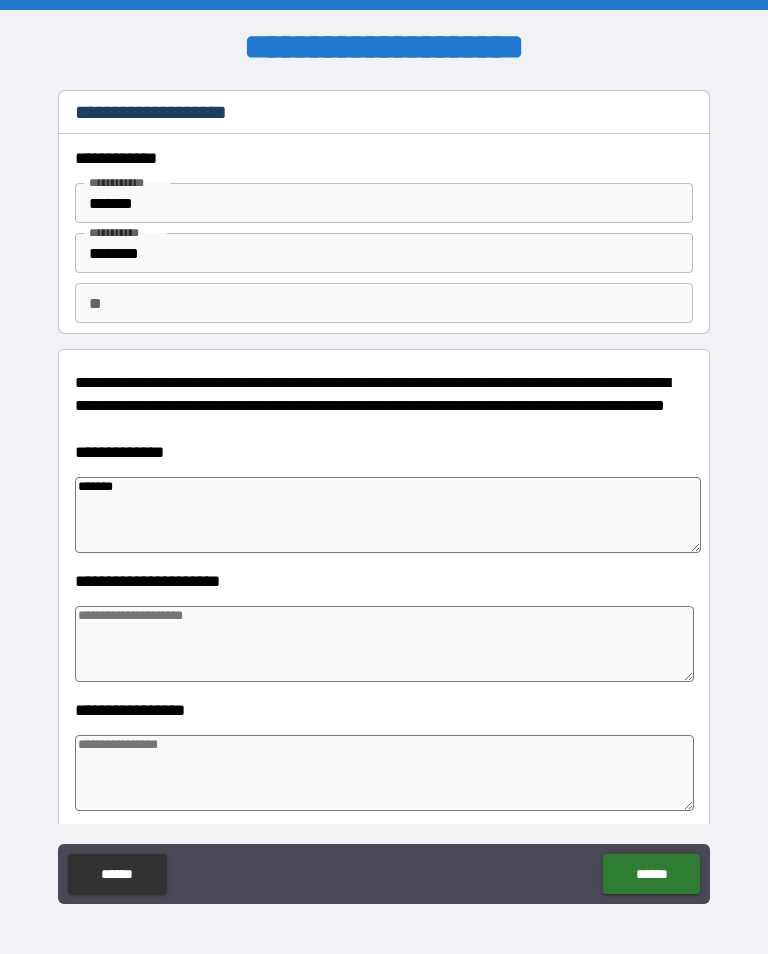 type on "*" 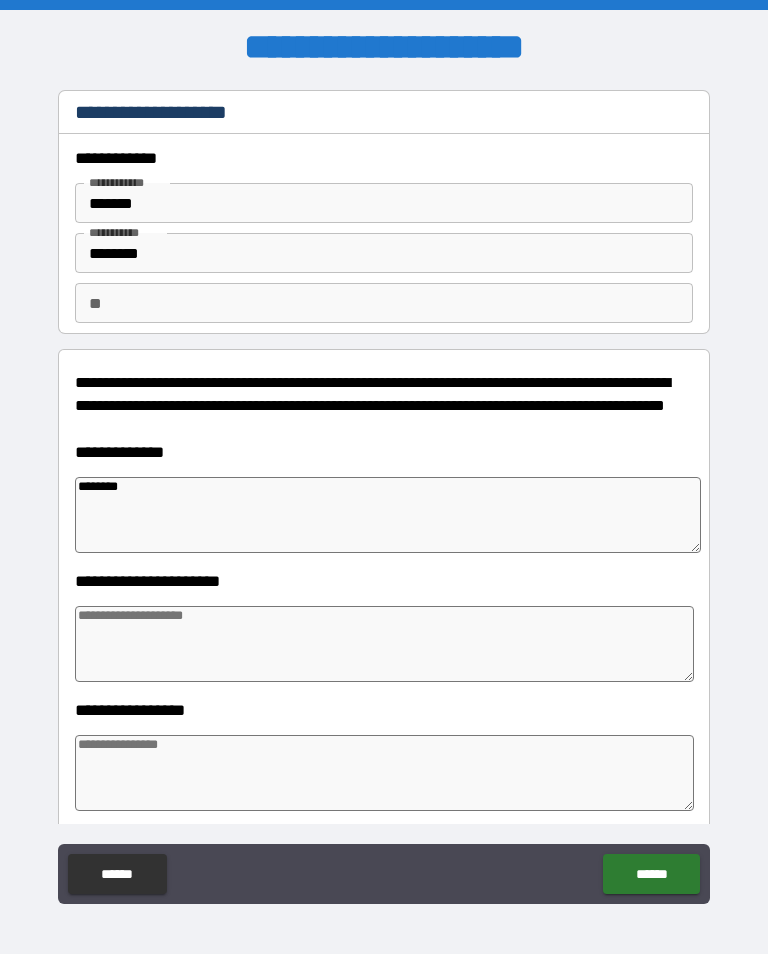 type on "*" 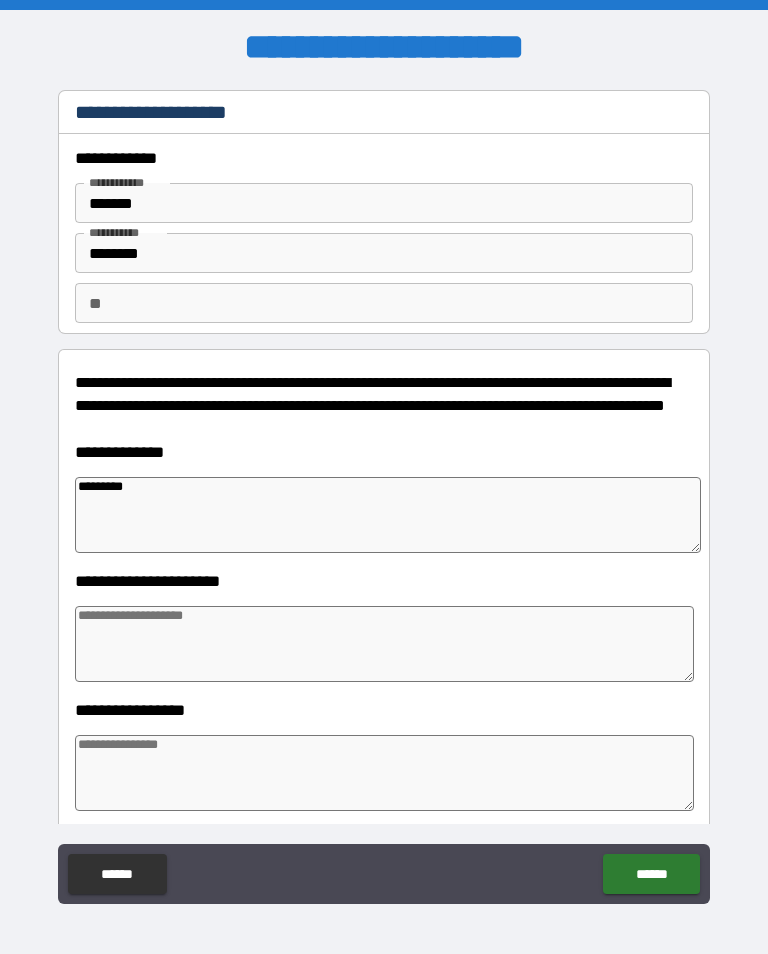 type on "*" 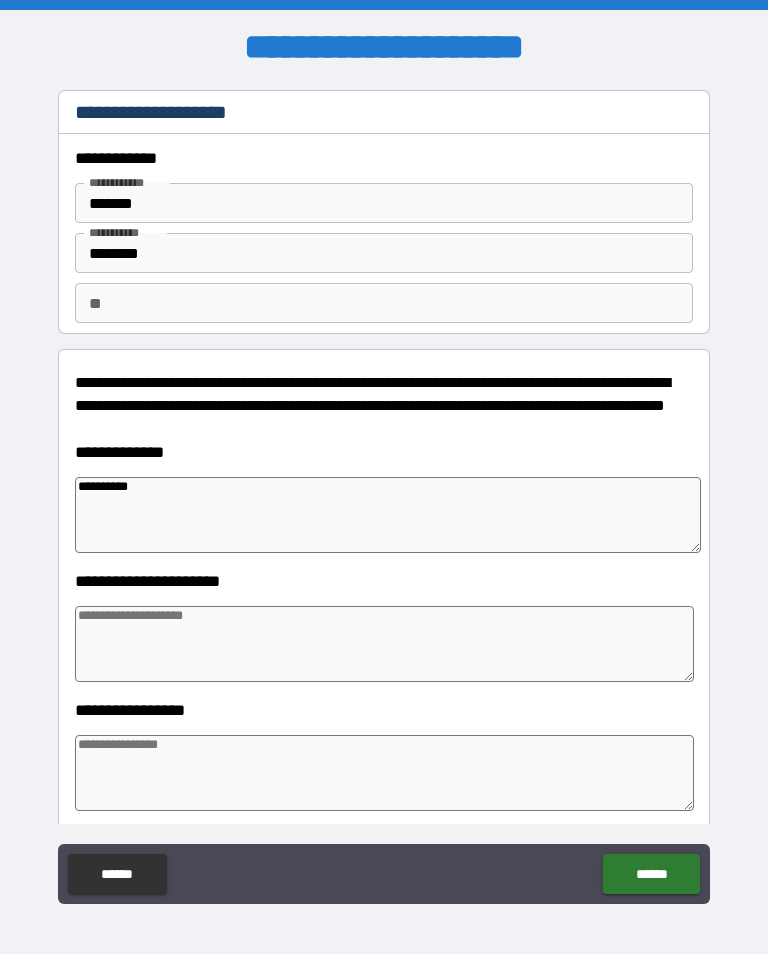 type on "*" 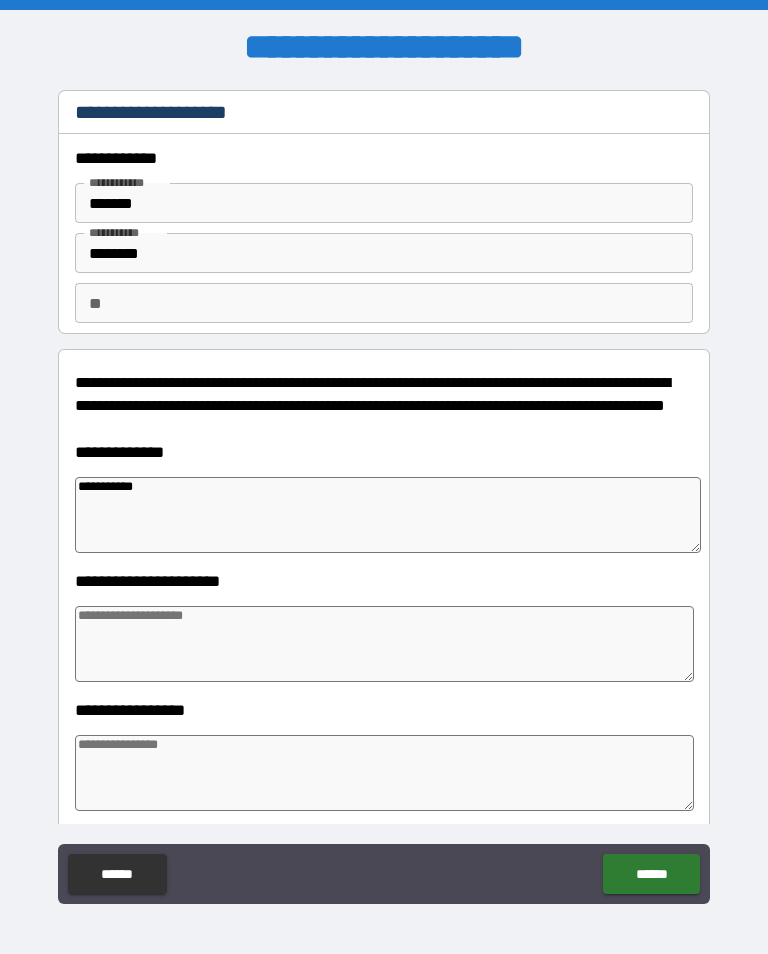 type on "*" 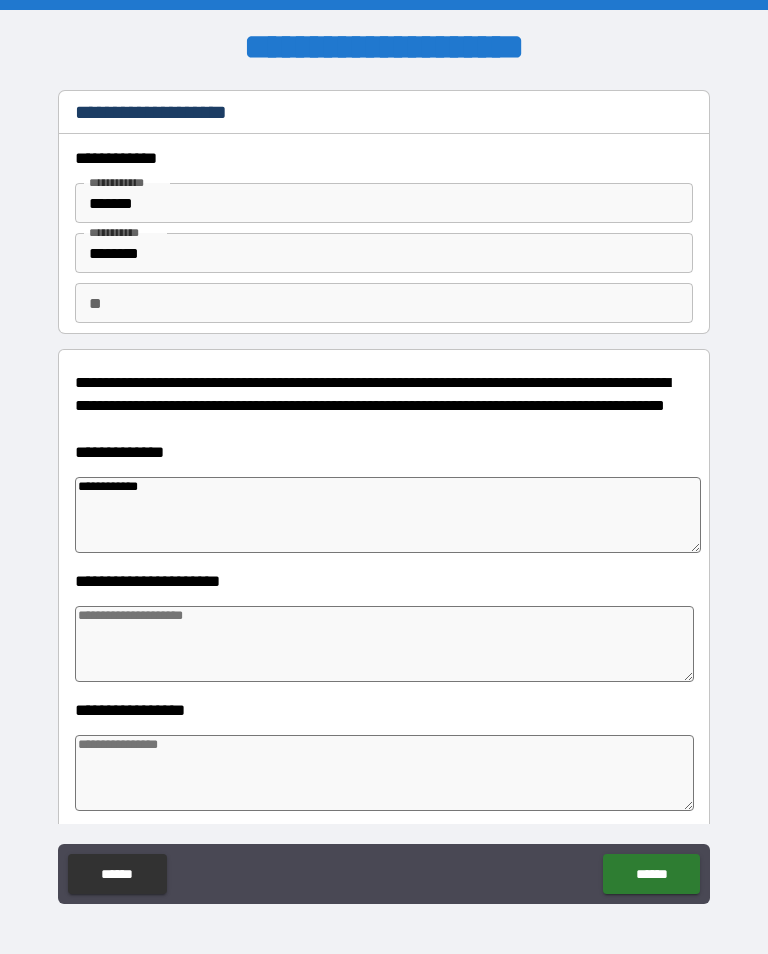 type on "*" 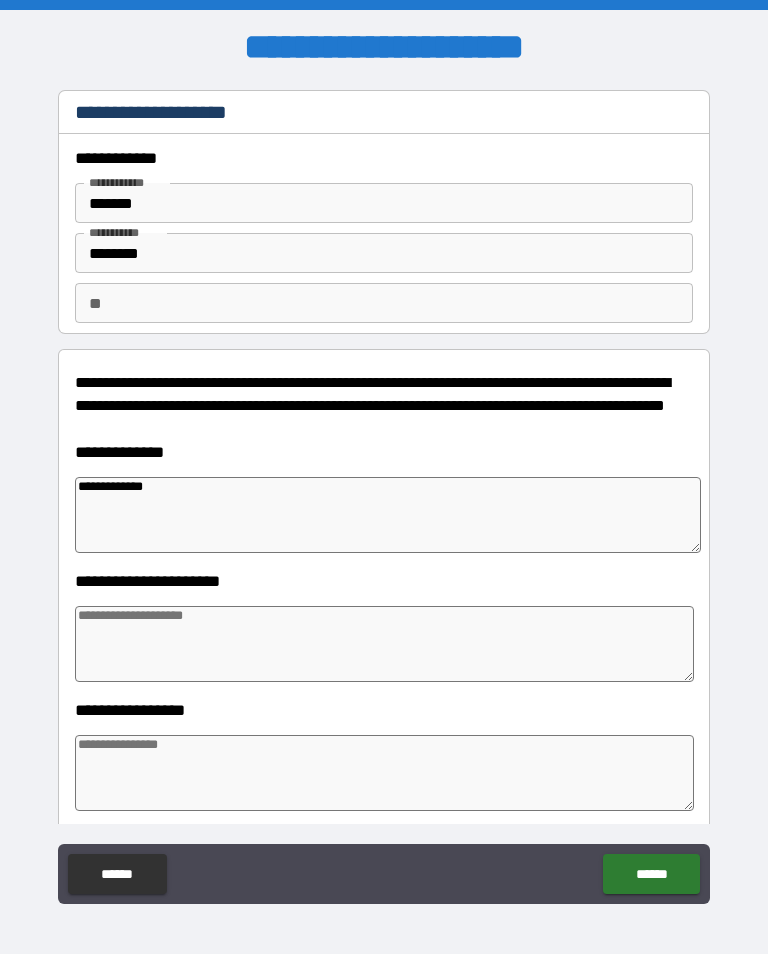type on "*" 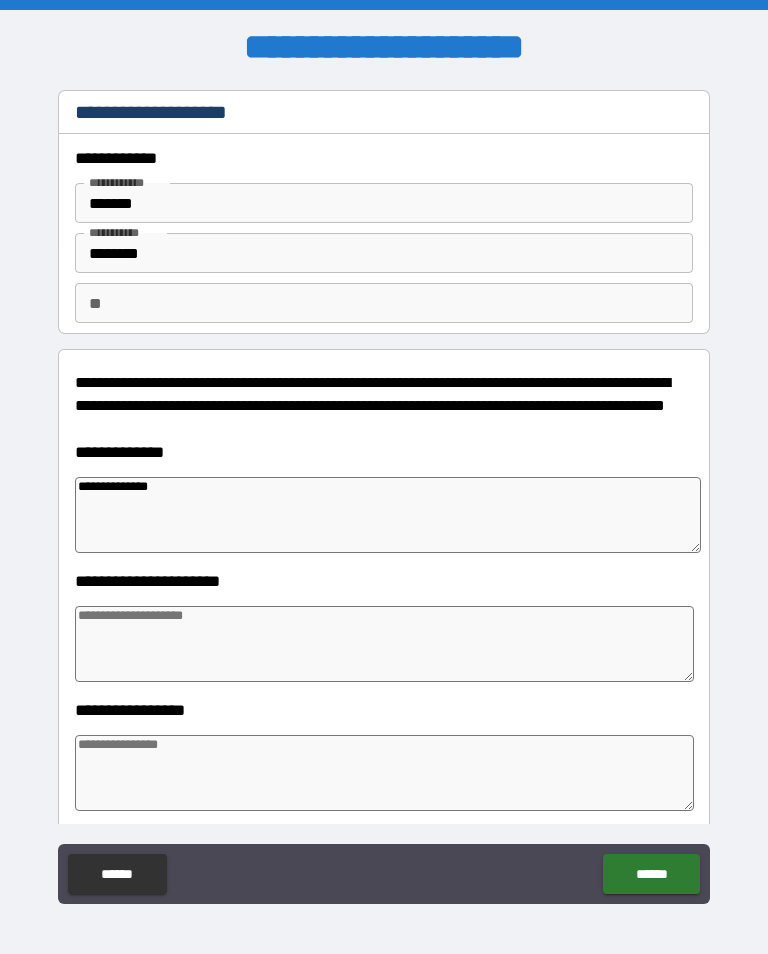 type on "*" 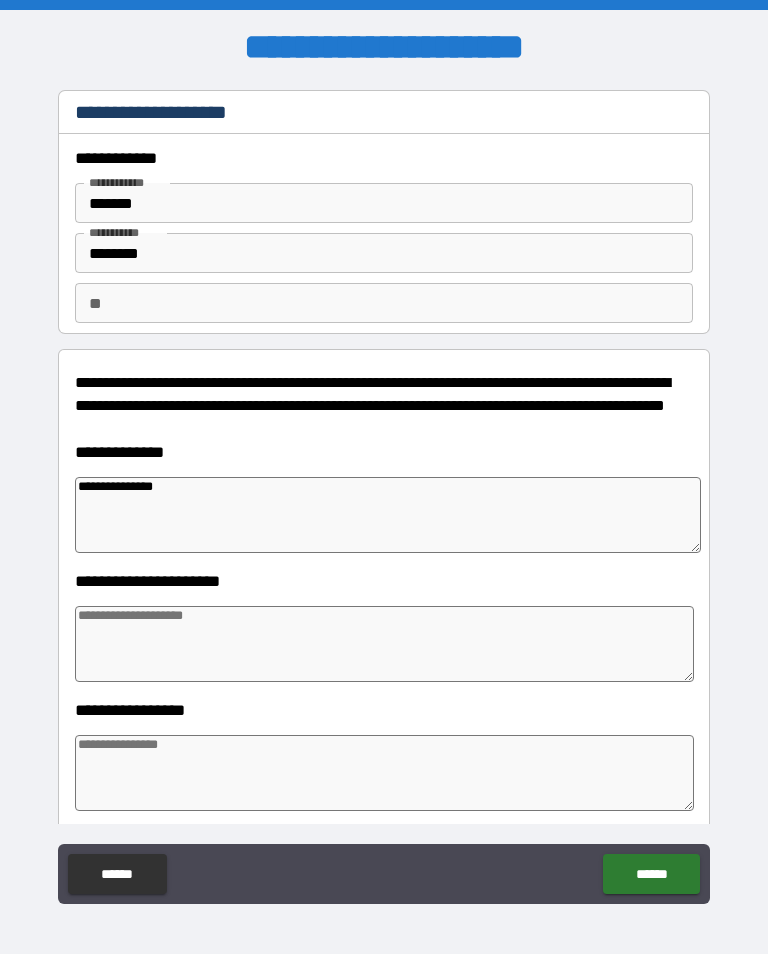 type on "*" 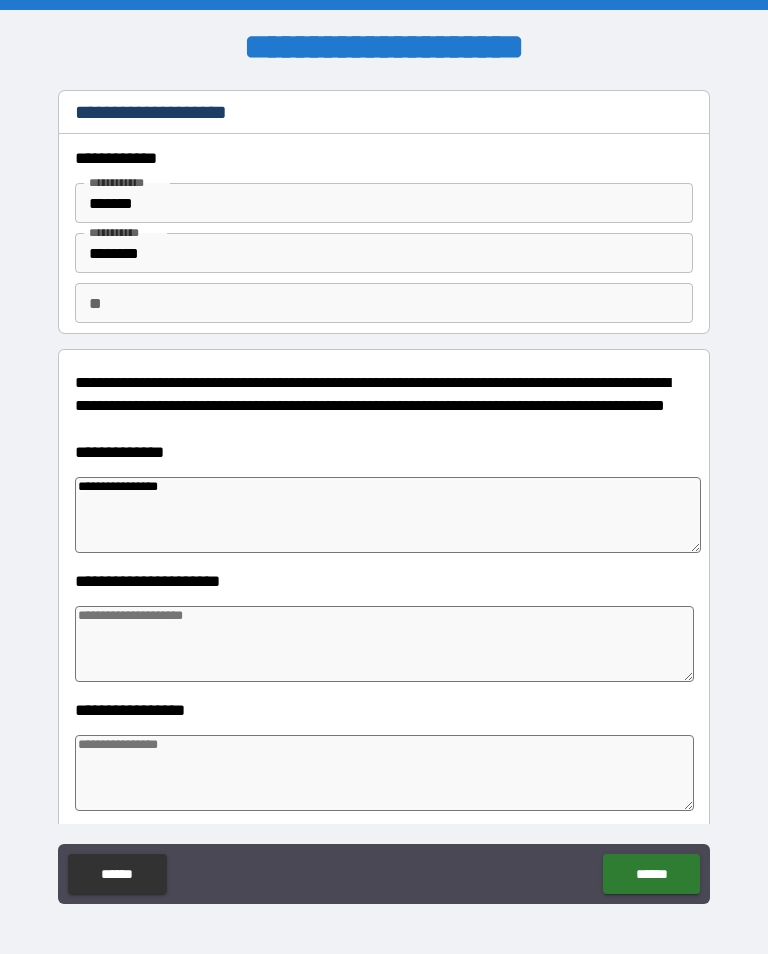 type on "*" 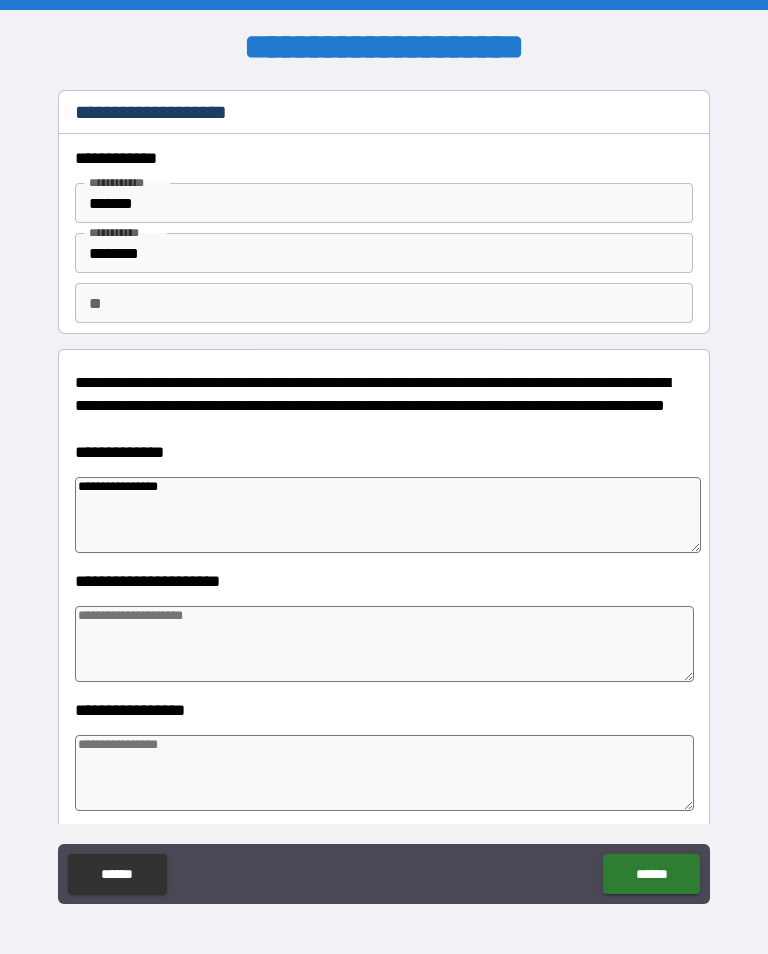 type on "**********" 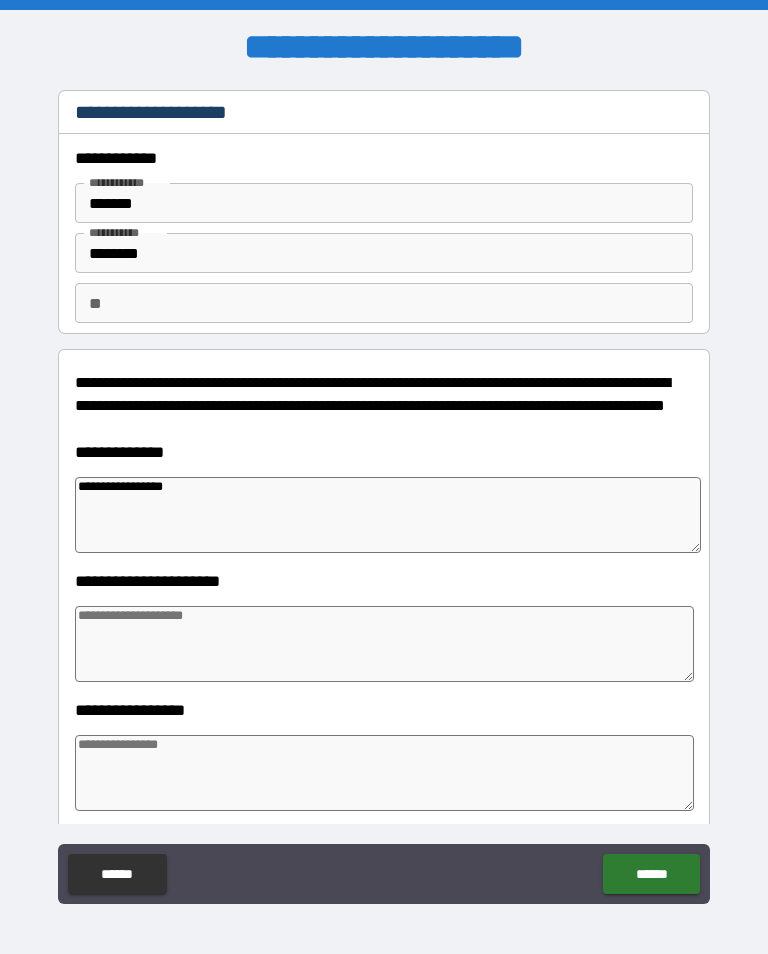 type on "*" 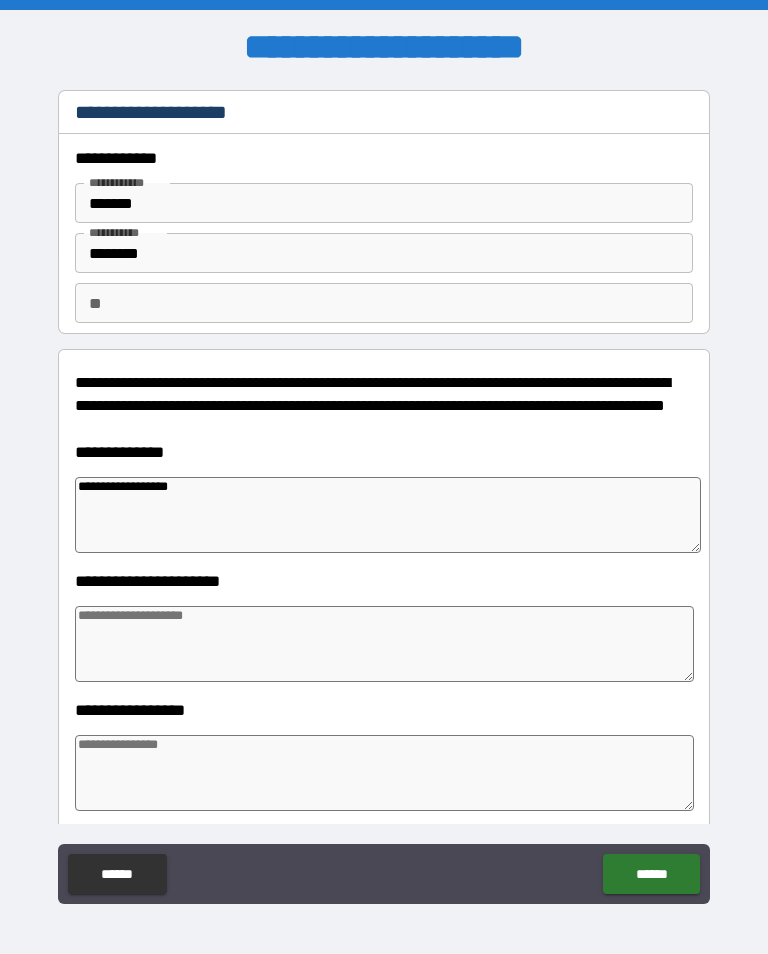 type on "*" 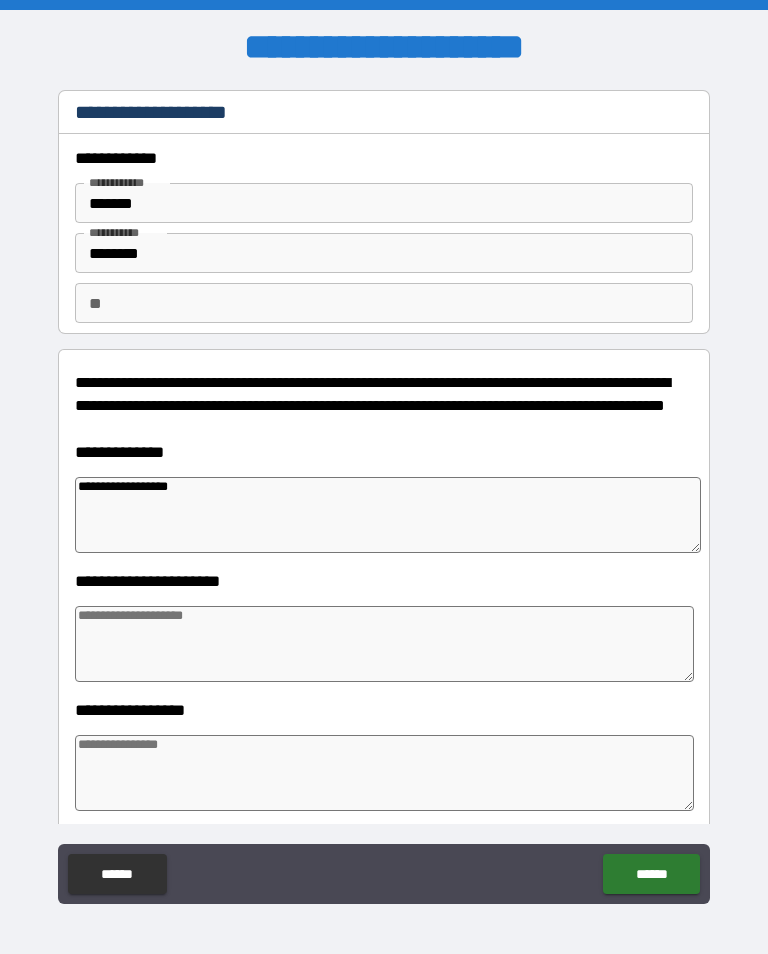 type on "**********" 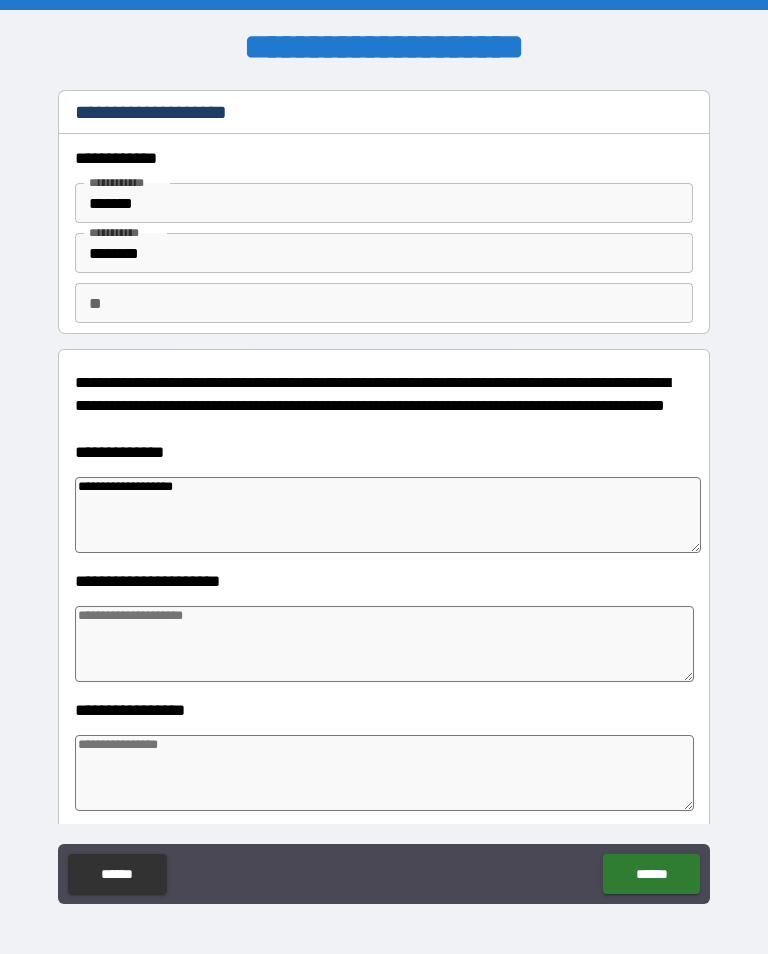 type on "*" 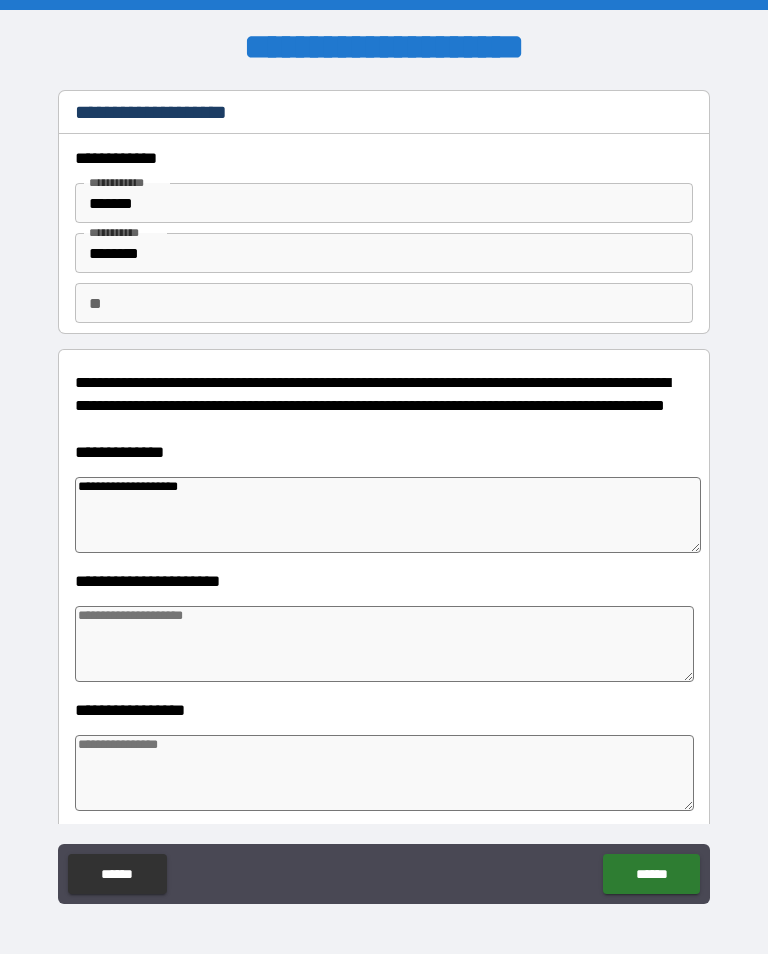 type on "*" 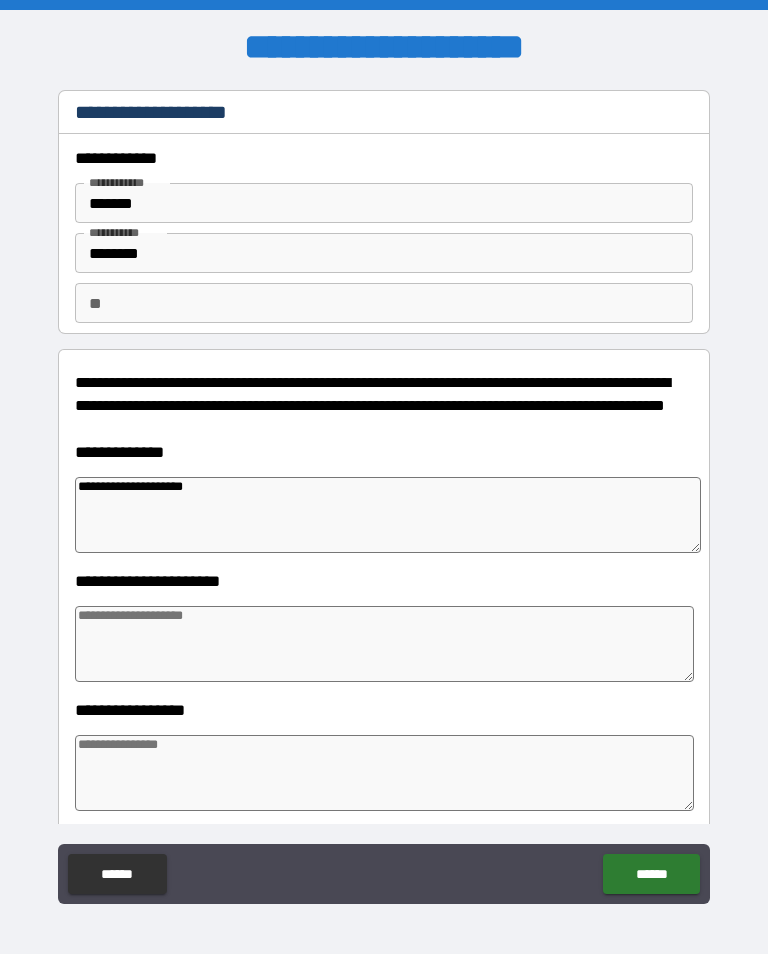 type on "*" 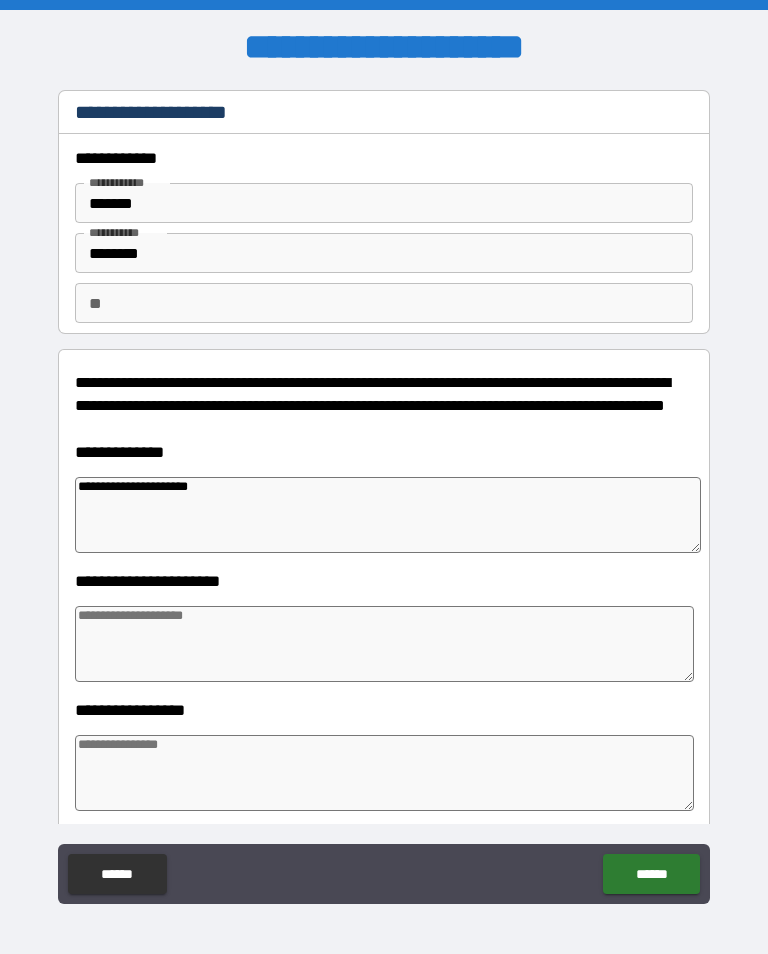 type on "*" 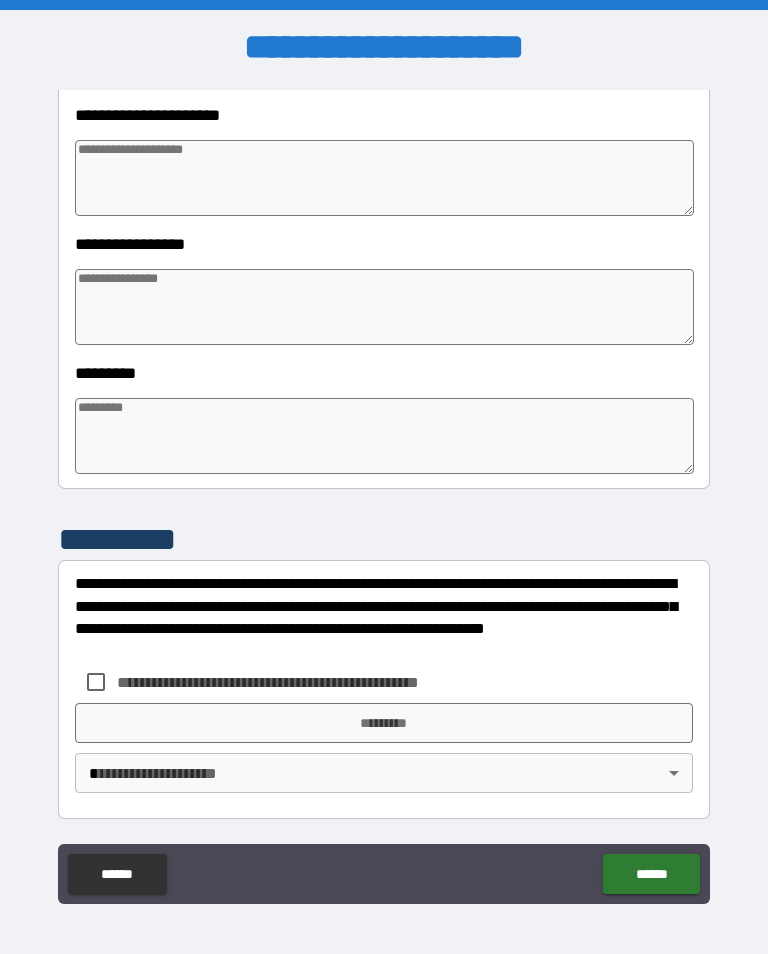 type on "**********" 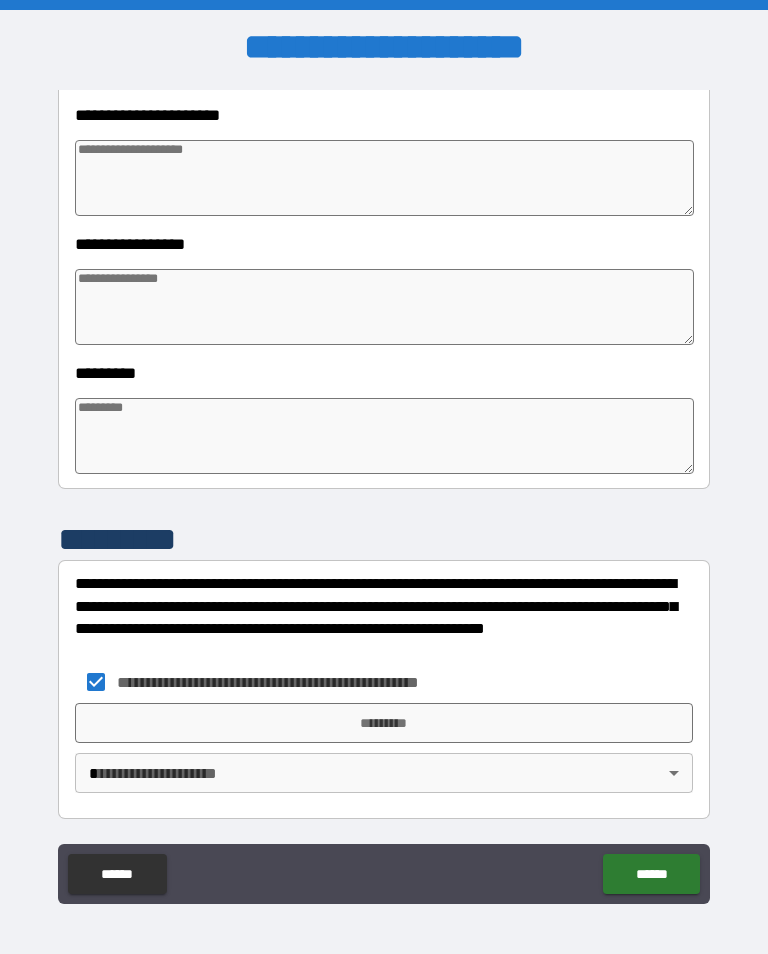 type 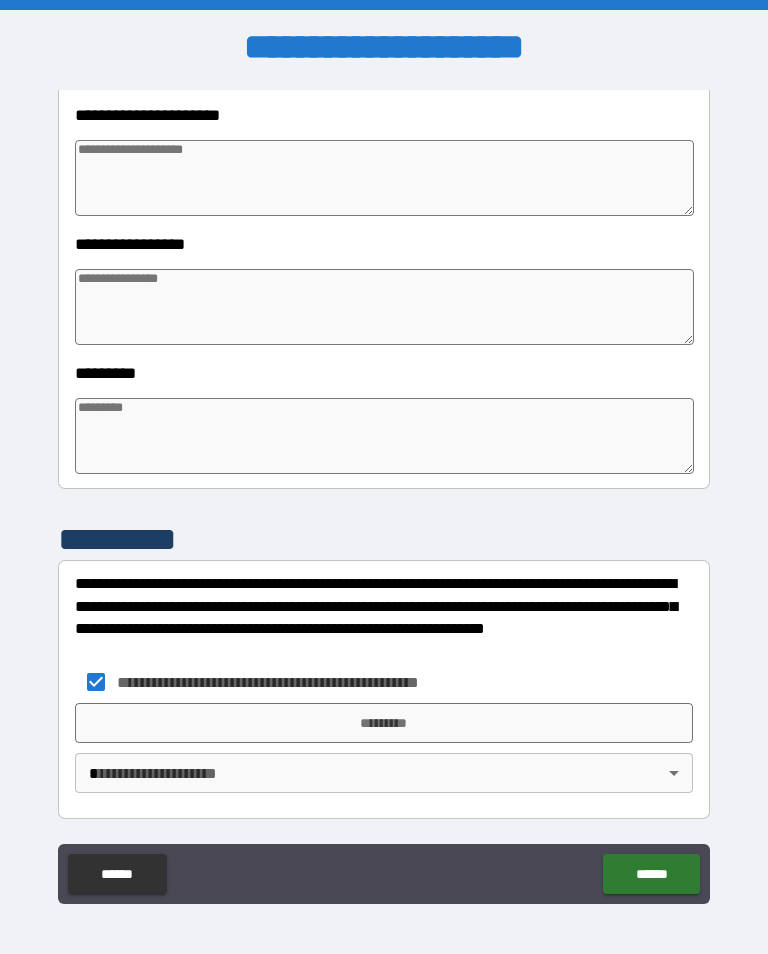 click on "*********" at bounding box center [384, 723] 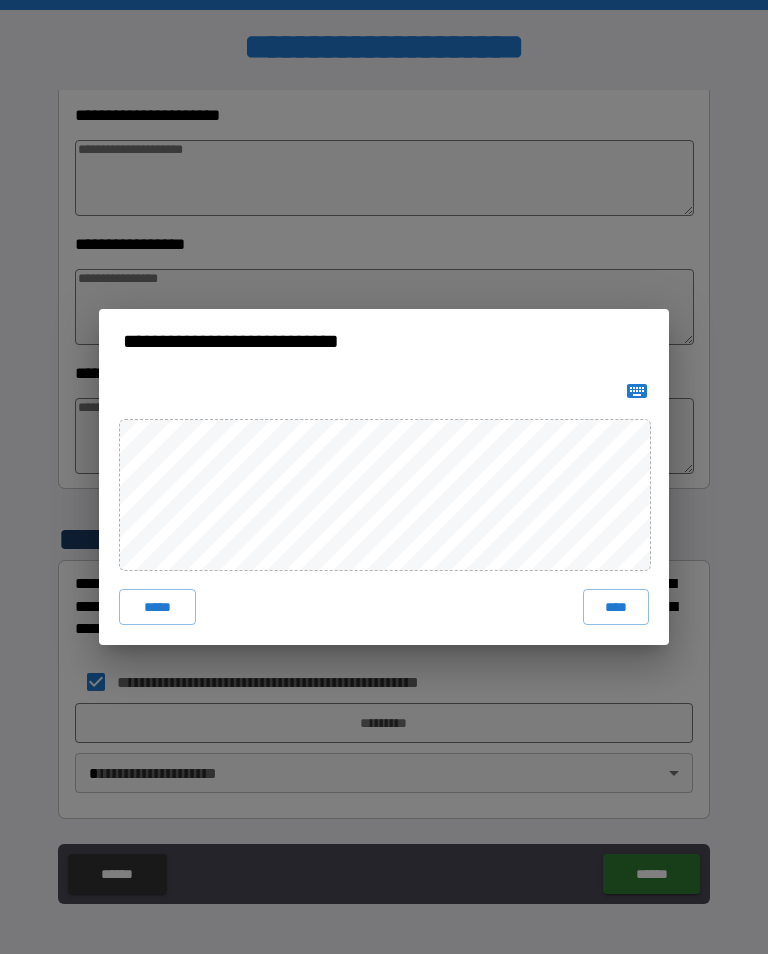 click on "****" at bounding box center (616, 607) 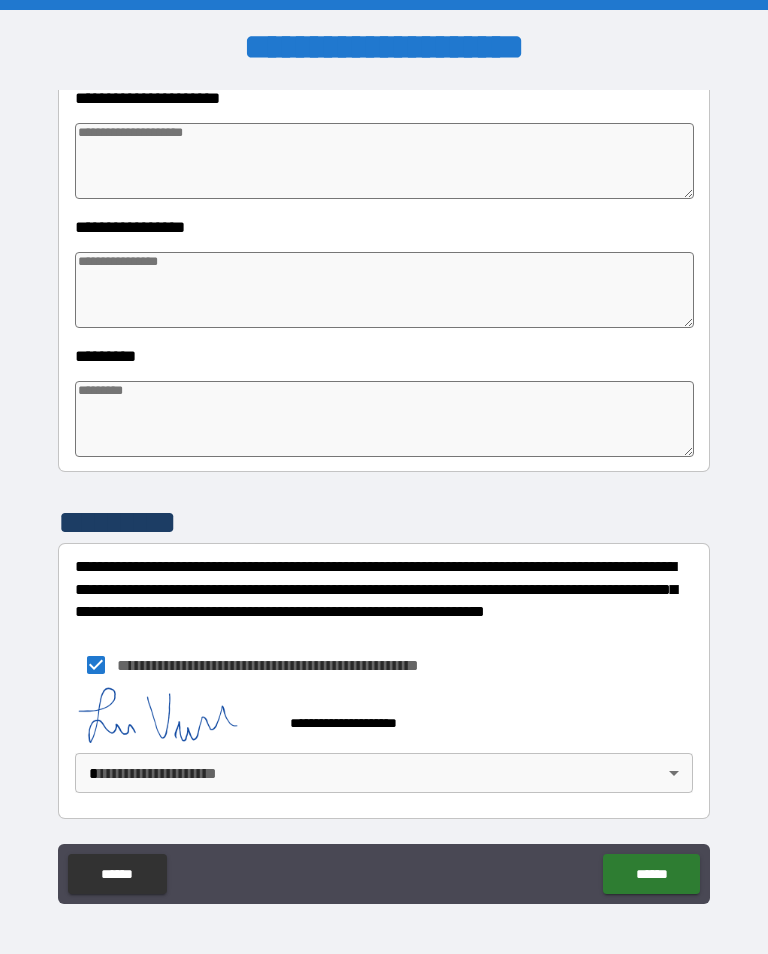scroll, scrollTop: 483, scrollLeft: 0, axis: vertical 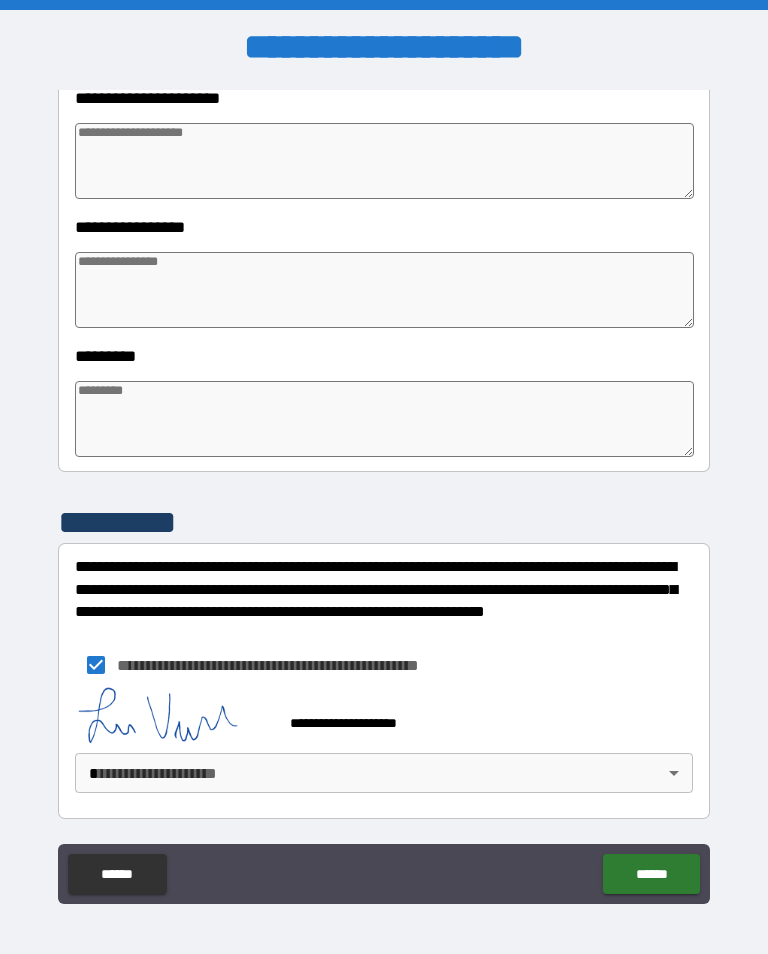 click on "**********" at bounding box center (384, 492) 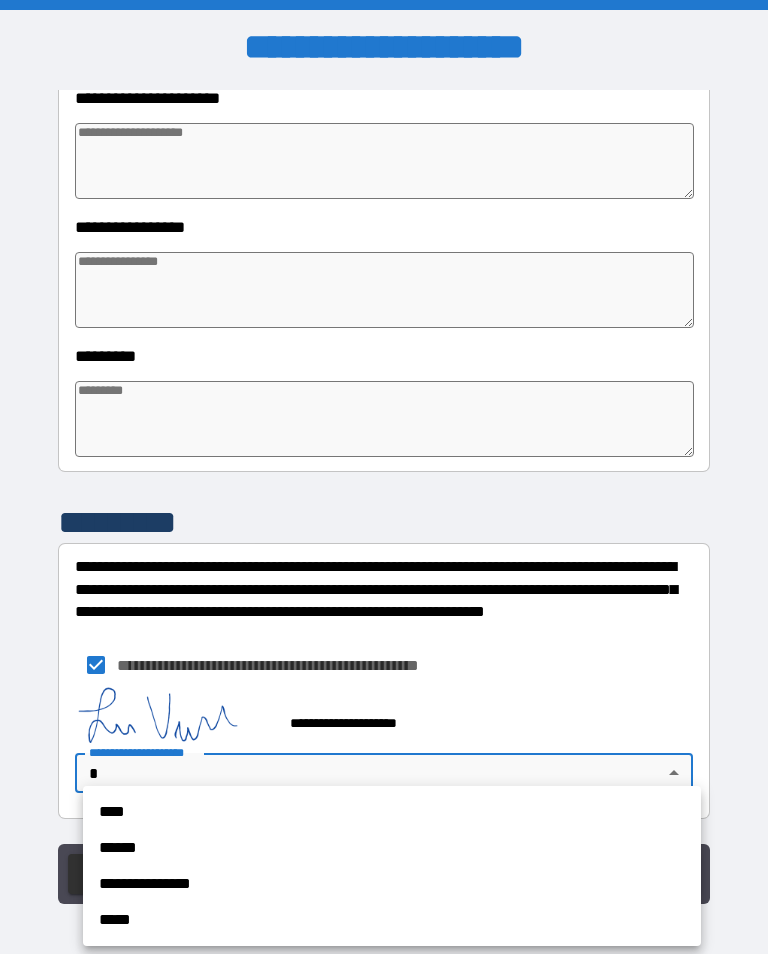click on "**********" at bounding box center (392, 884) 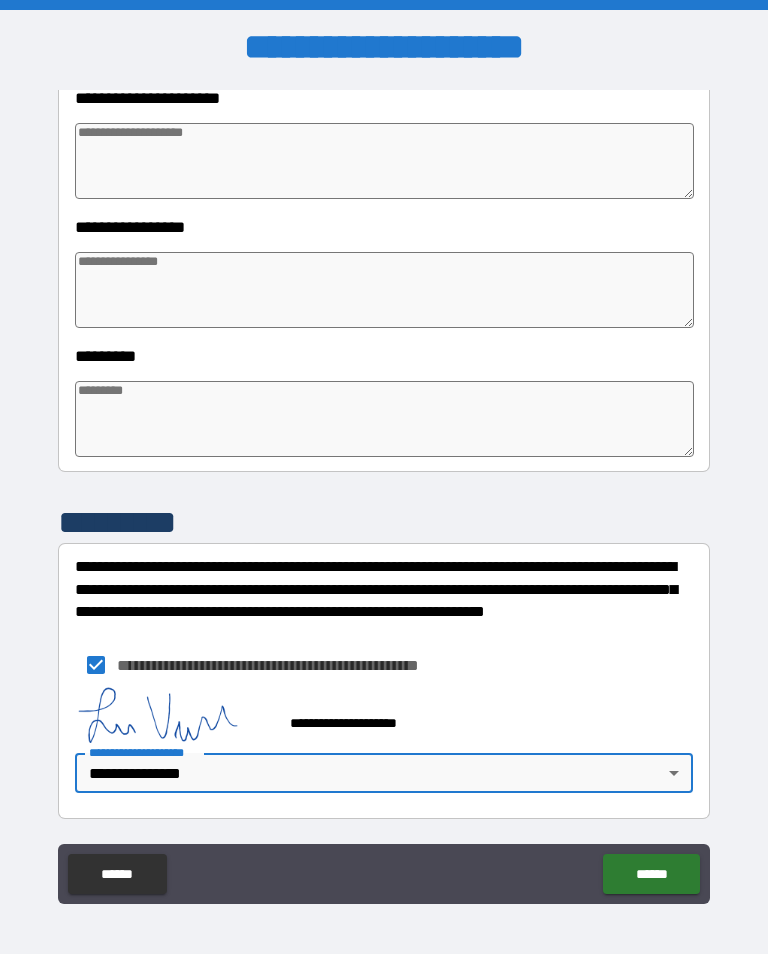 click on "******" at bounding box center [651, 874] 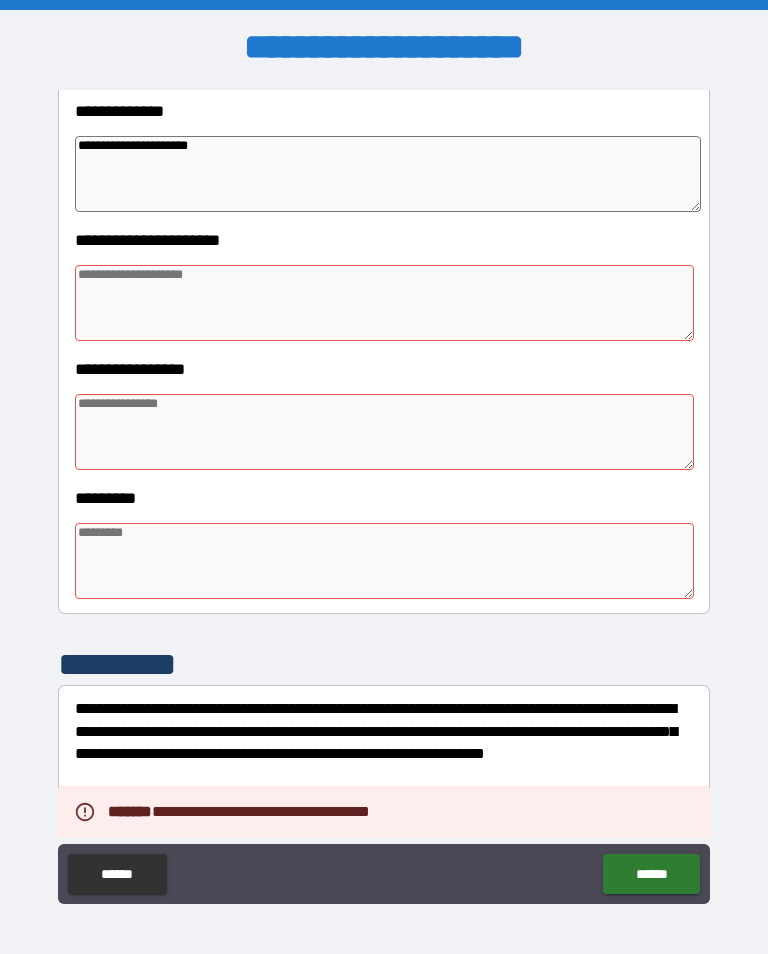 scroll, scrollTop: 340, scrollLeft: 0, axis: vertical 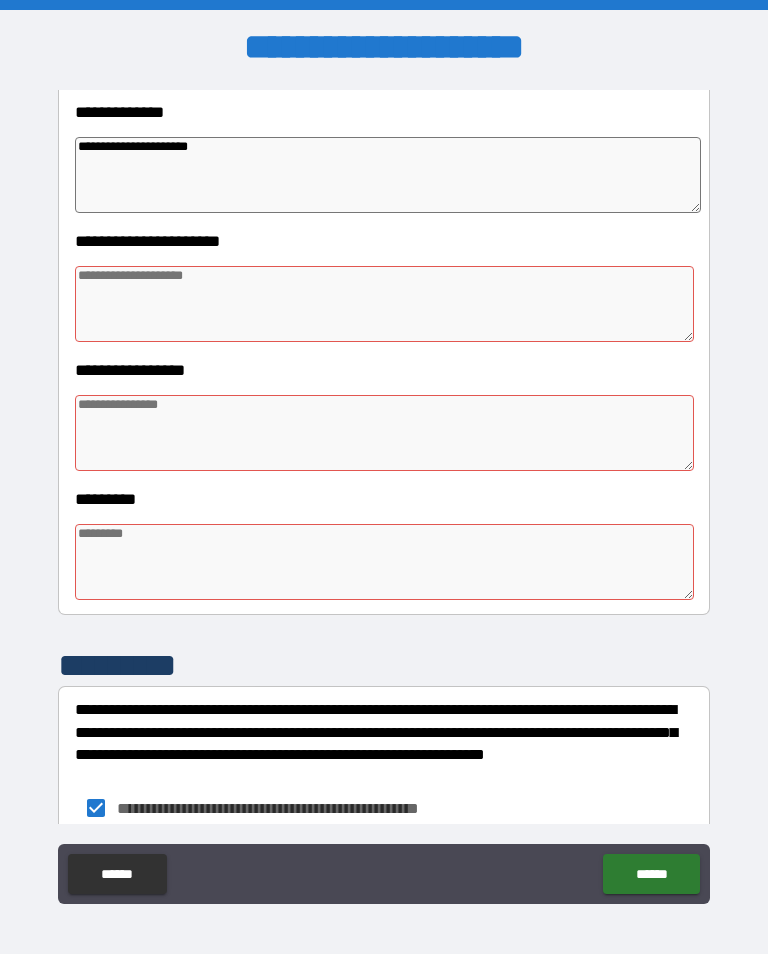 click at bounding box center (384, 304) 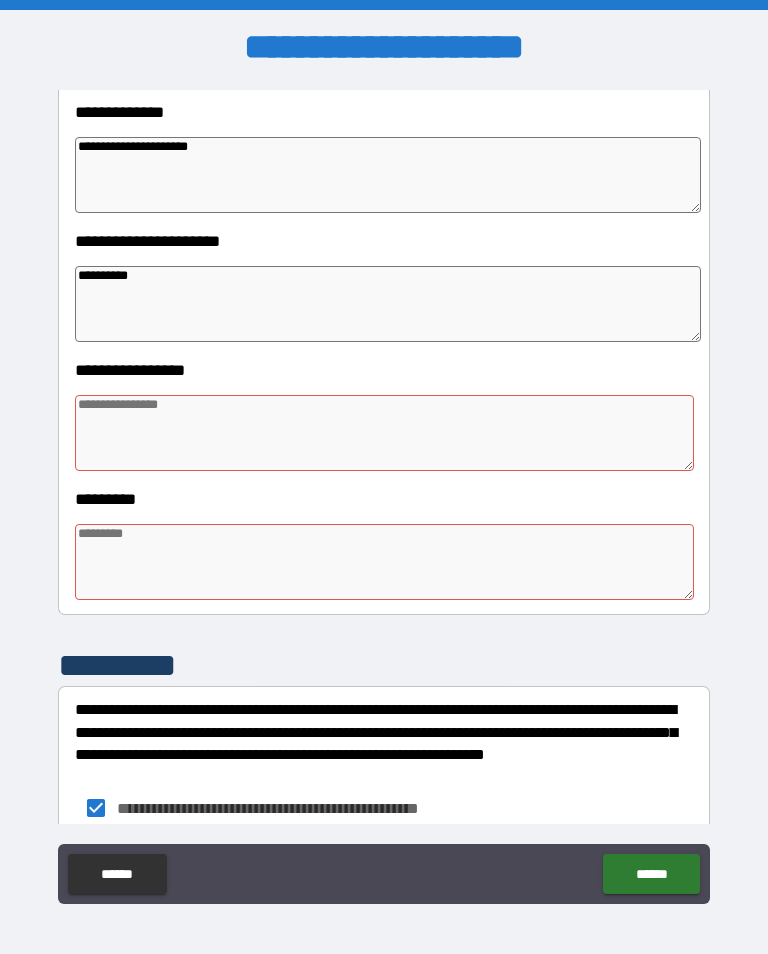 click at bounding box center (384, 433) 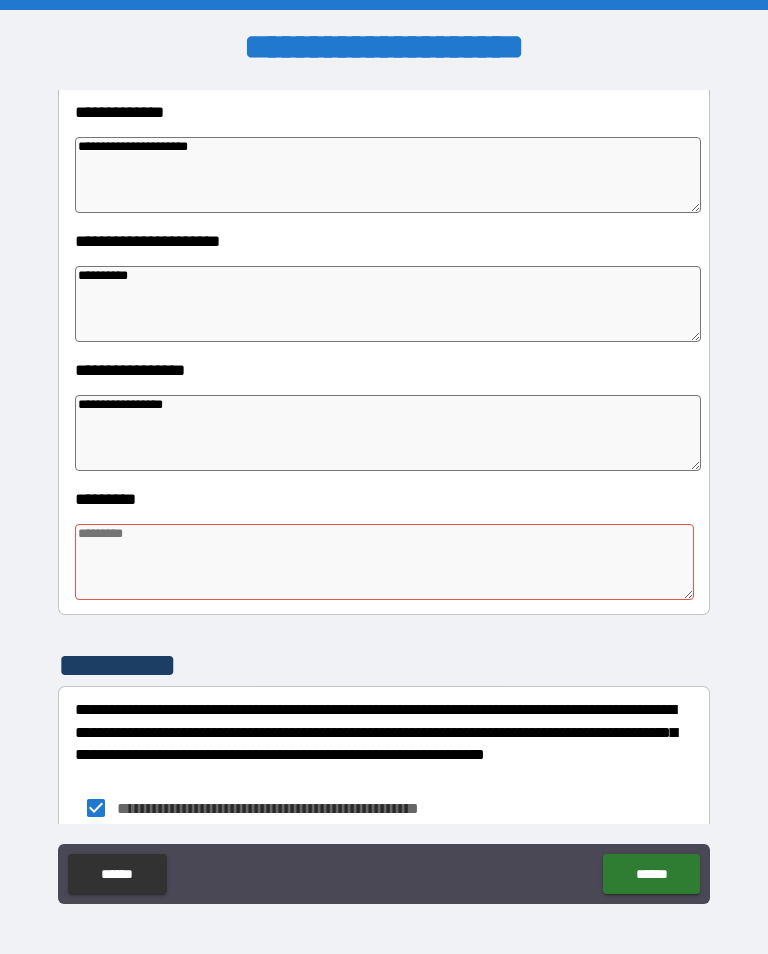 click on "**********" at bounding box center [384, 495] 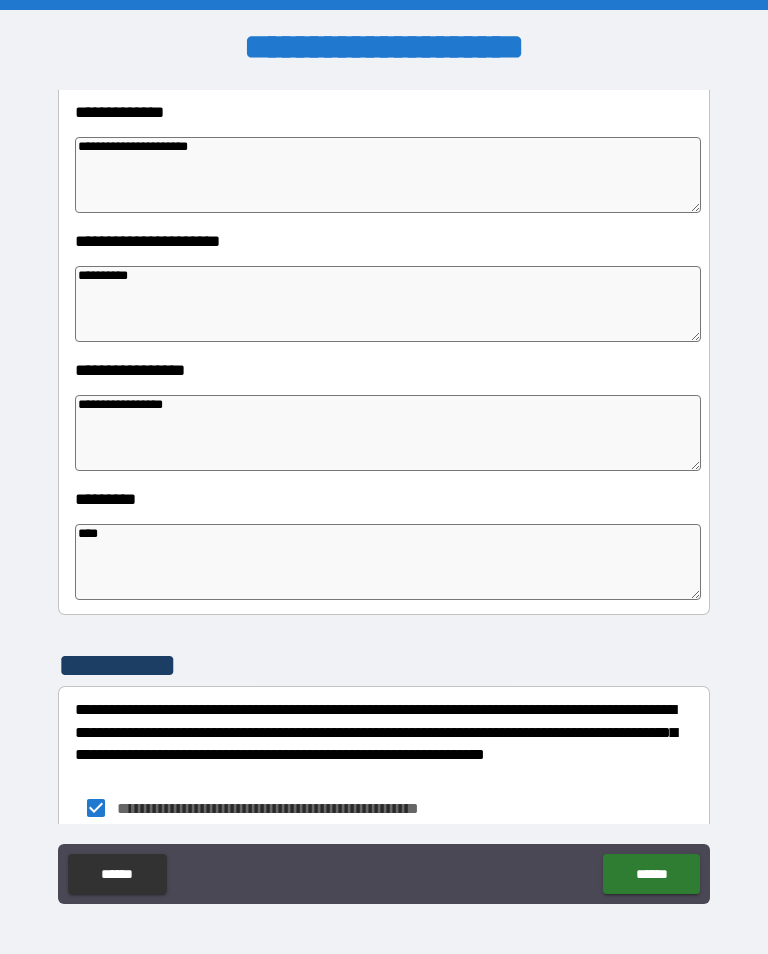 click on "**********" at bounding box center (384, 495) 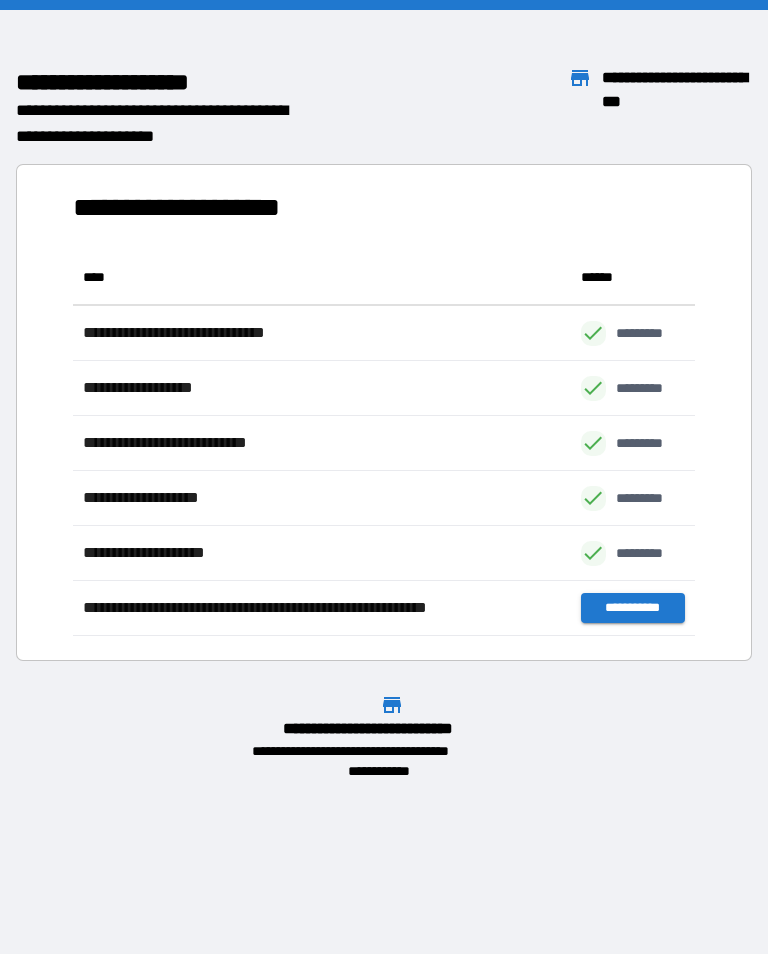 scroll, scrollTop: 1, scrollLeft: 1, axis: both 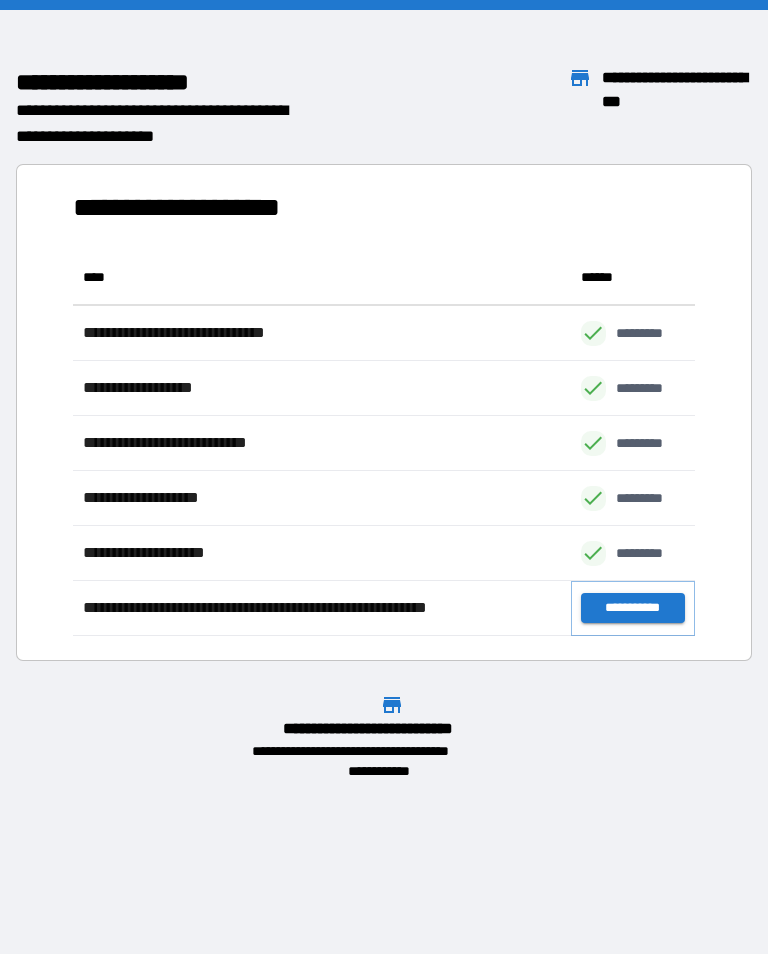 click on "**********" at bounding box center [633, 608] 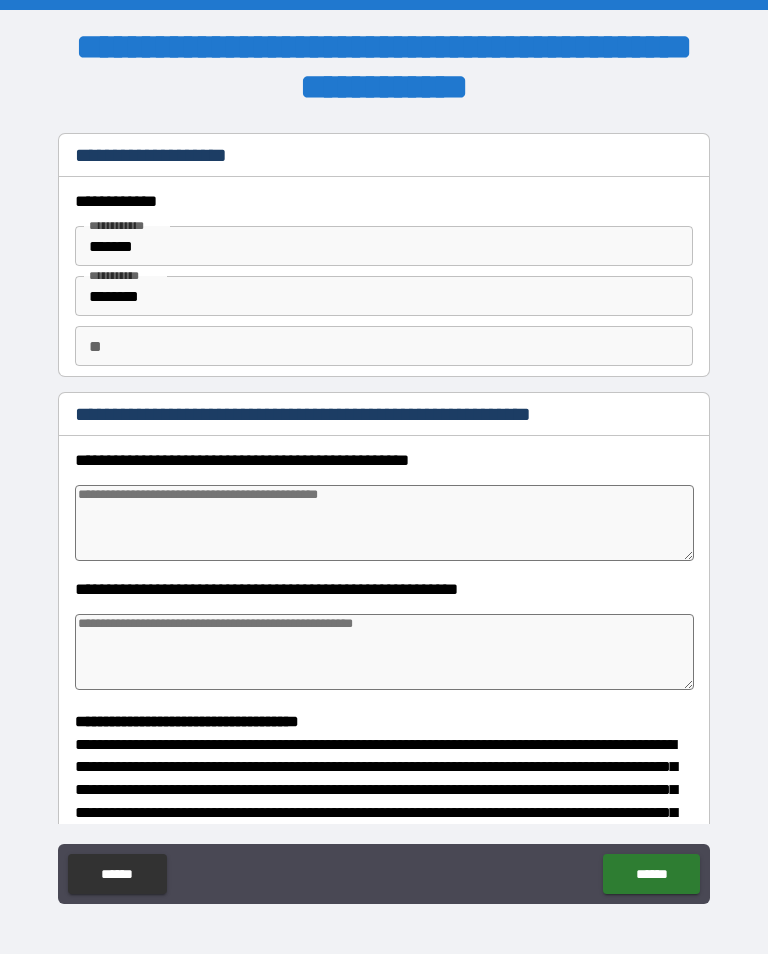 click at bounding box center (384, 523) 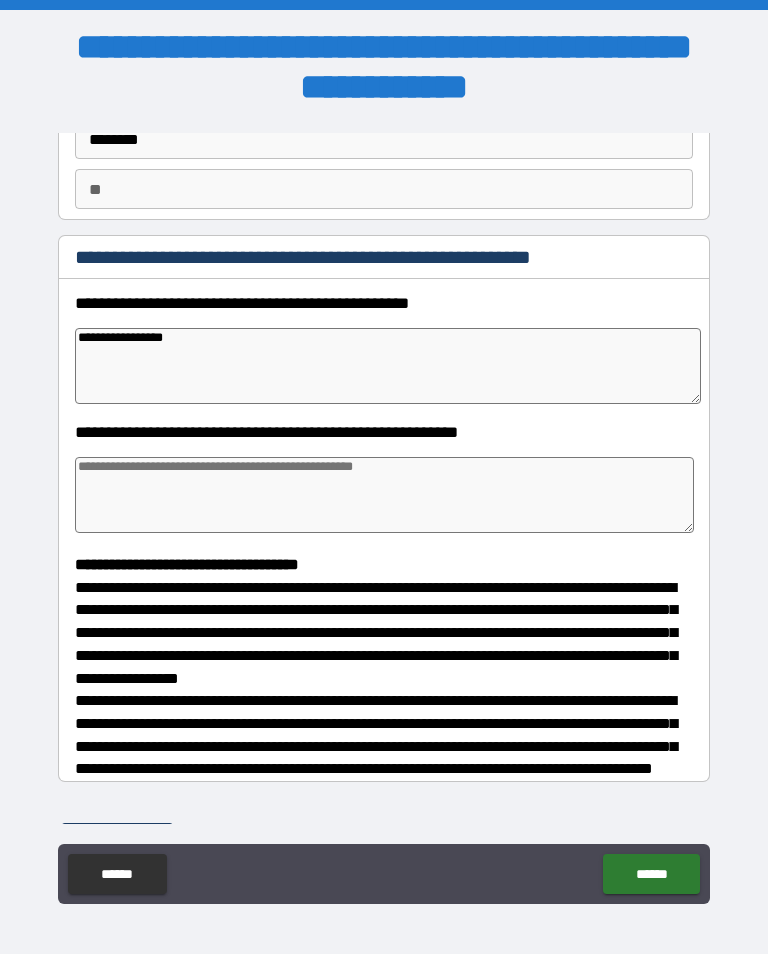 scroll, scrollTop: 154, scrollLeft: 0, axis: vertical 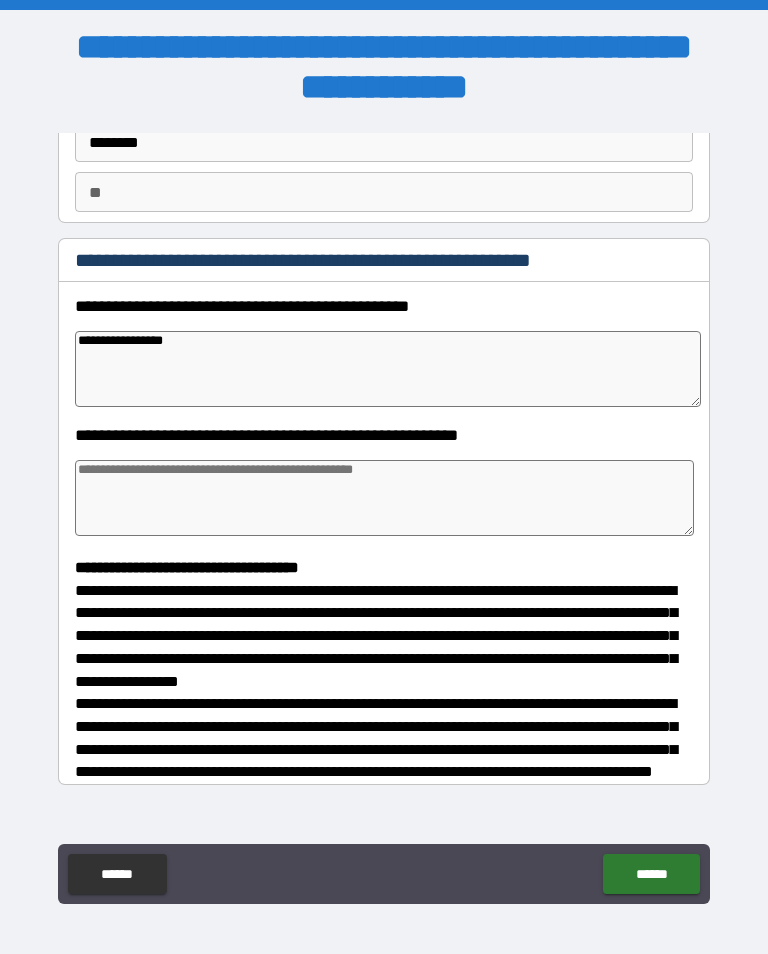 click at bounding box center (384, 498) 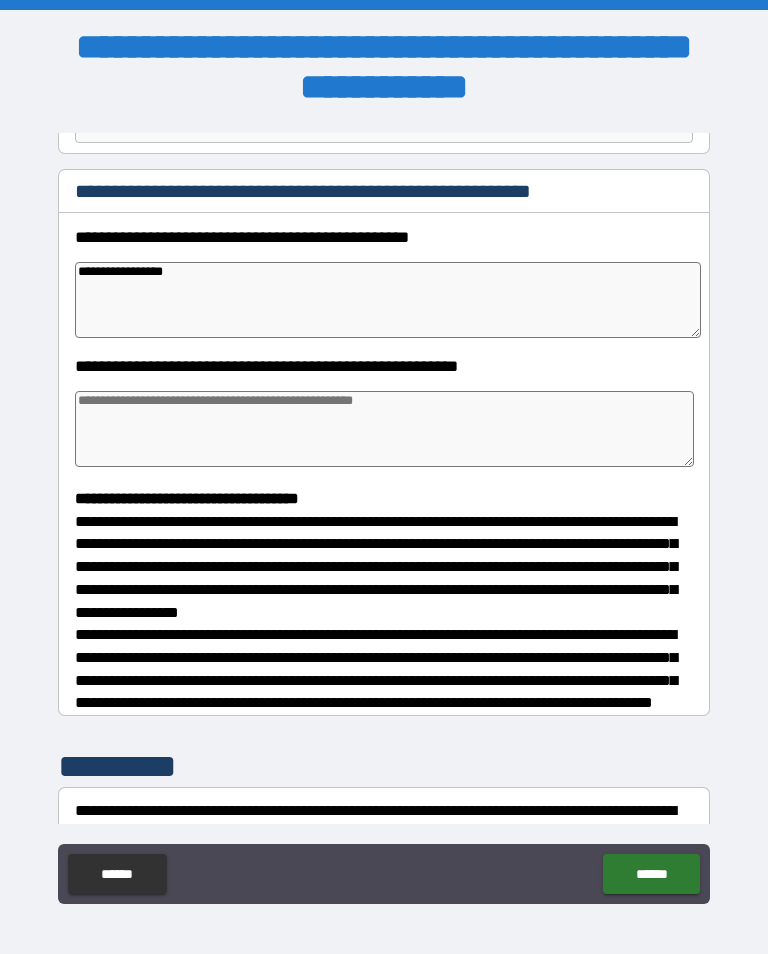 scroll, scrollTop: 238, scrollLeft: 0, axis: vertical 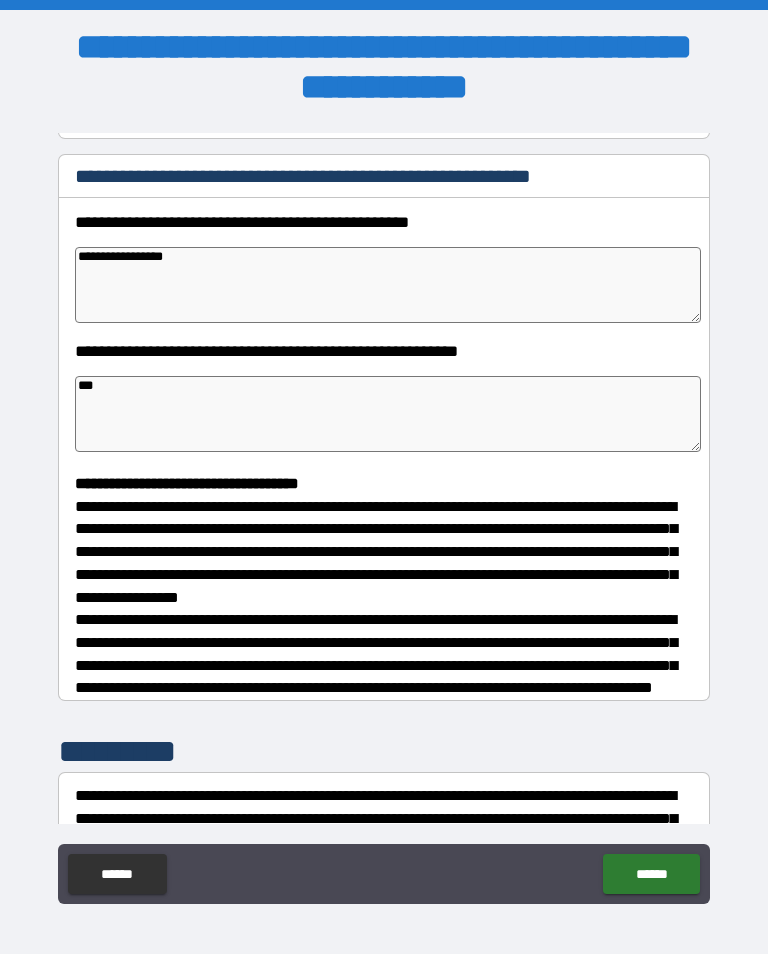 click on "**********" at bounding box center (388, 285) 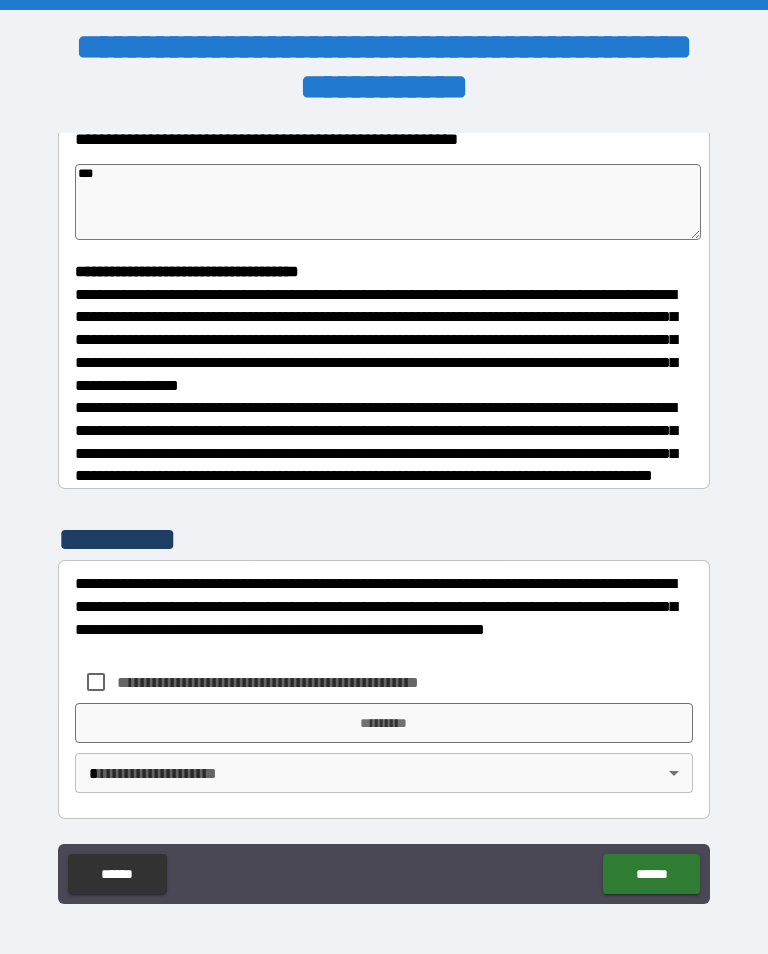 click on "**********" at bounding box center [384, 495] 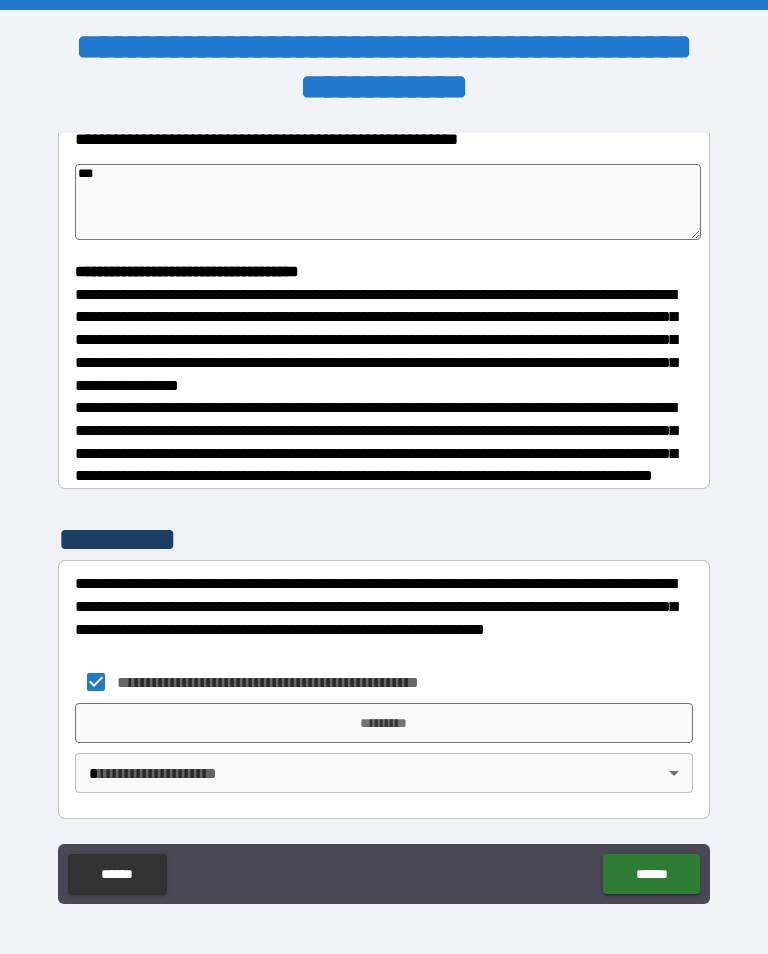 click on "*********" at bounding box center [384, 723] 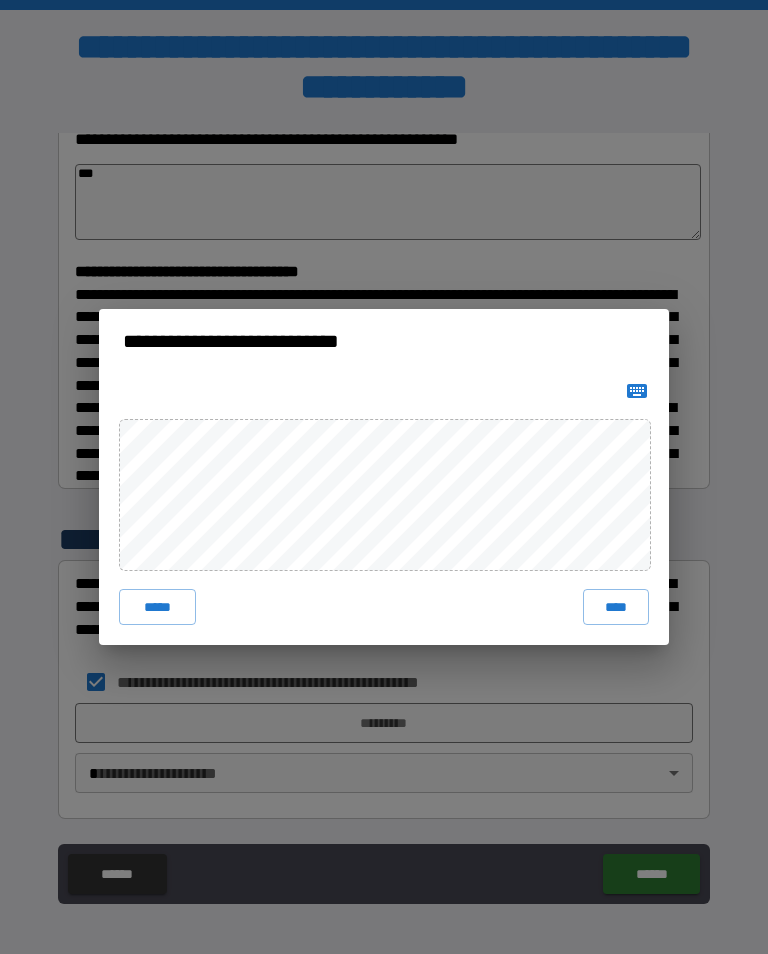 click on "****" at bounding box center [616, 607] 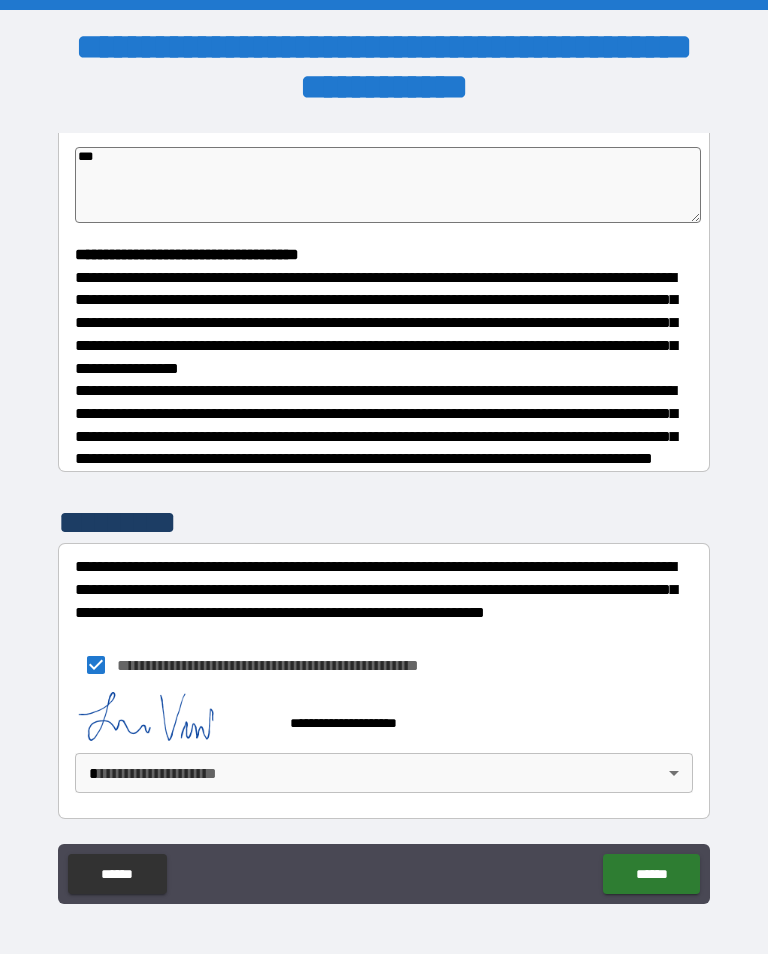 click on "**********" at bounding box center (384, 492) 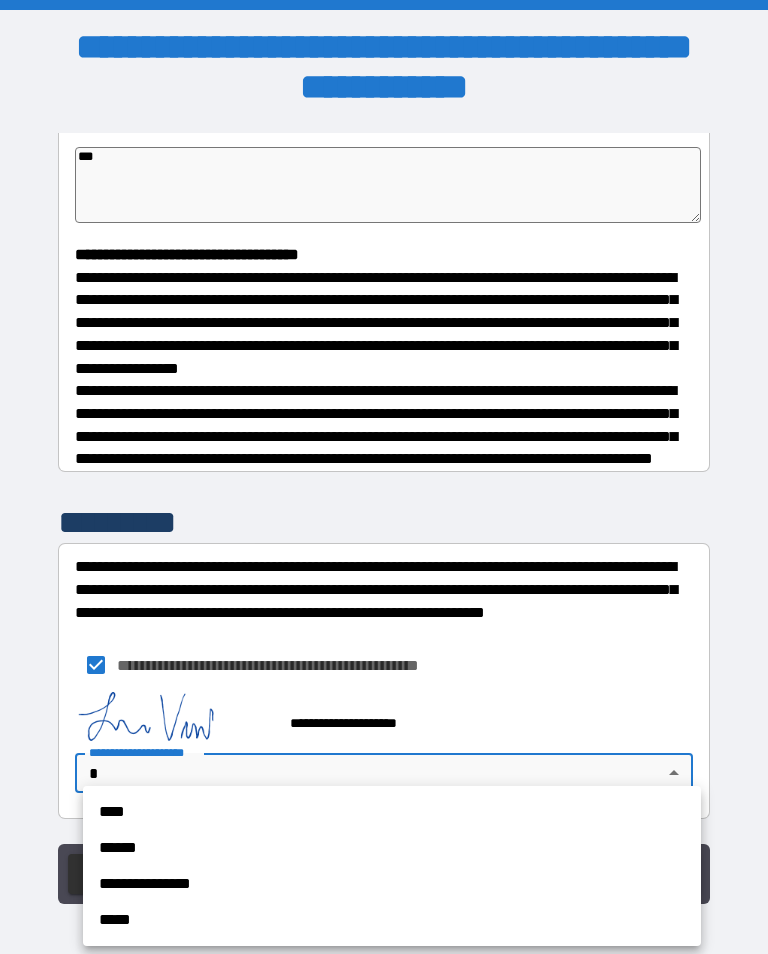 click on "**********" at bounding box center [392, 884] 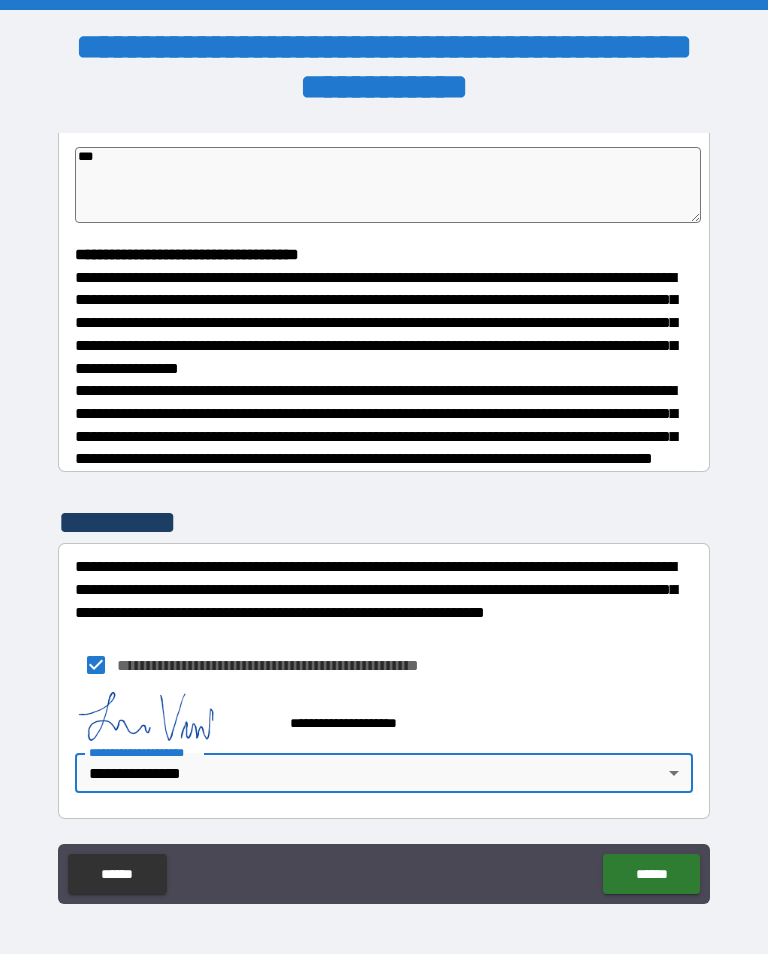 click on "******" at bounding box center [651, 874] 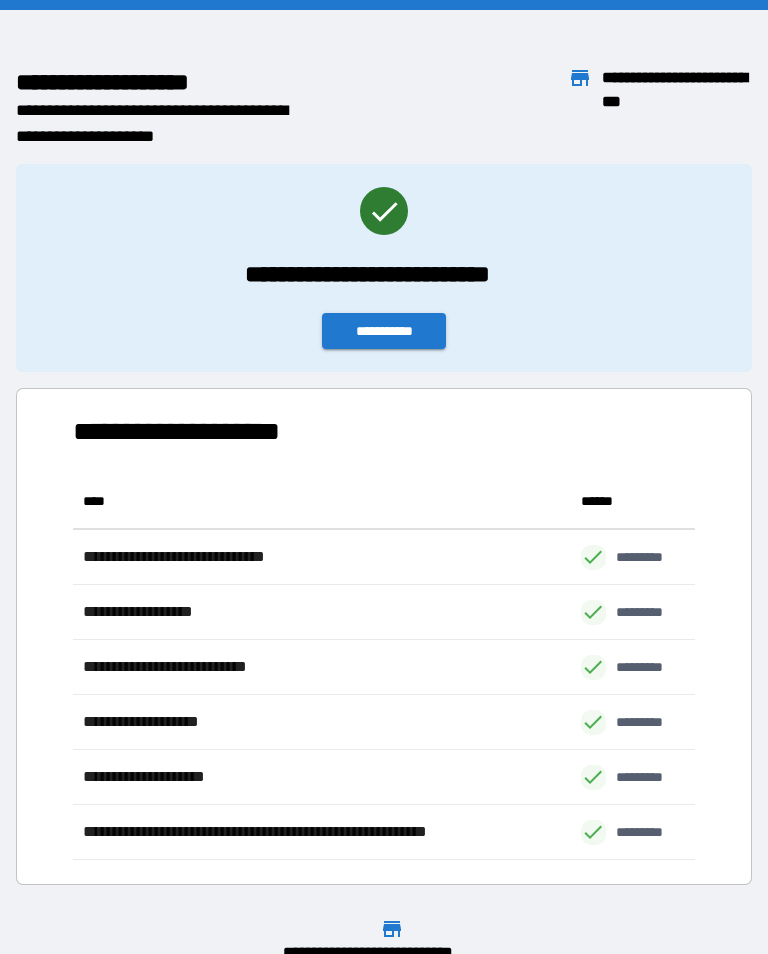 scroll, scrollTop: 1, scrollLeft: 1, axis: both 